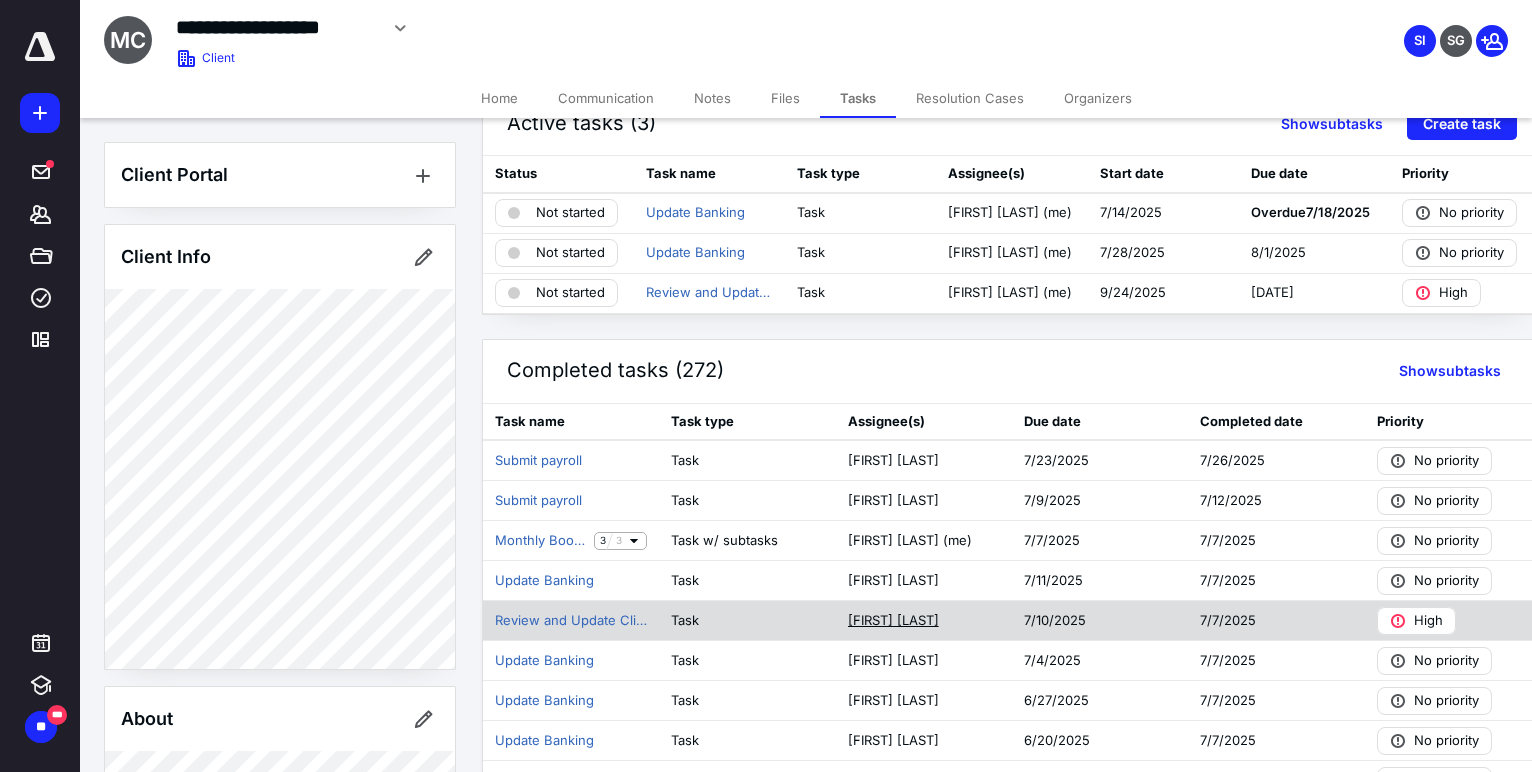 scroll, scrollTop: 61, scrollLeft: 0, axis: vertical 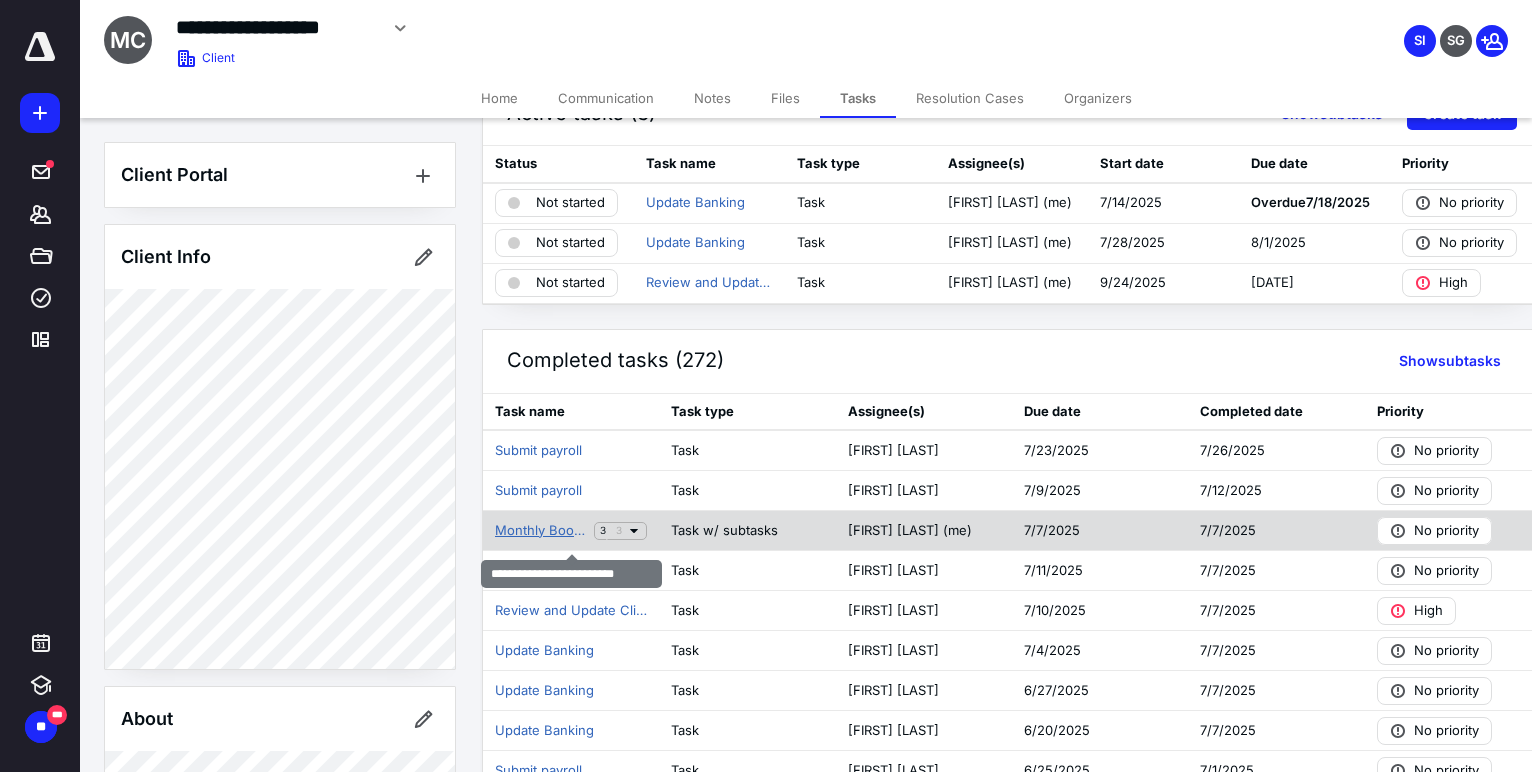 click on "Monthly Bookkeeping Tasks" at bounding box center [540, 531] 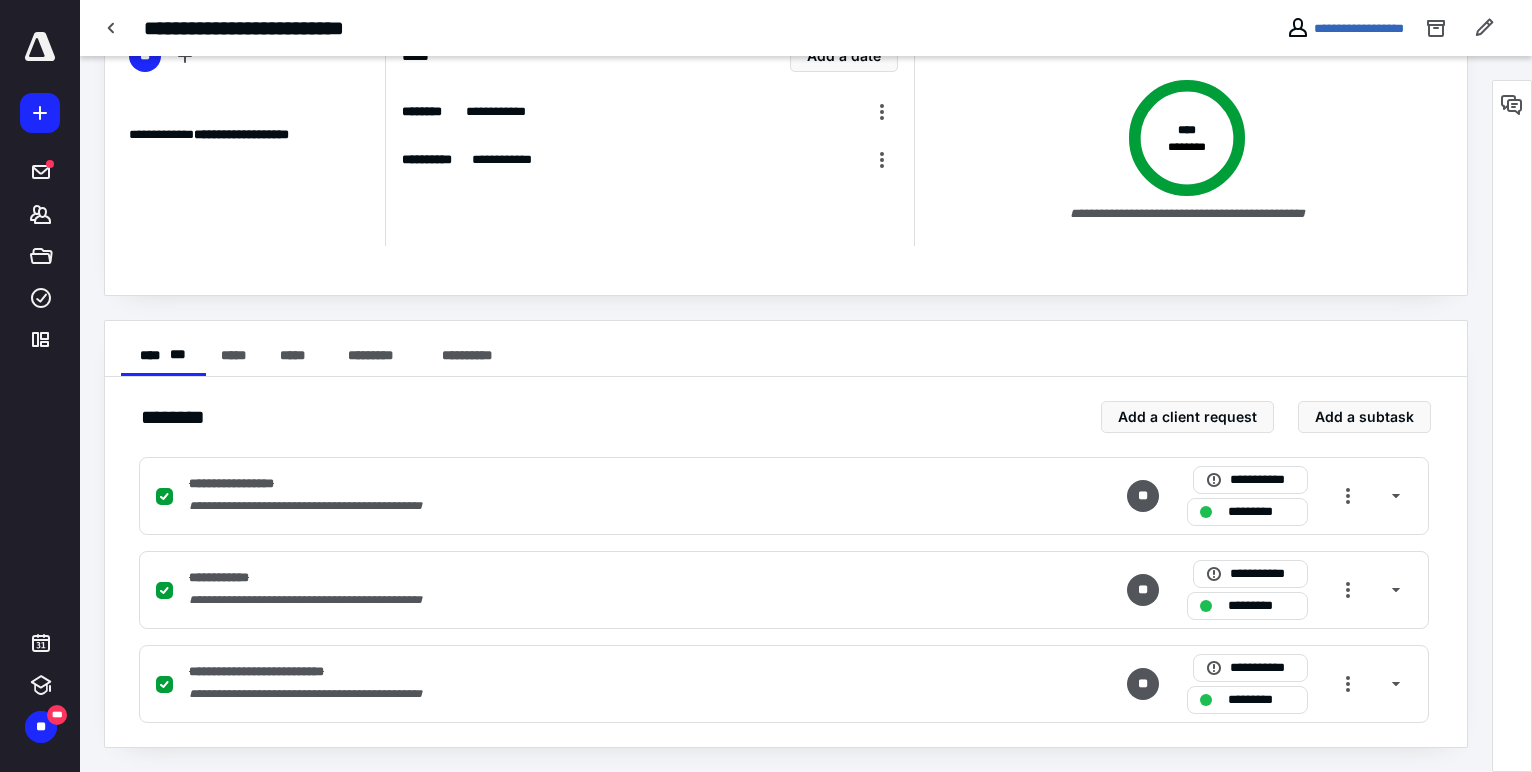 scroll, scrollTop: 0, scrollLeft: 0, axis: both 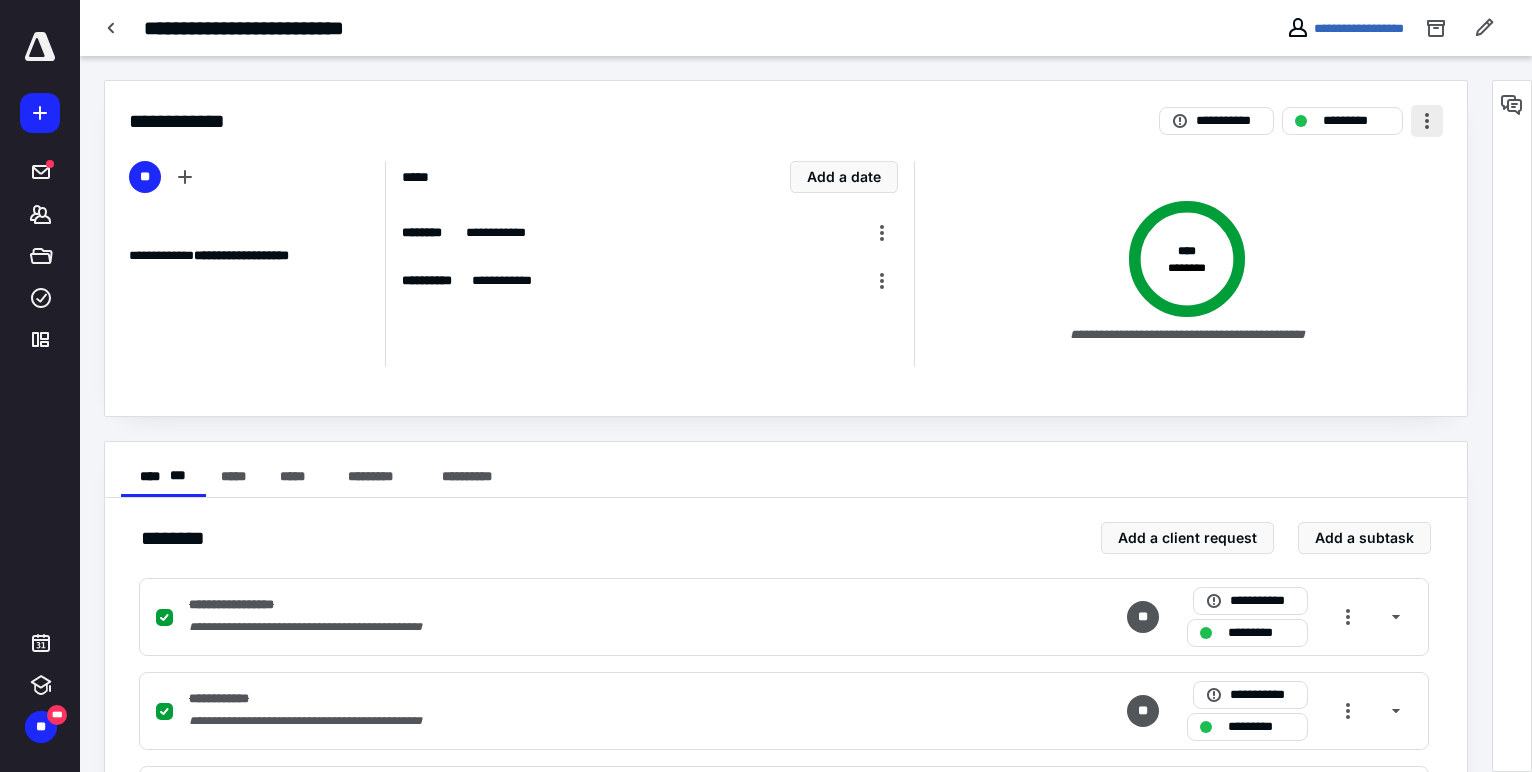 click at bounding box center [1427, 121] 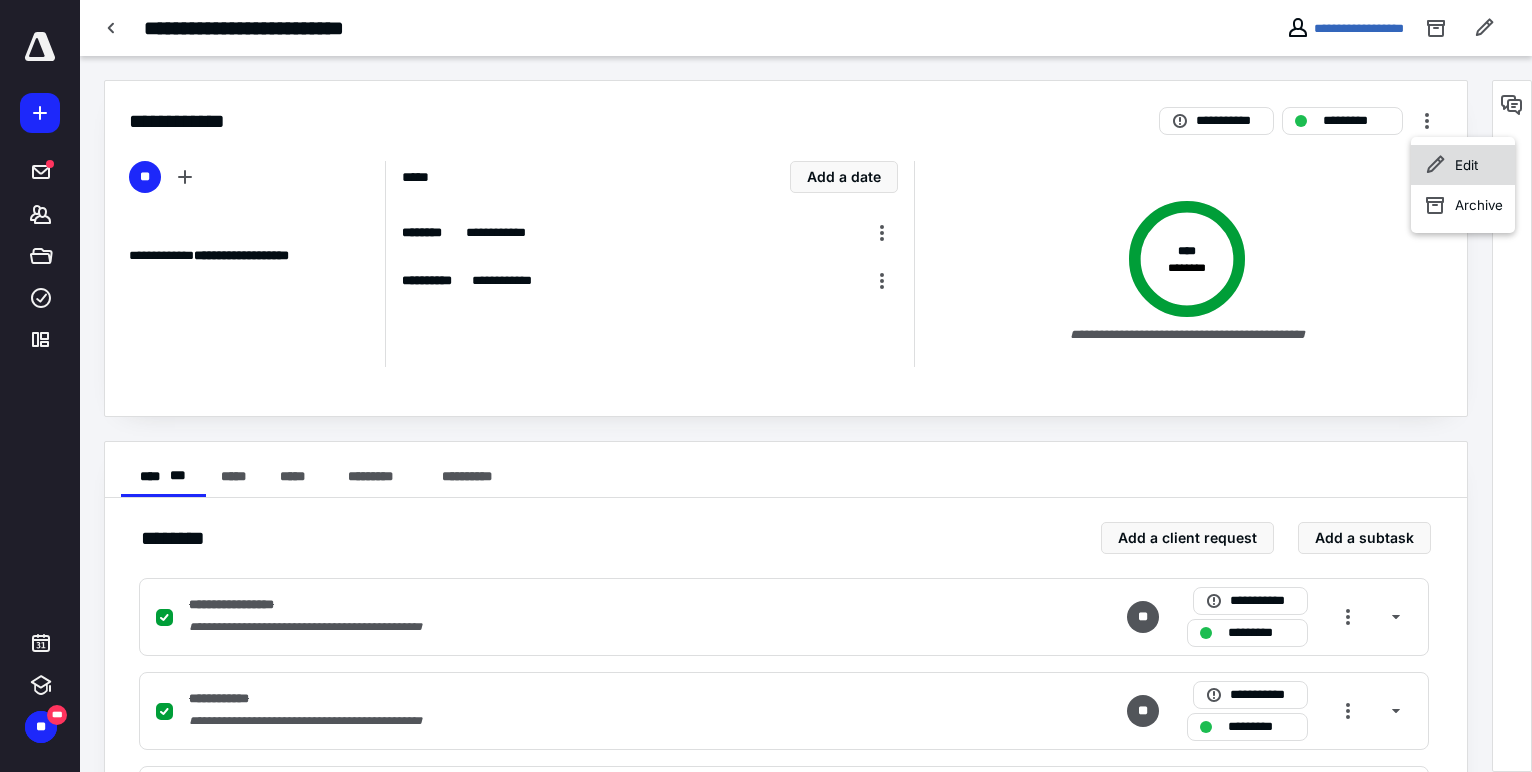 click on "Edit" at bounding box center [1463, 165] 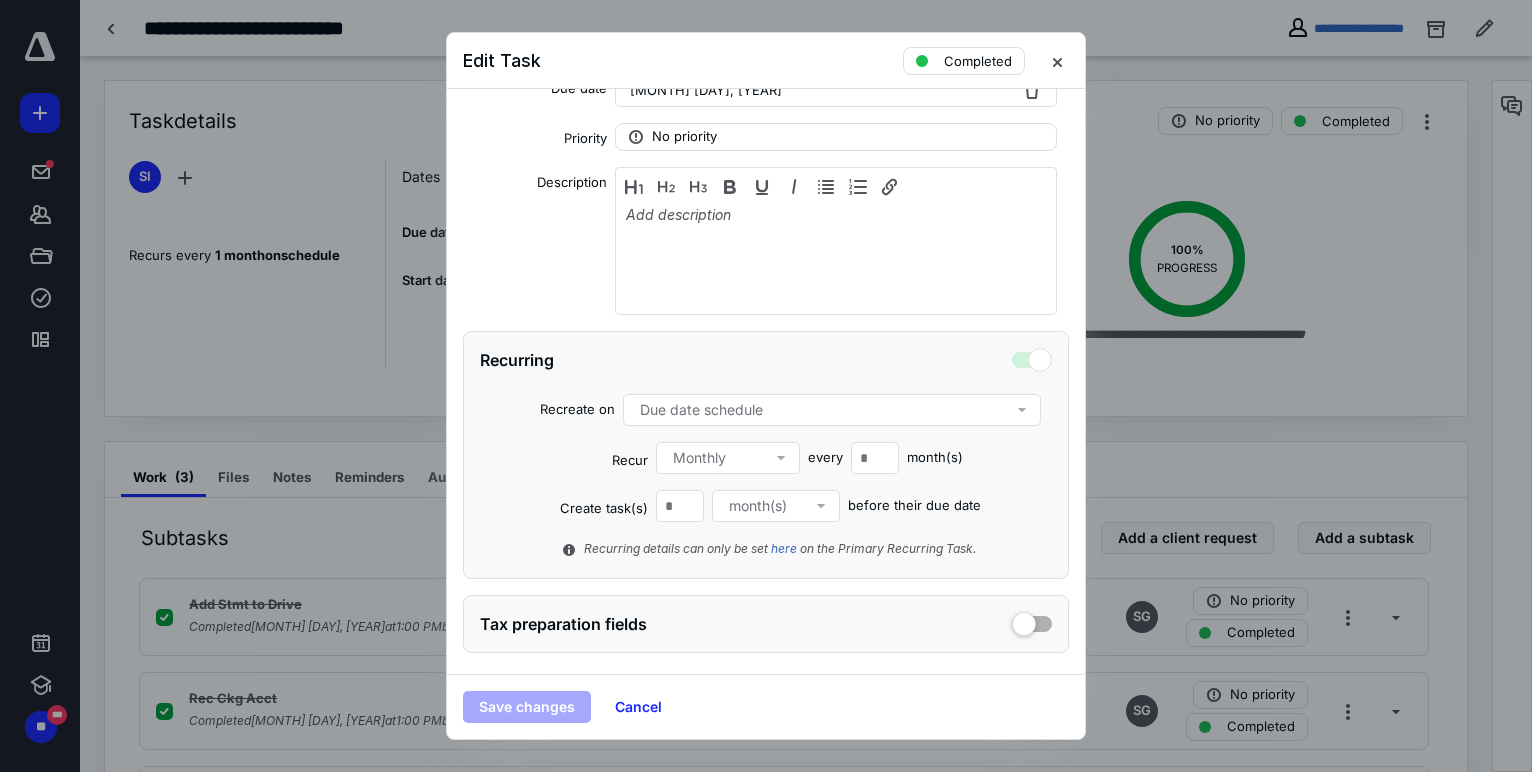 scroll, scrollTop: 305, scrollLeft: 0, axis: vertical 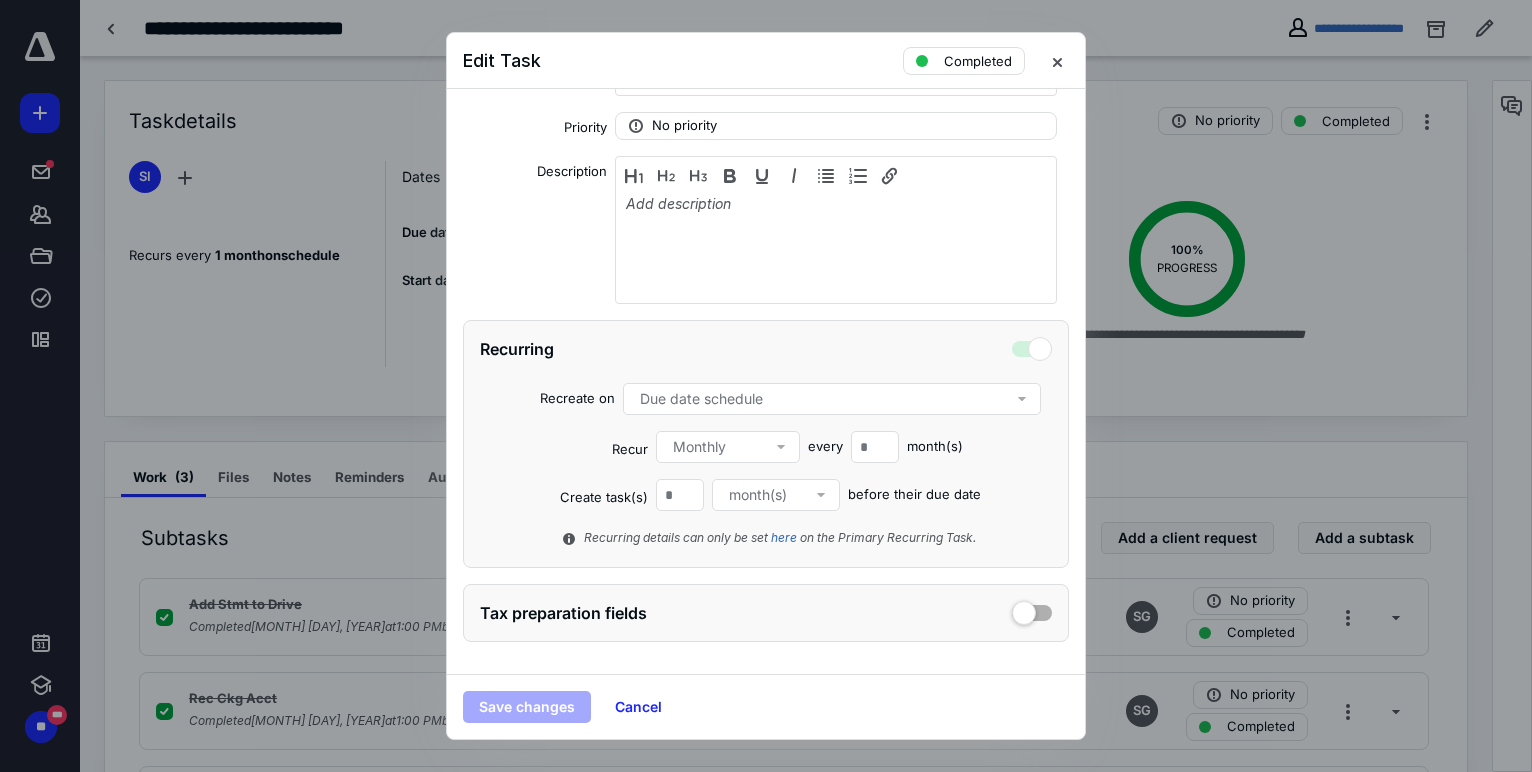click at bounding box center [1032, 346] 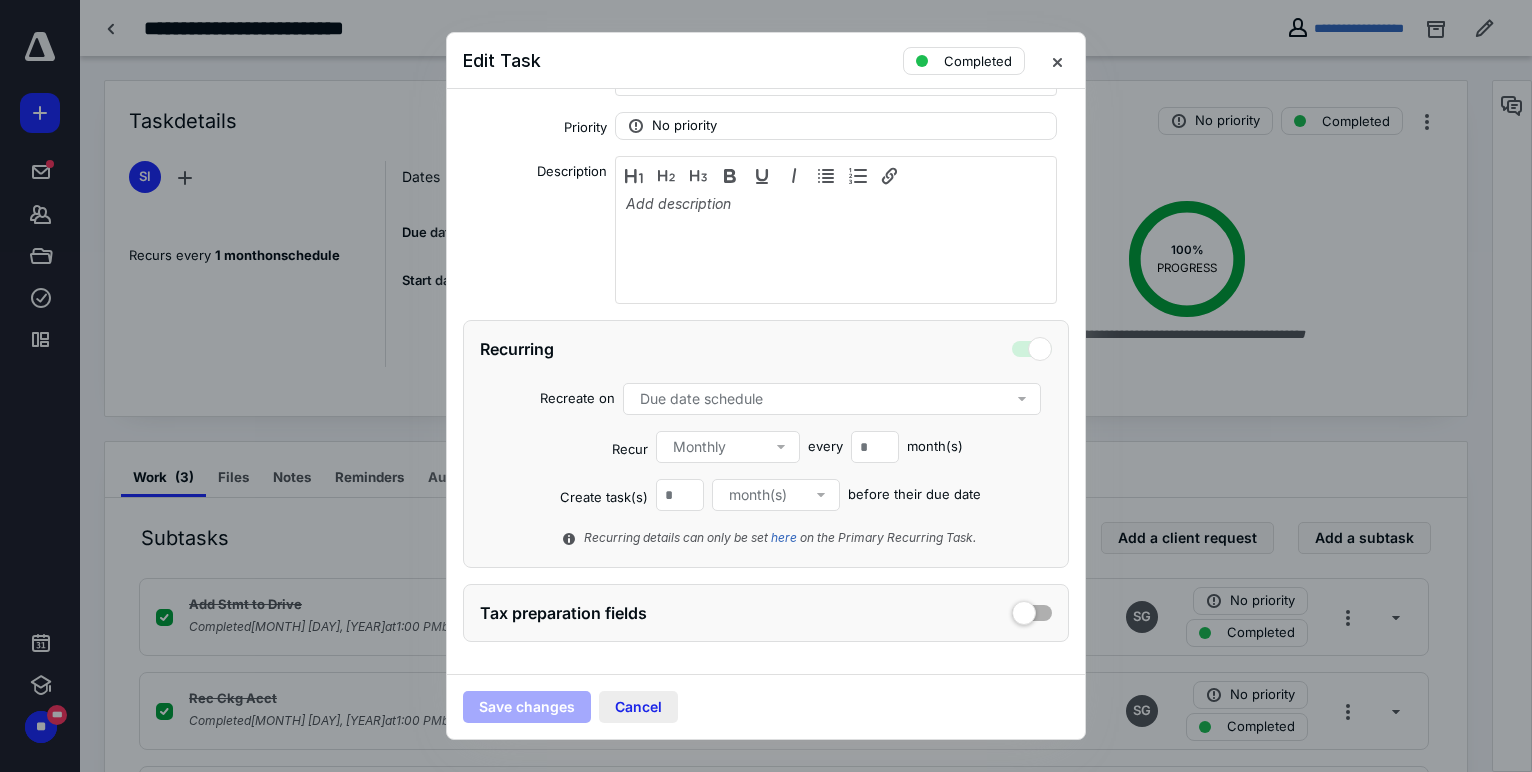 click on "Cancel" at bounding box center [638, 707] 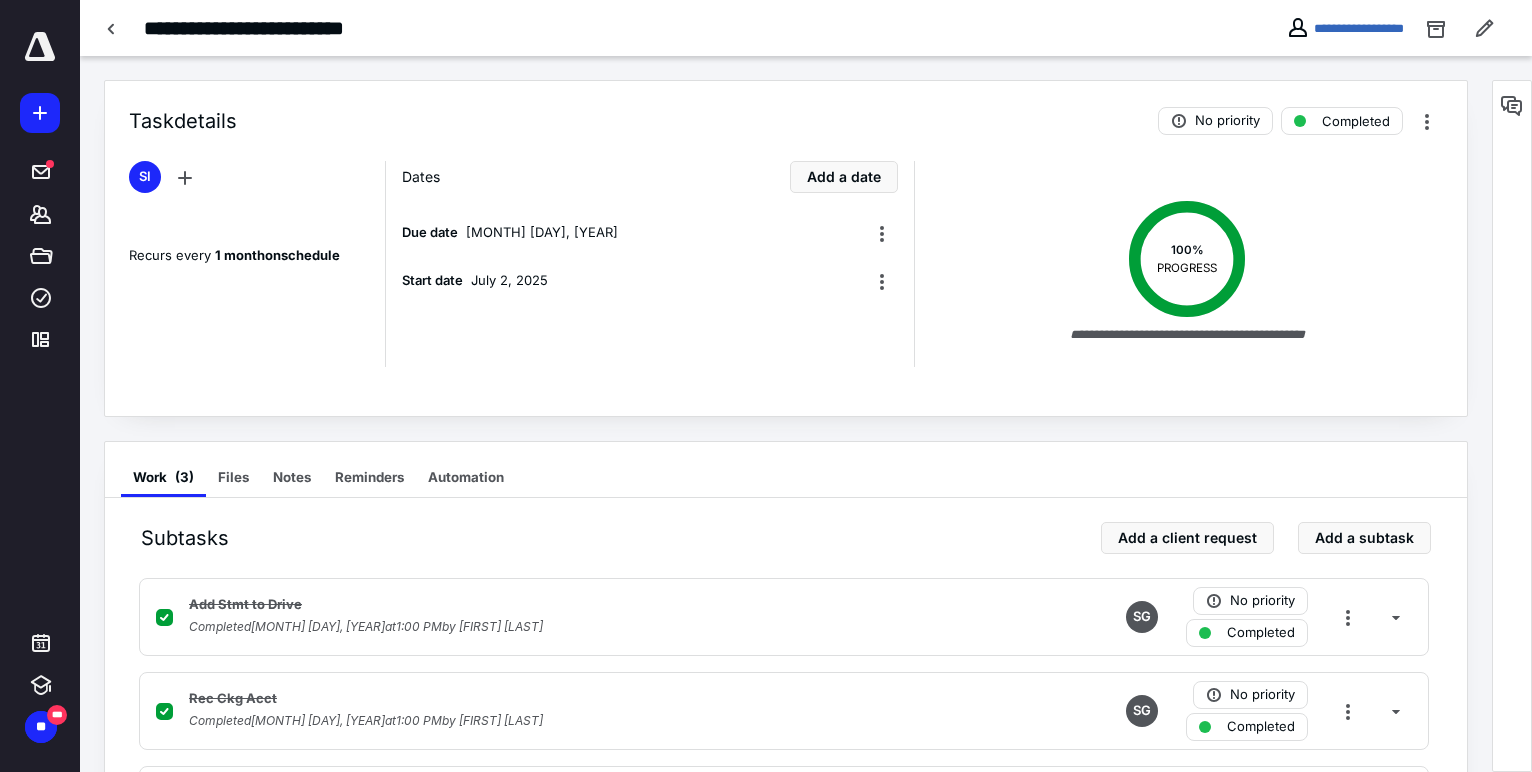 drag, startPoint x: 109, startPoint y: 33, endPoint x: 169, endPoint y: 109, distance: 96.82975 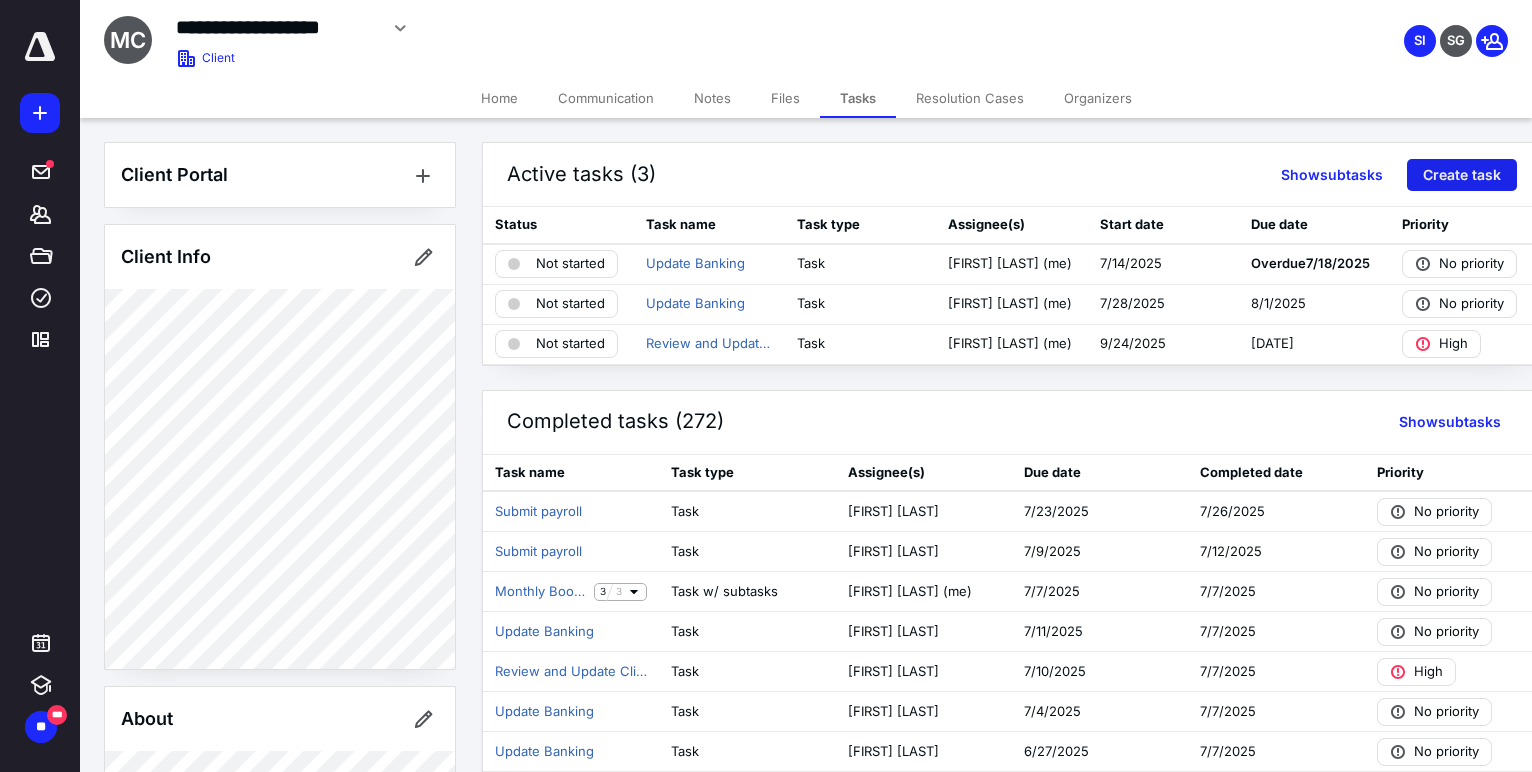 click on "Create task" at bounding box center [1462, 175] 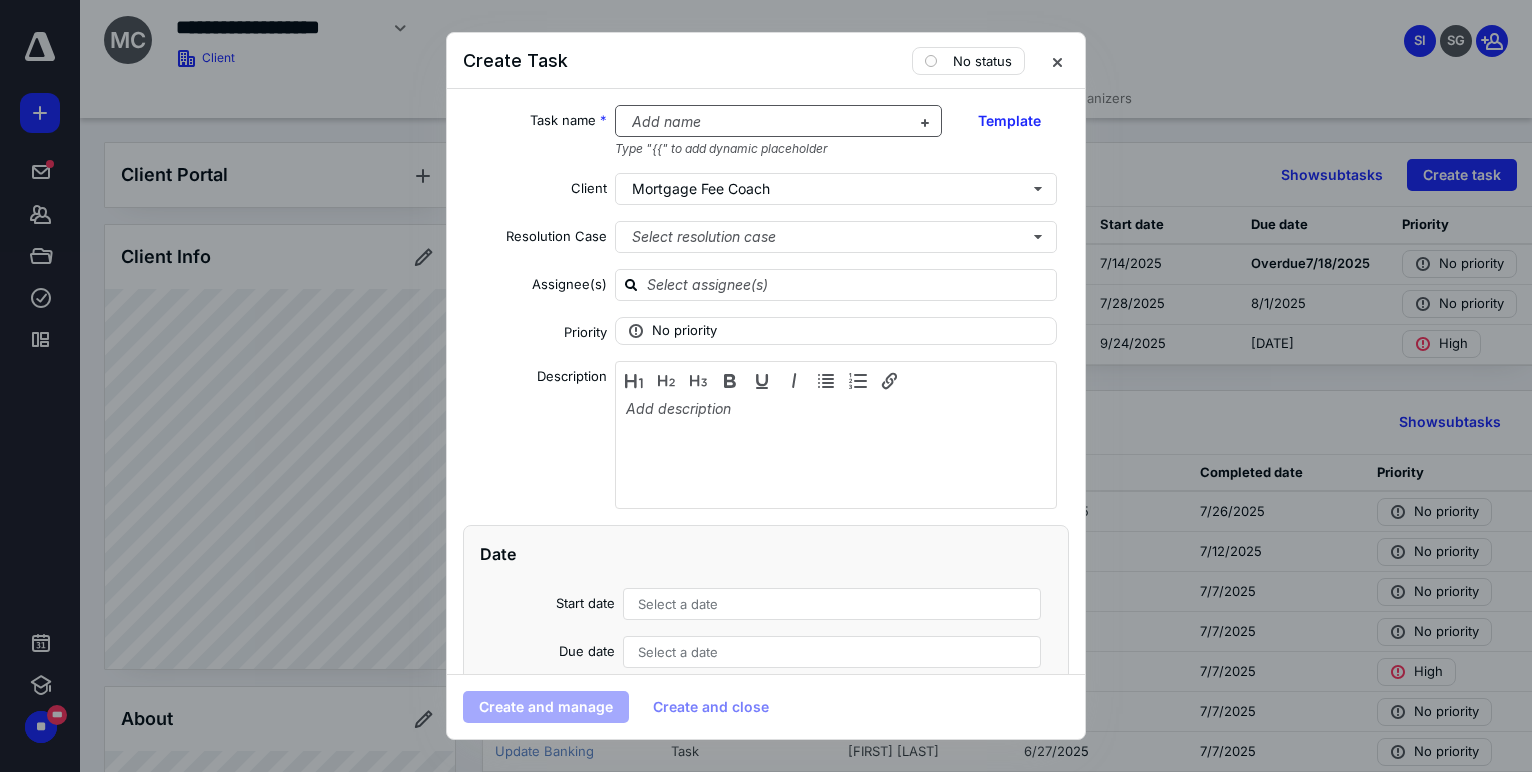 click at bounding box center (767, 122) 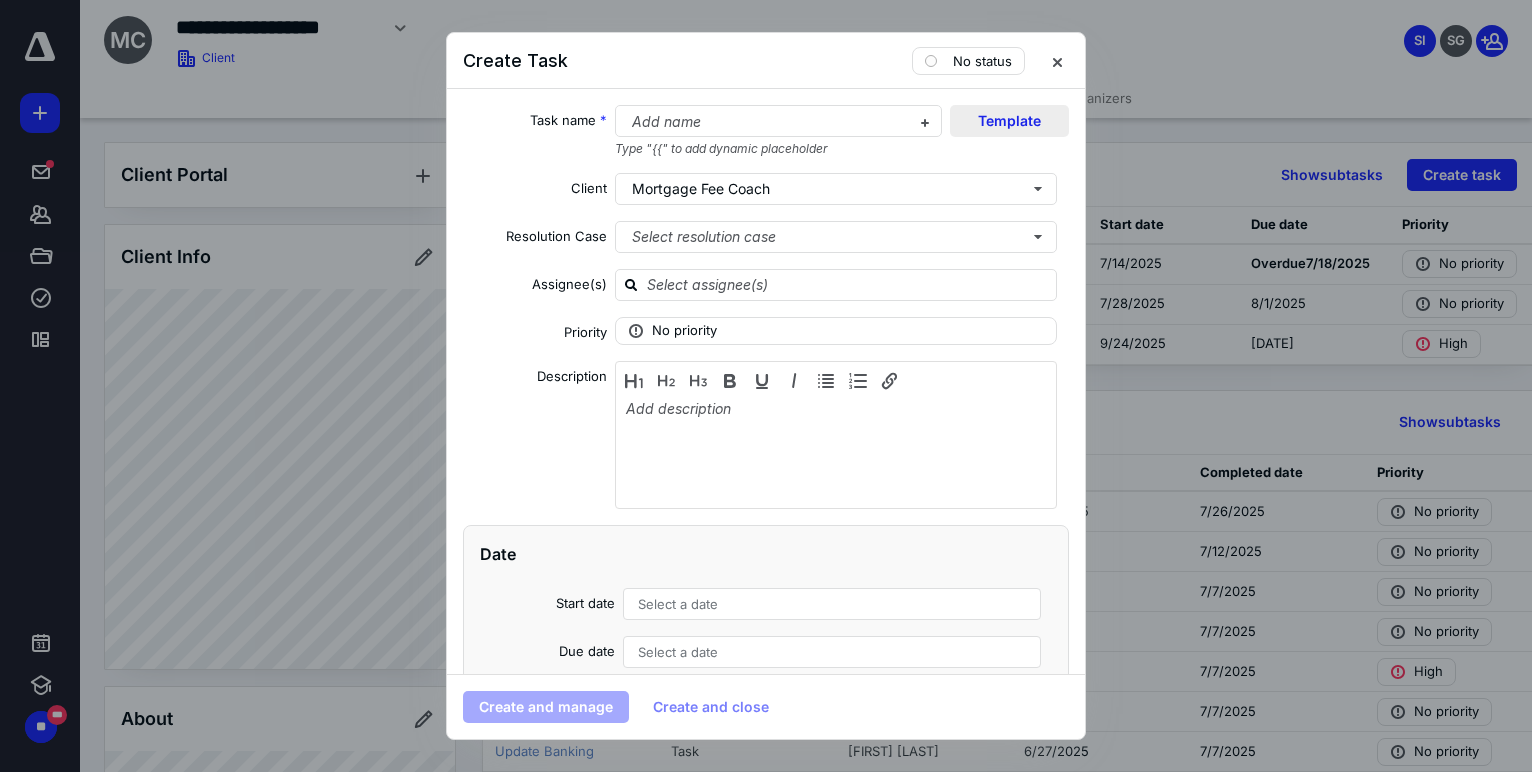 click on "Template" at bounding box center (1009, 121) 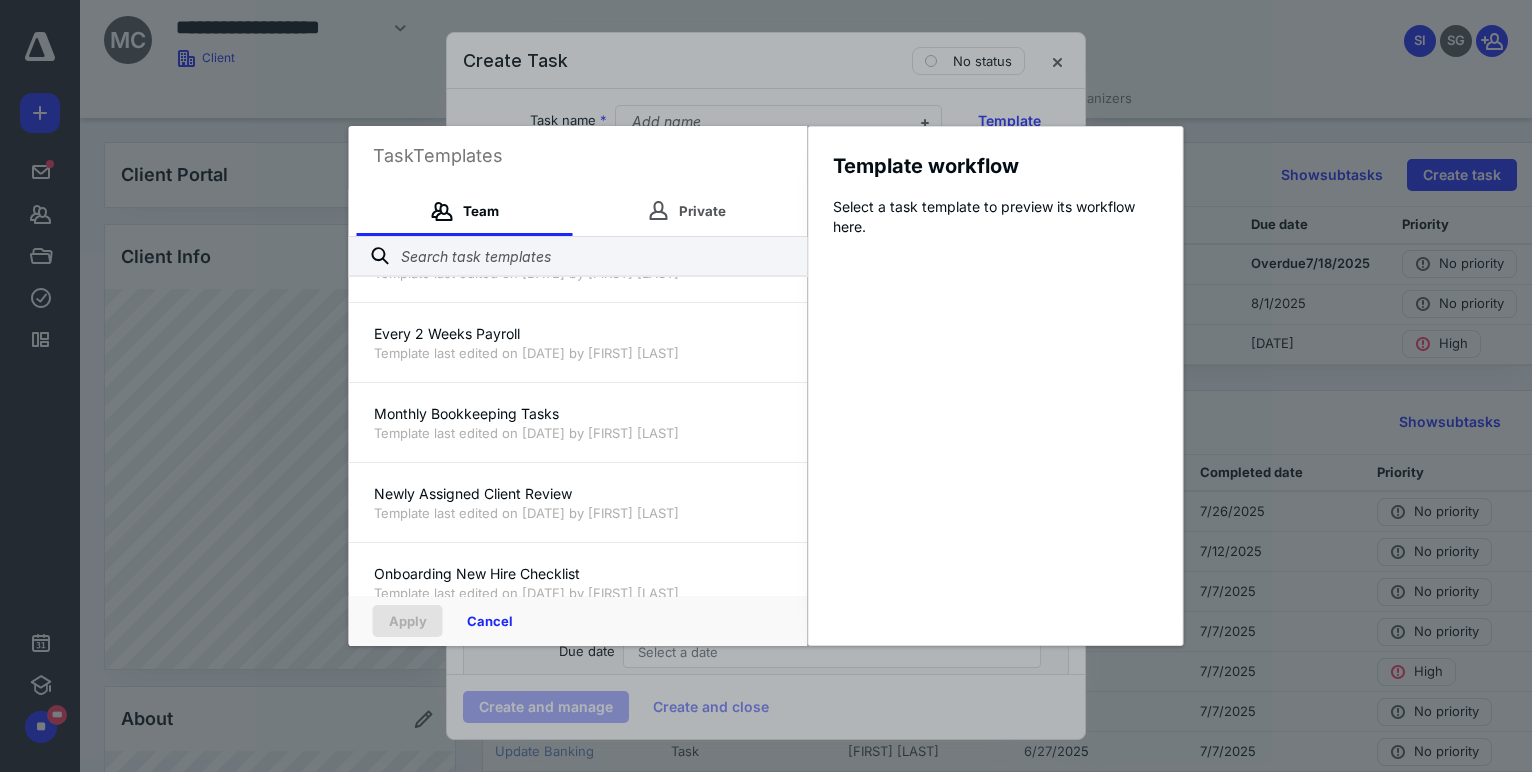 scroll, scrollTop: 378, scrollLeft: 0, axis: vertical 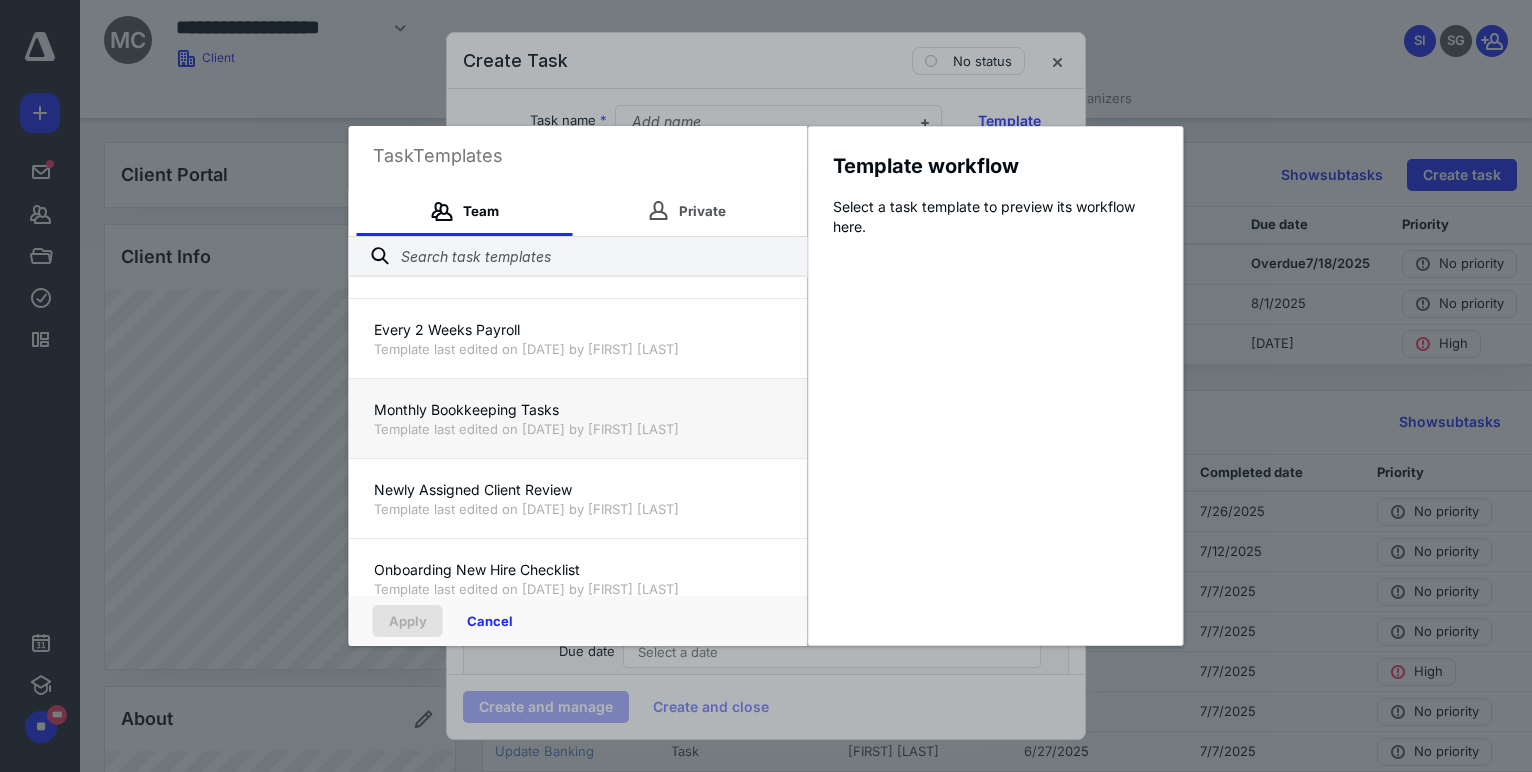 click on "Template last edited on [DATE] by [FIRST] [LAST]" at bounding box center [578, 429] 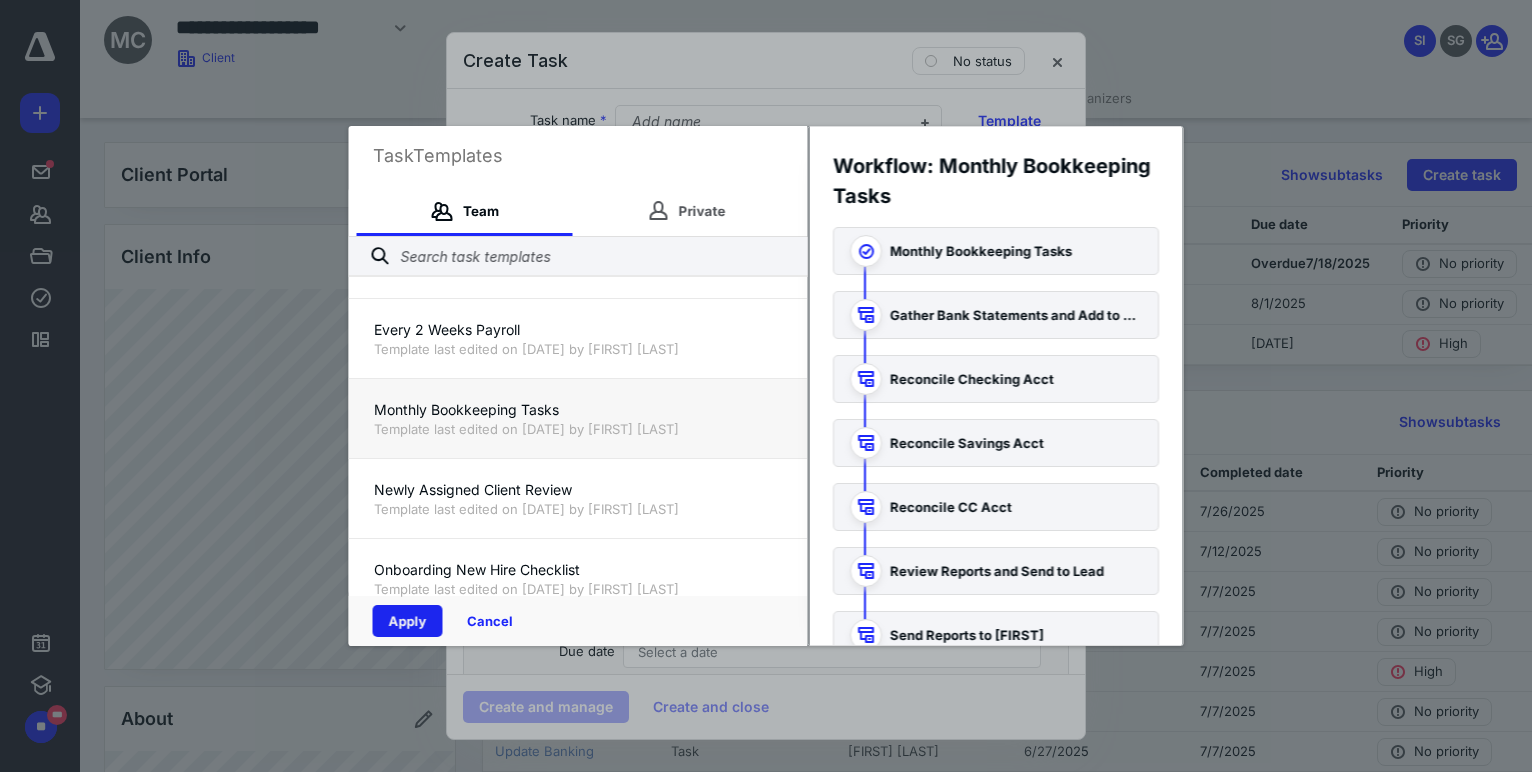 click on "Apply" at bounding box center (408, 621) 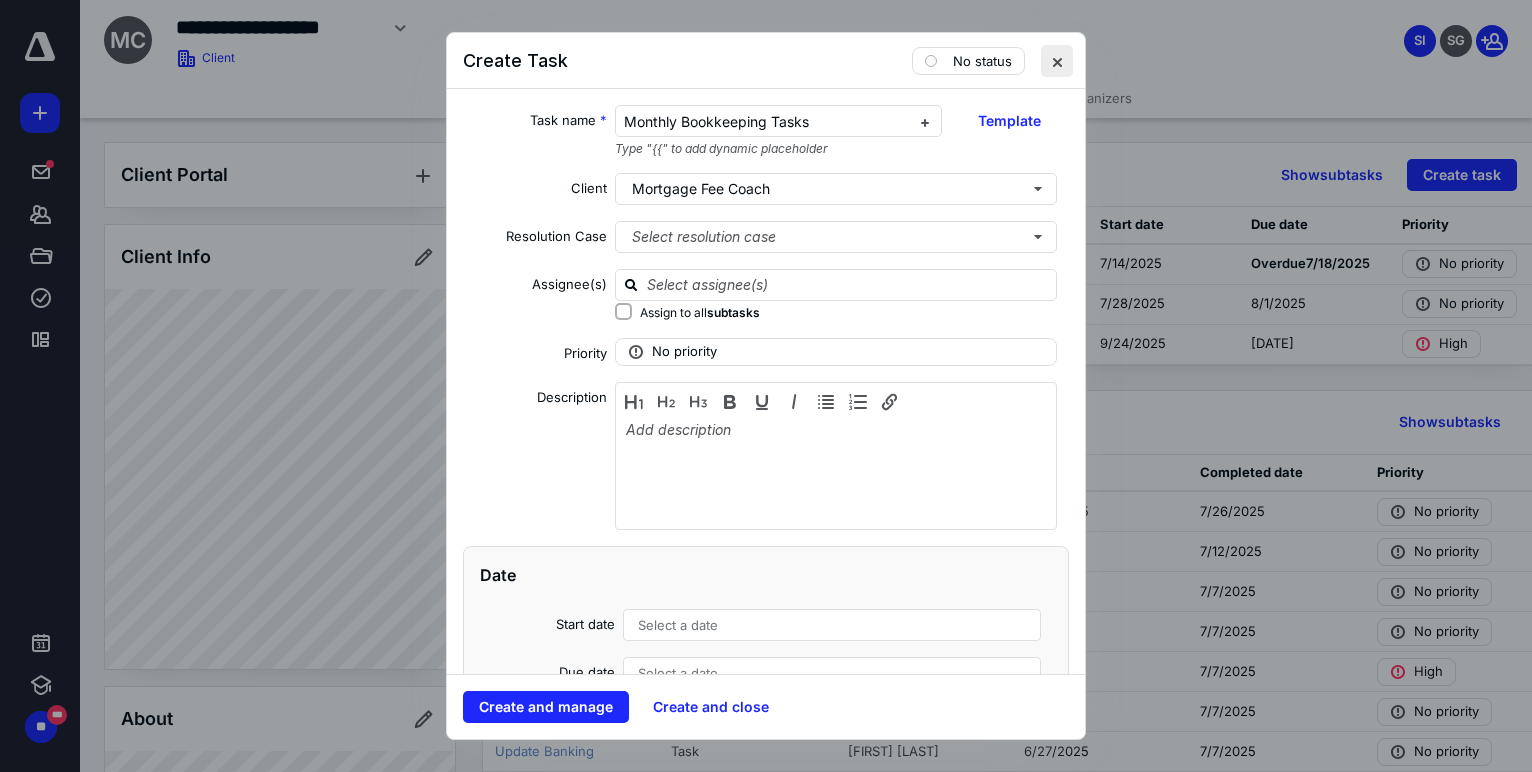 click at bounding box center (1057, 61) 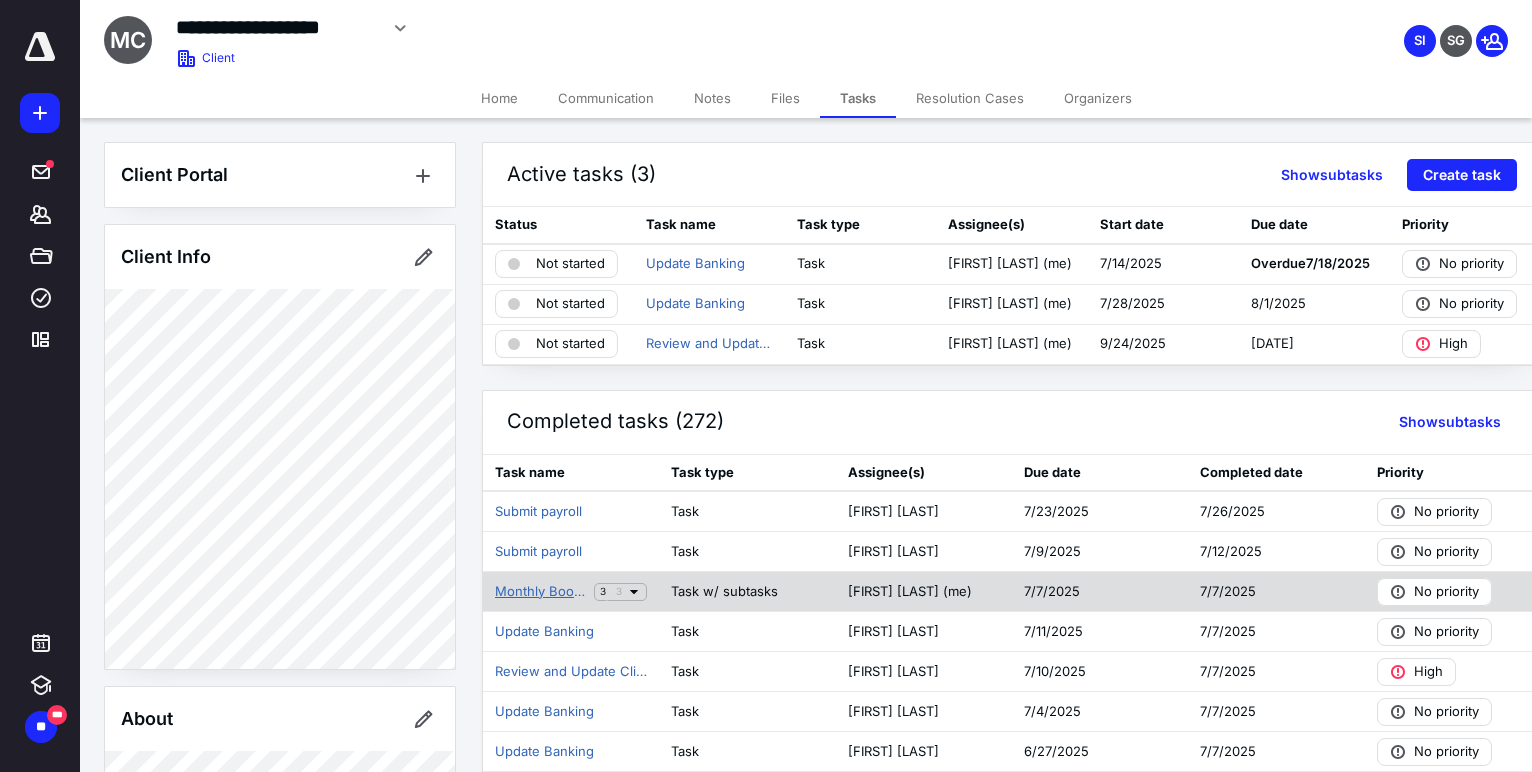 click on "Monthly Bookkeeping Tasks" at bounding box center (540, 592) 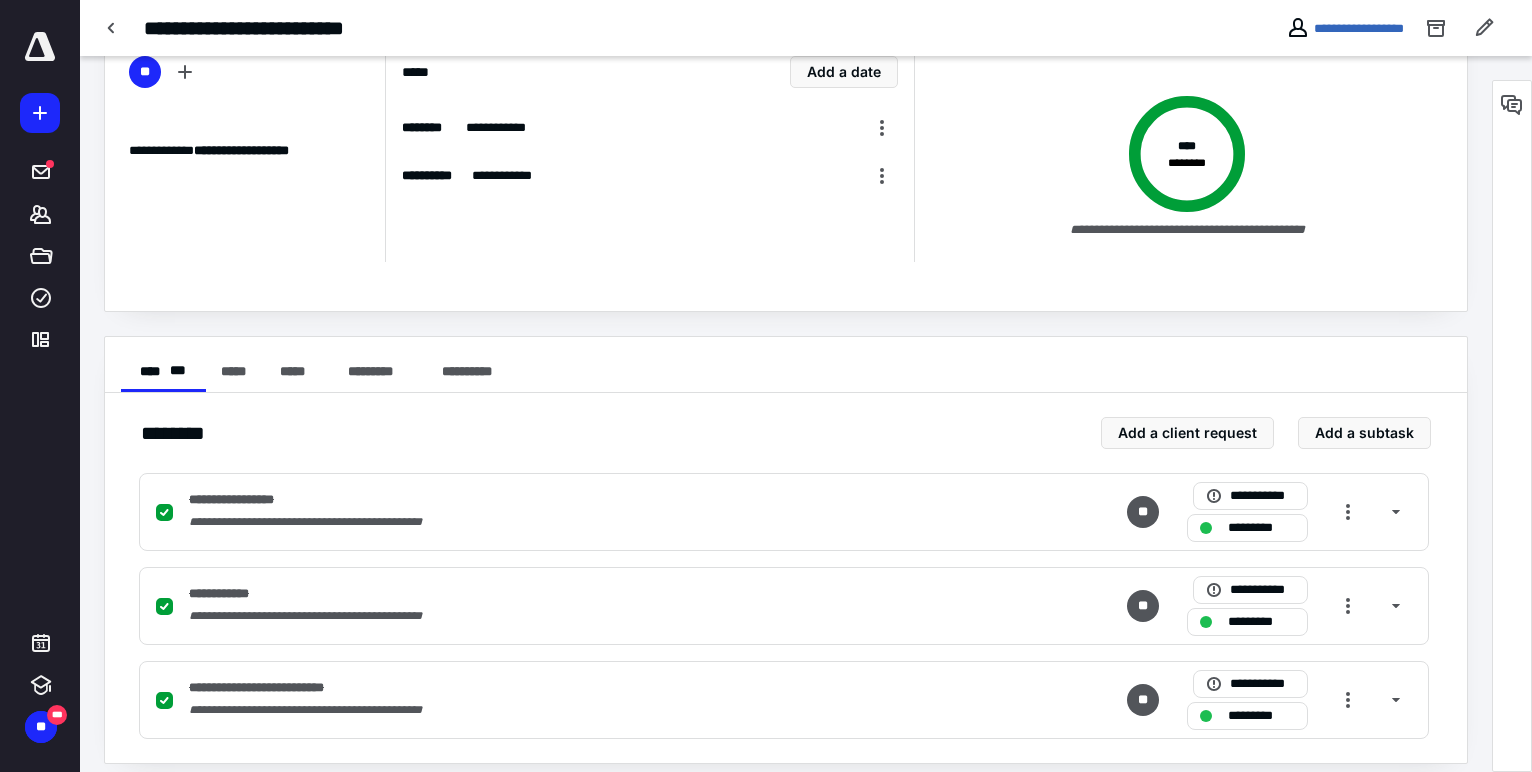 scroll, scrollTop: 121, scrollLeft: 0, axis: vertical 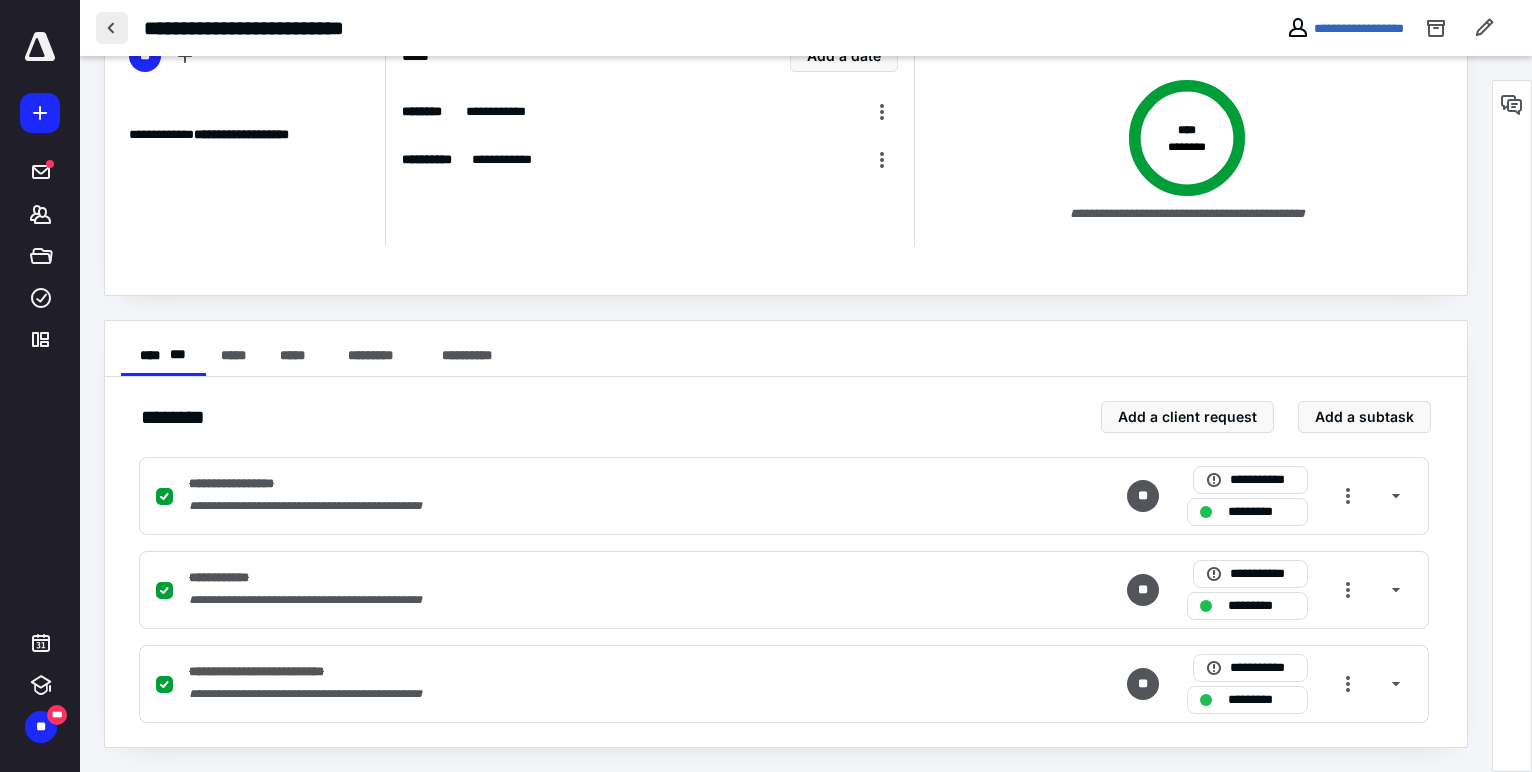 click at bounding box center (112, 28) 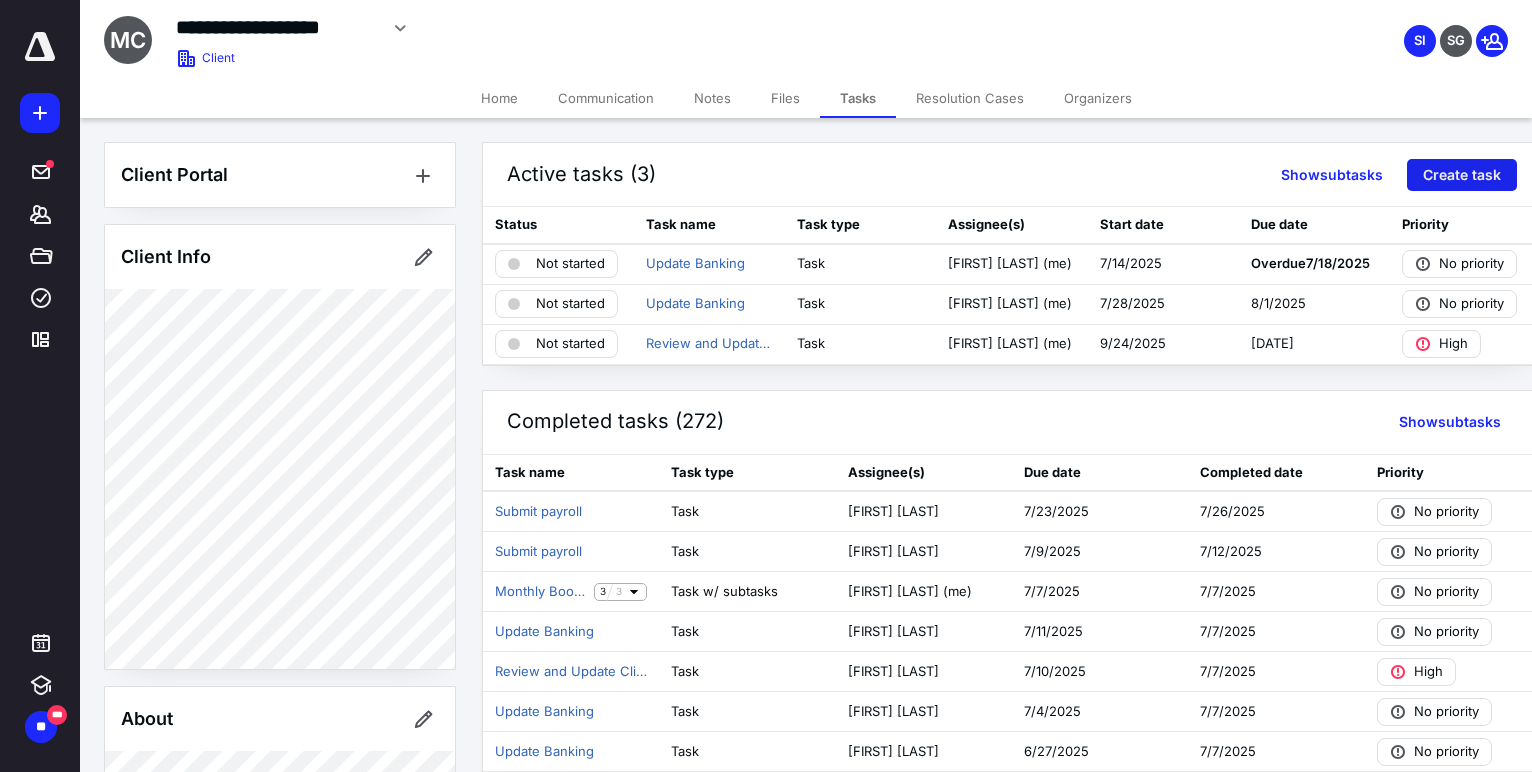 click on "Create task" at bounding box center (1462, 175) 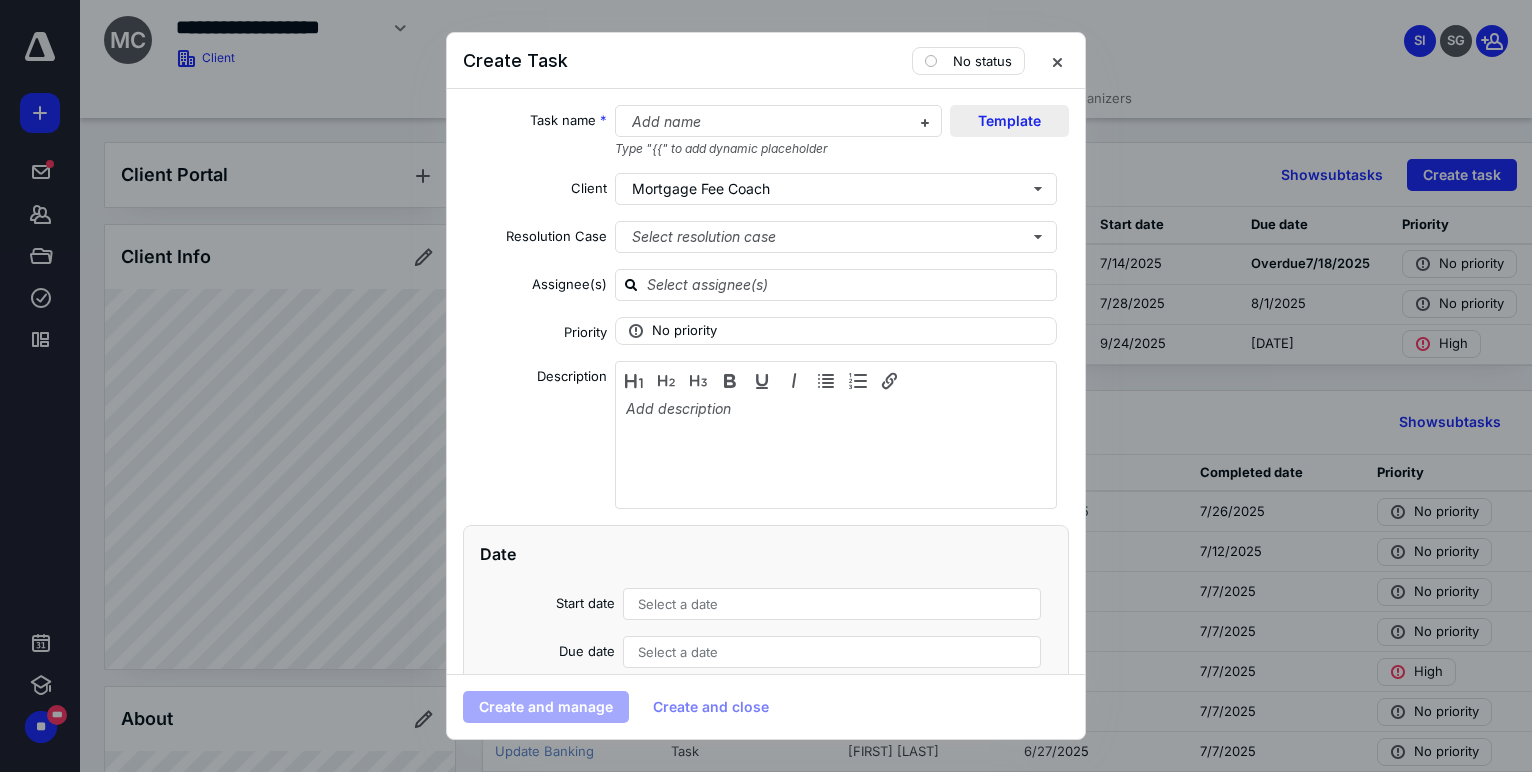 click on "Template" at bounding box center [1009, 121] 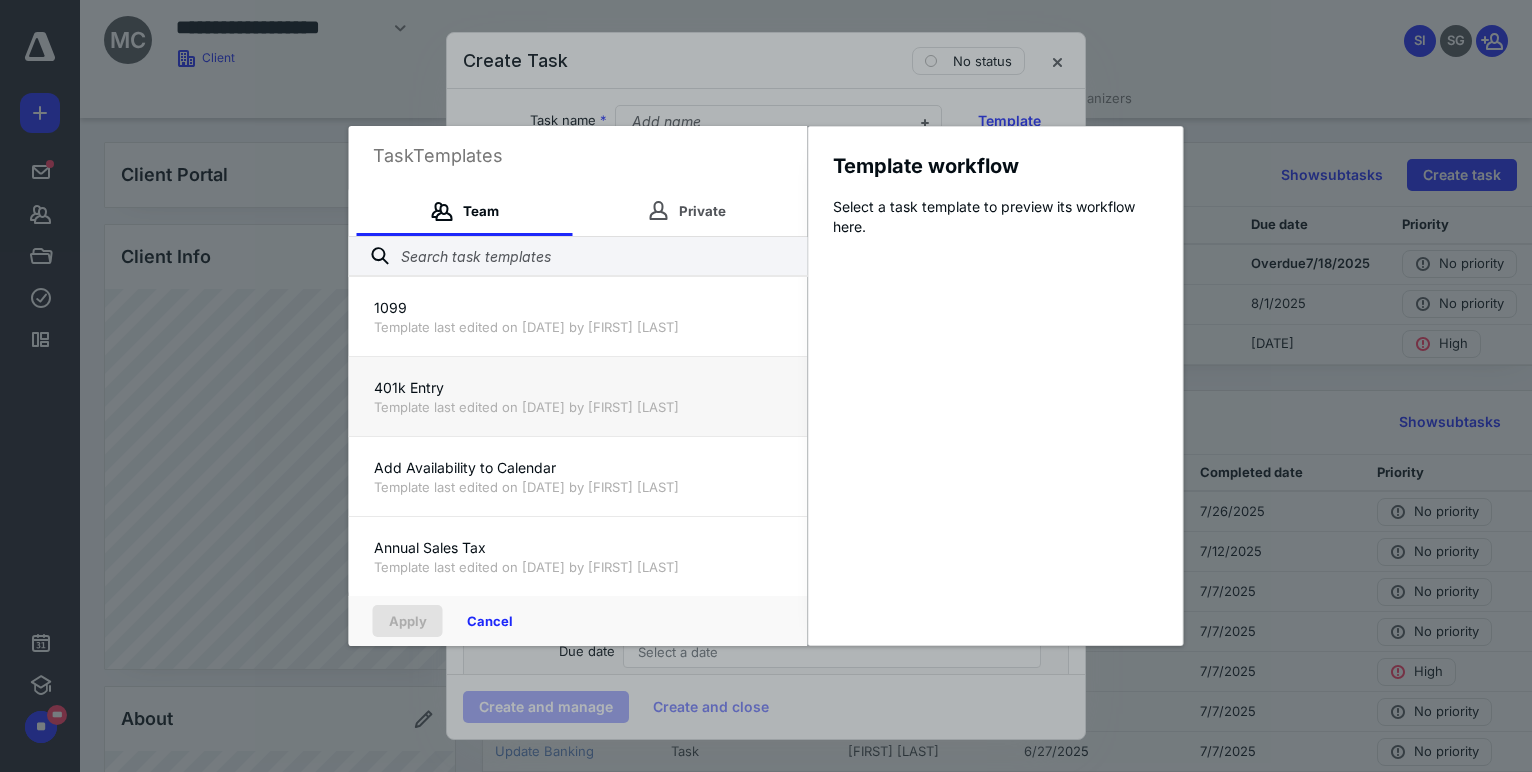 type 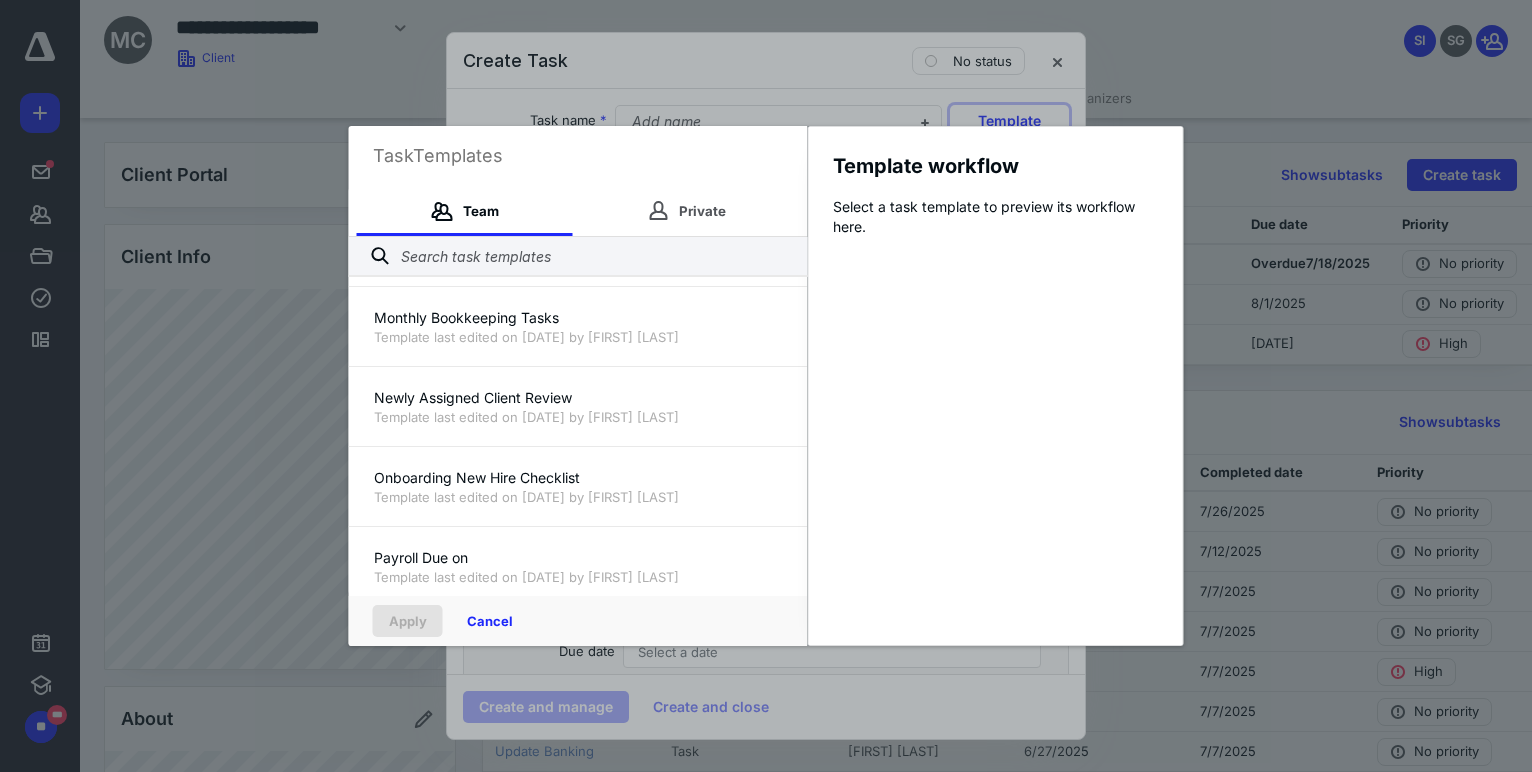 scroll, scrollTop: 502, scrollLeft: 0, axis: vertical 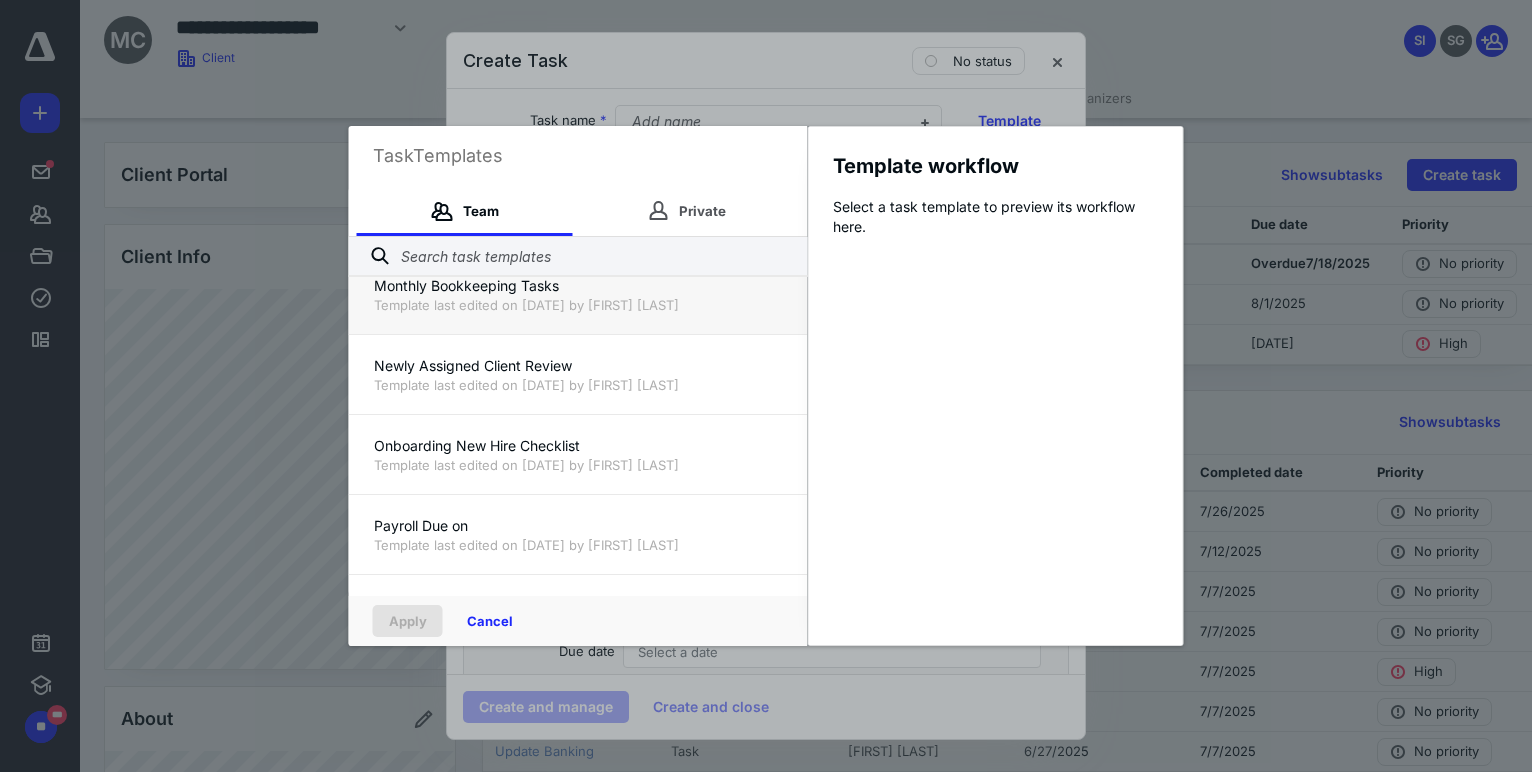 click on "Template last edited on [DATE] by [FIRST] [LAST]" at bounding box center (578, 305) 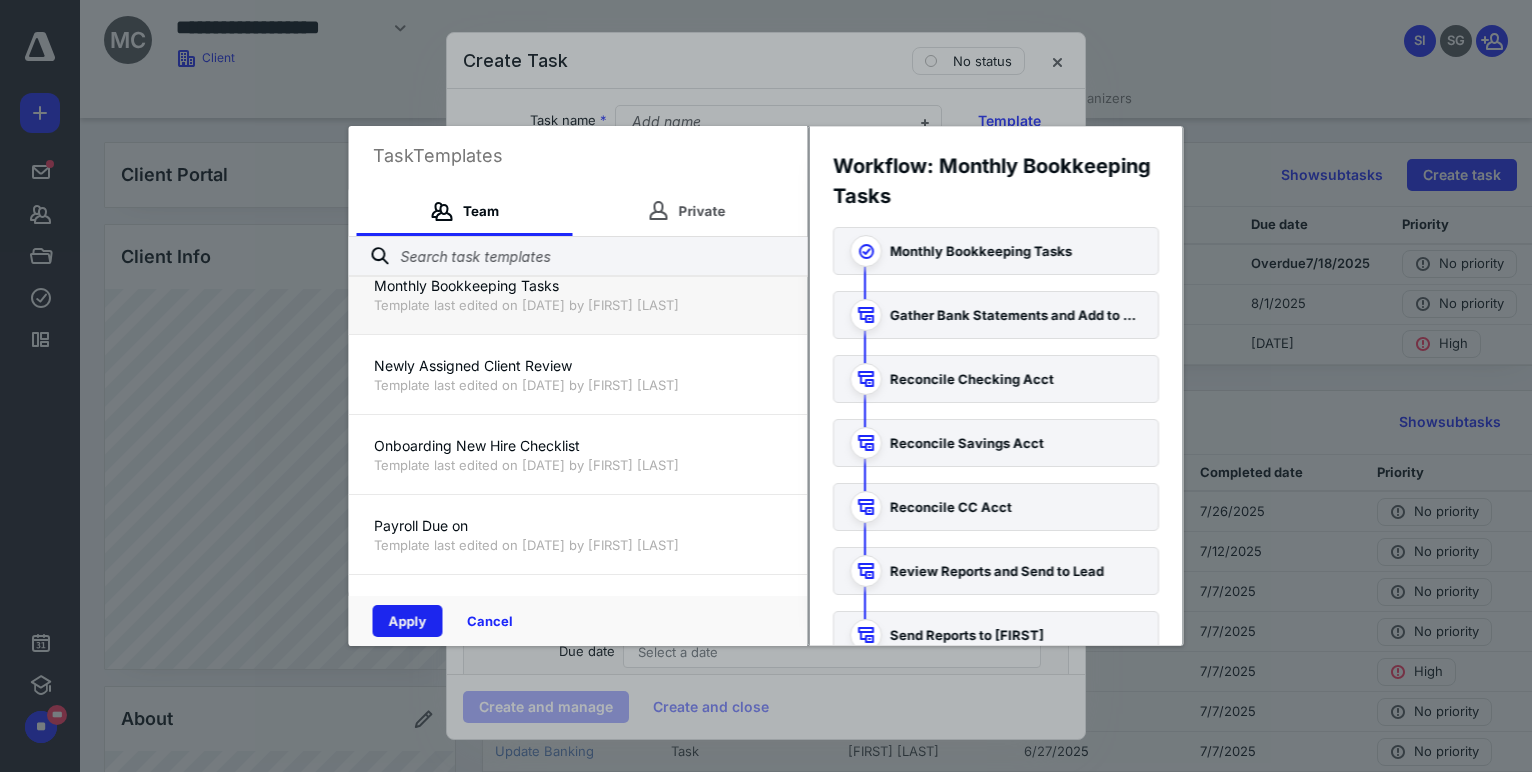 click on "Apply" at bounding box center [408, 621] 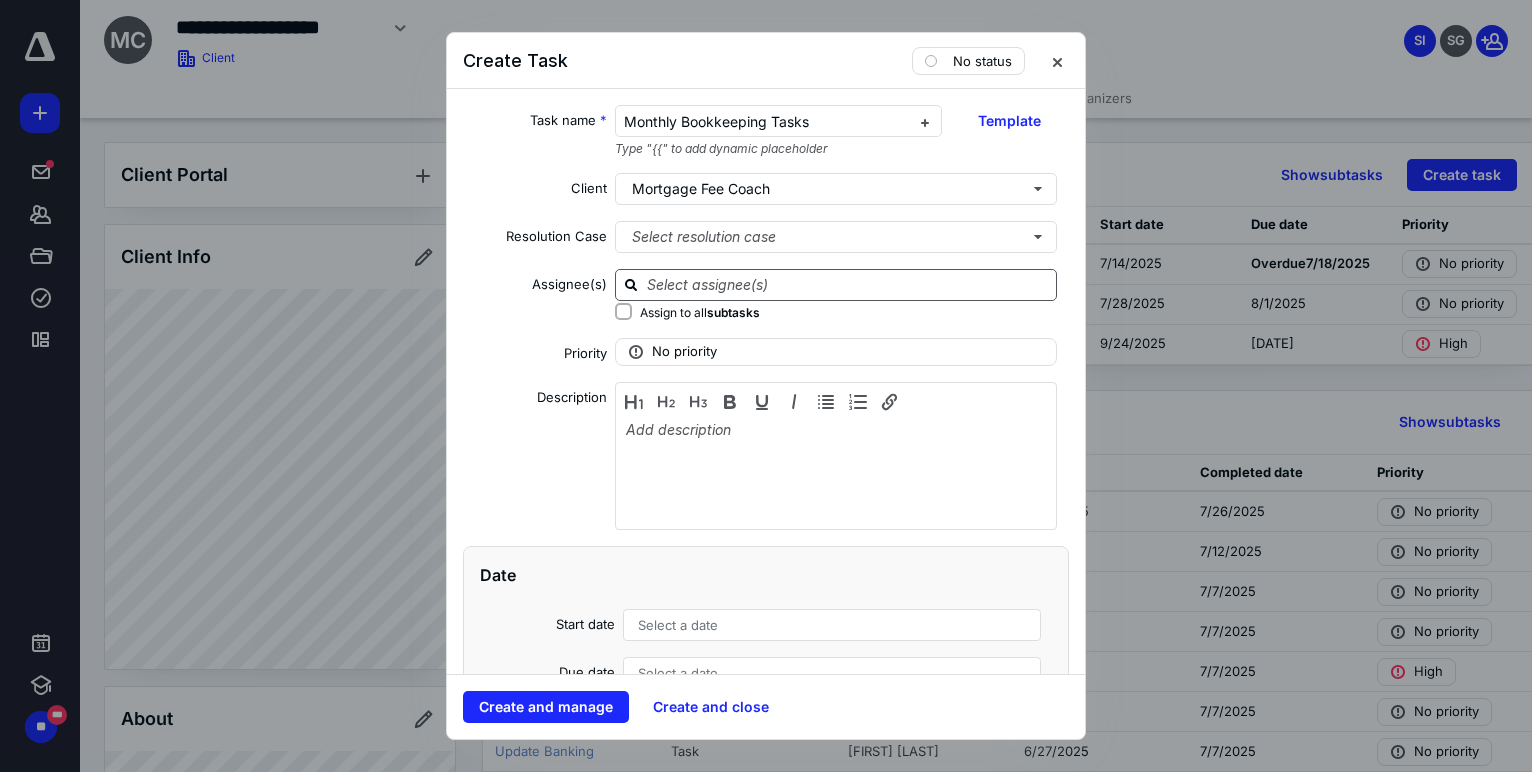 click at bounding box center [848, 284] 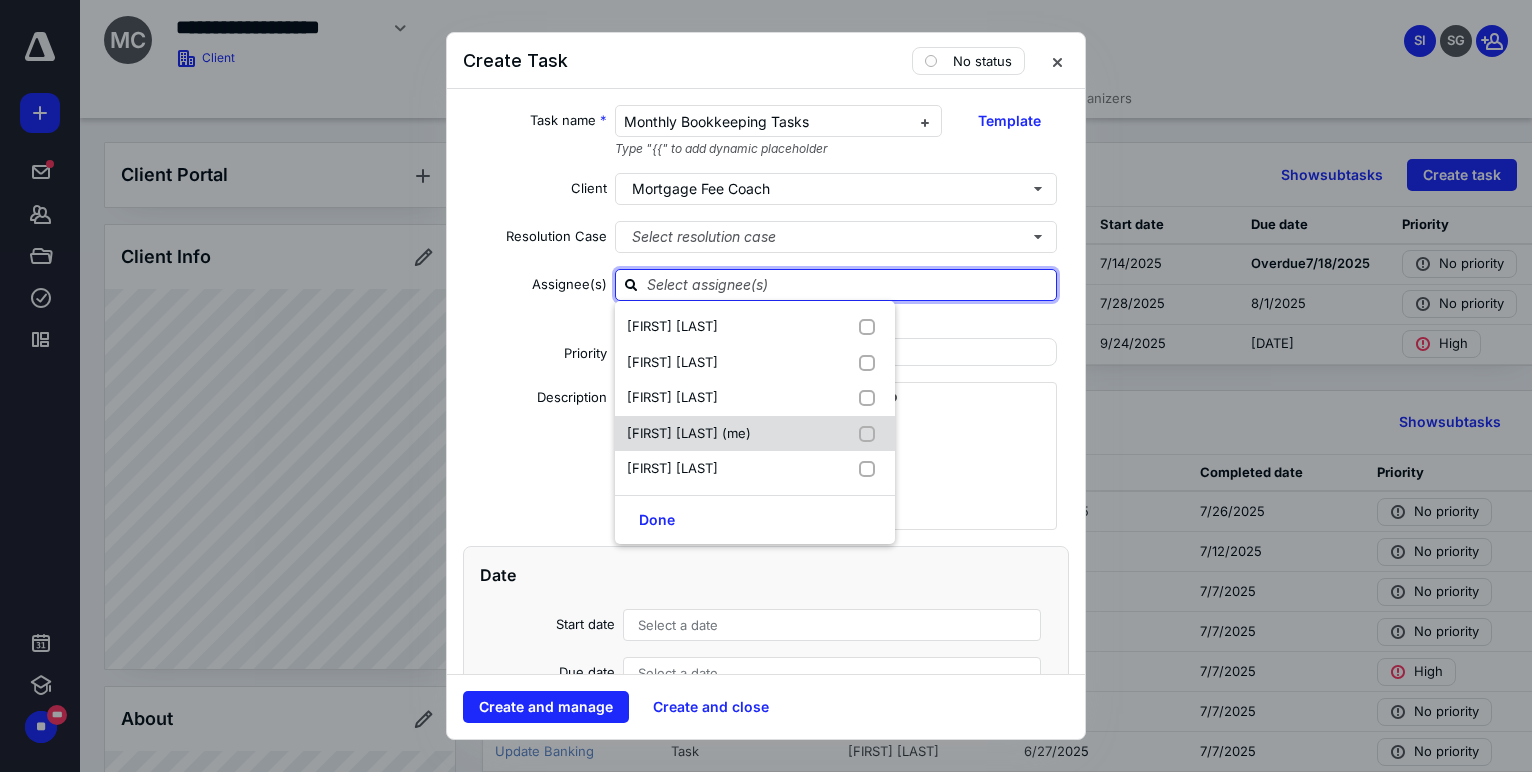 click on "[FIRST] [LAST] (me)" at bounding box center (689, 433) 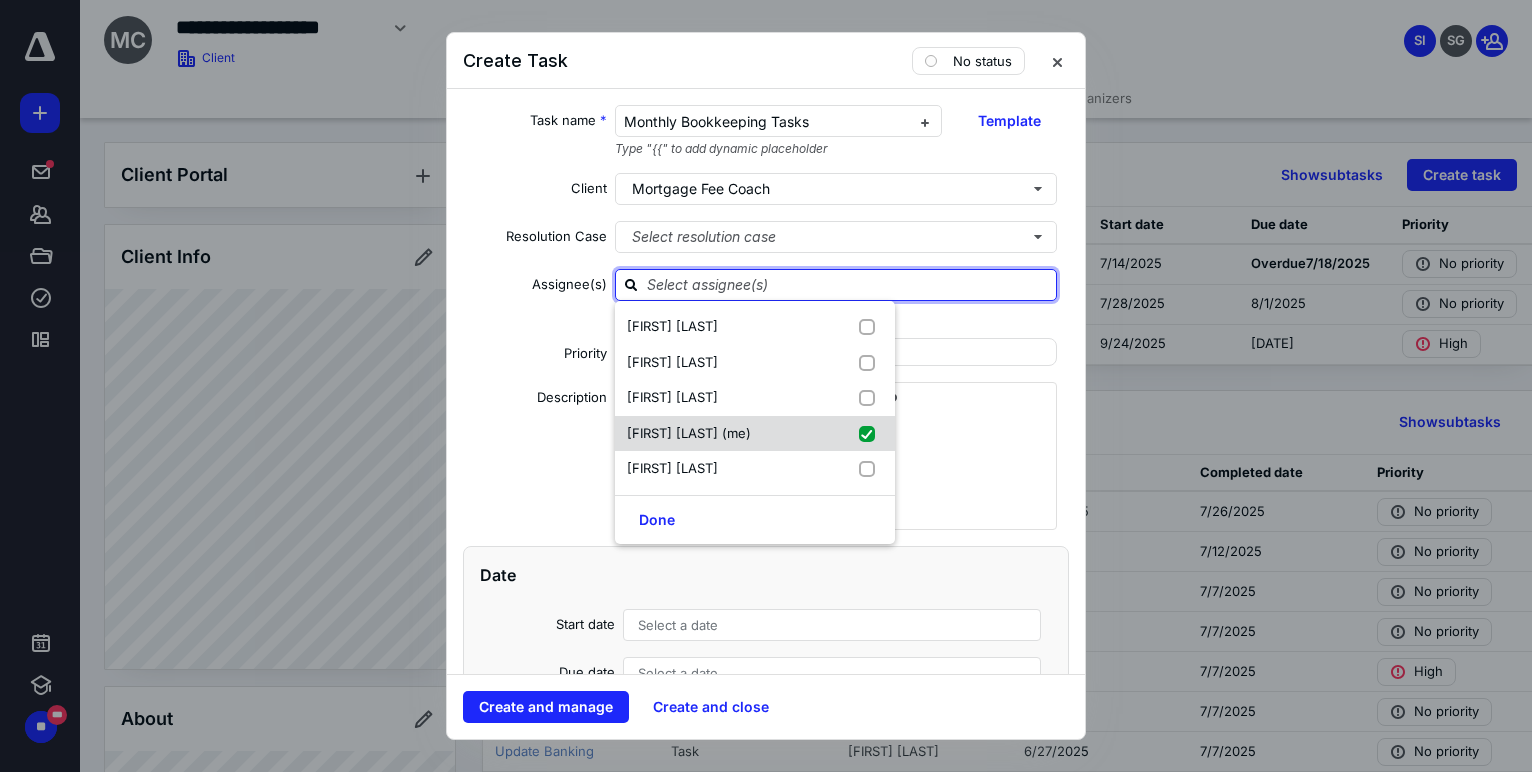 checkbox on "true" 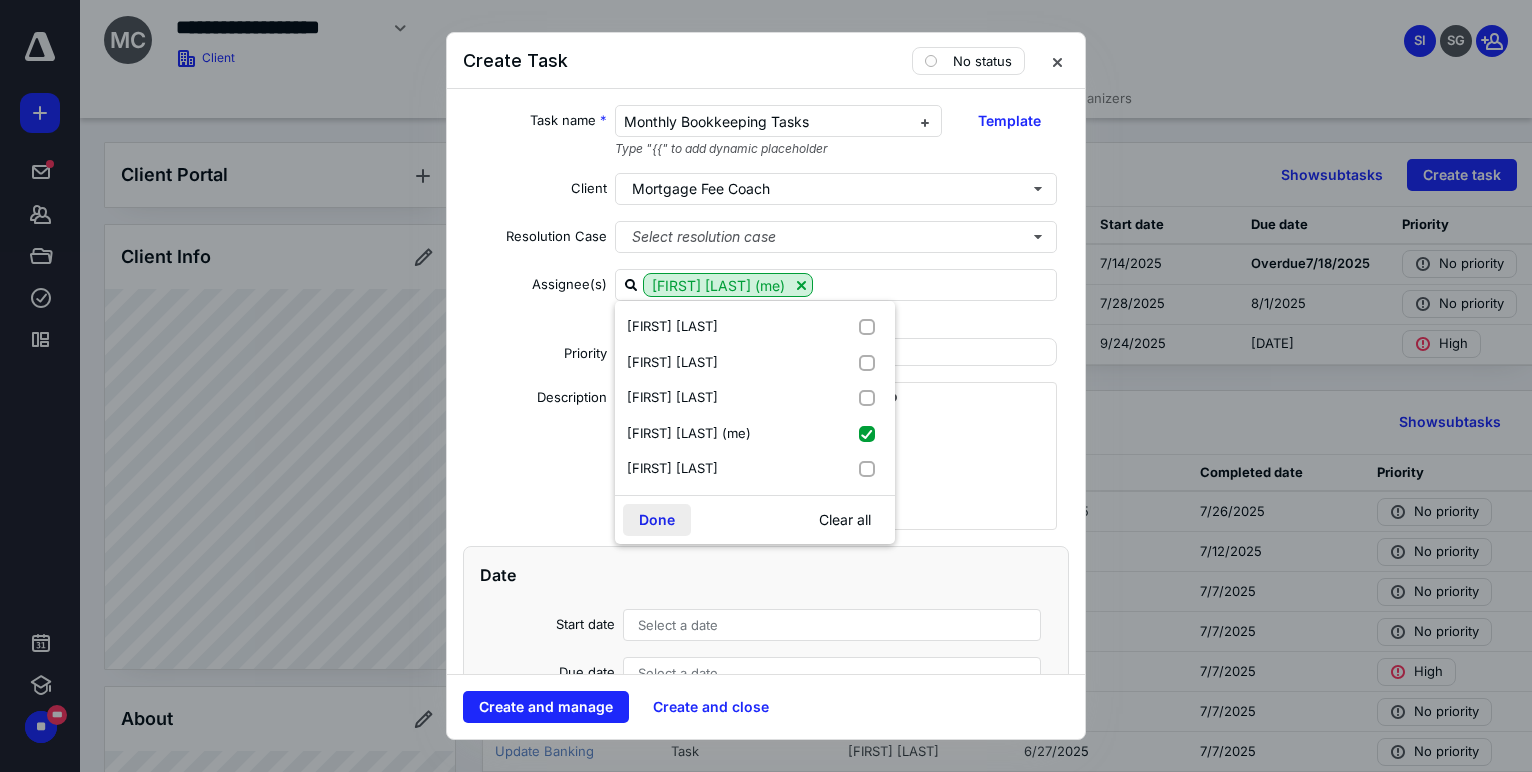click on "Done" at bounding box center [657, 520] 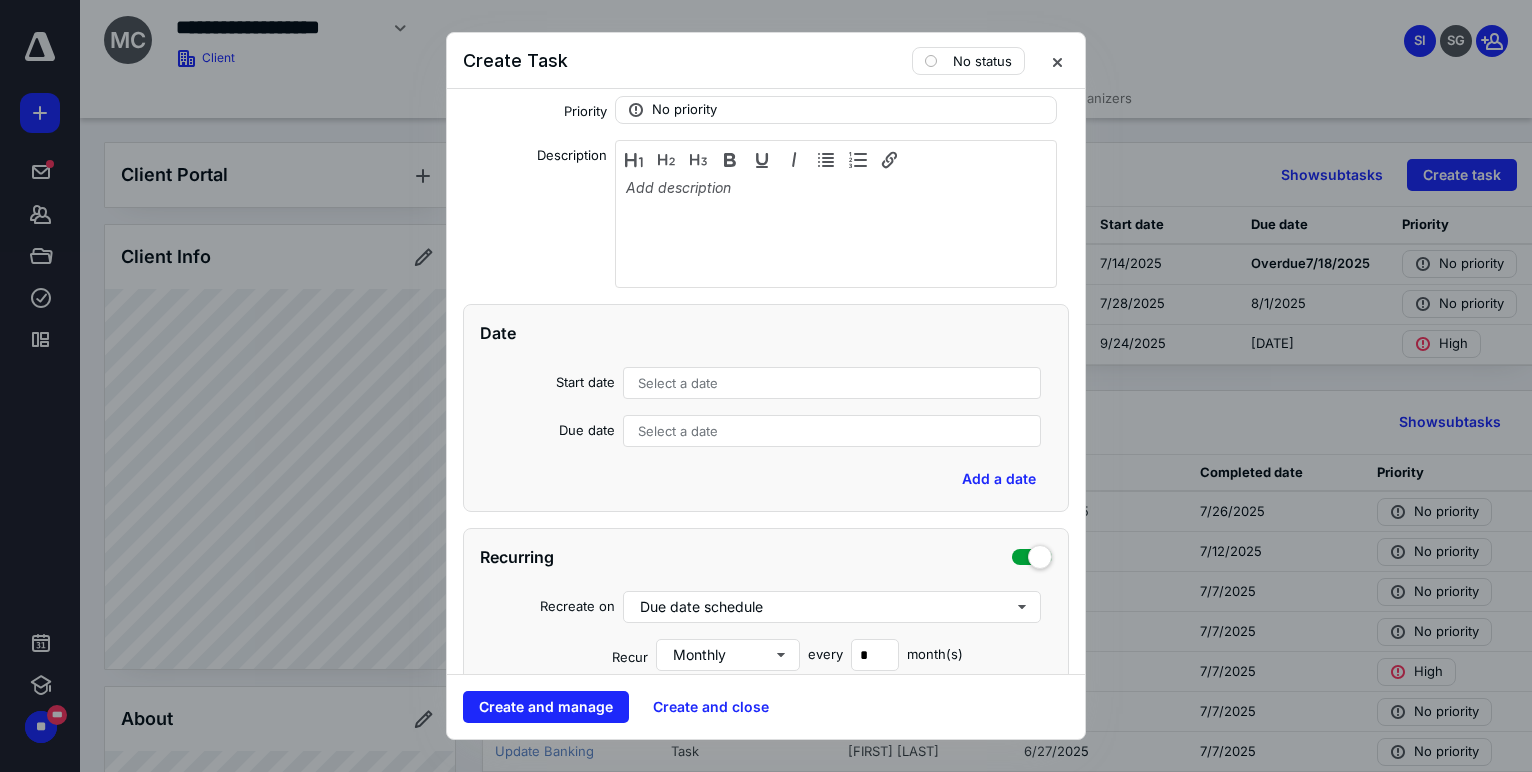 scroll, scrollTop: 249, scrollLeft: 0, axis: vertical 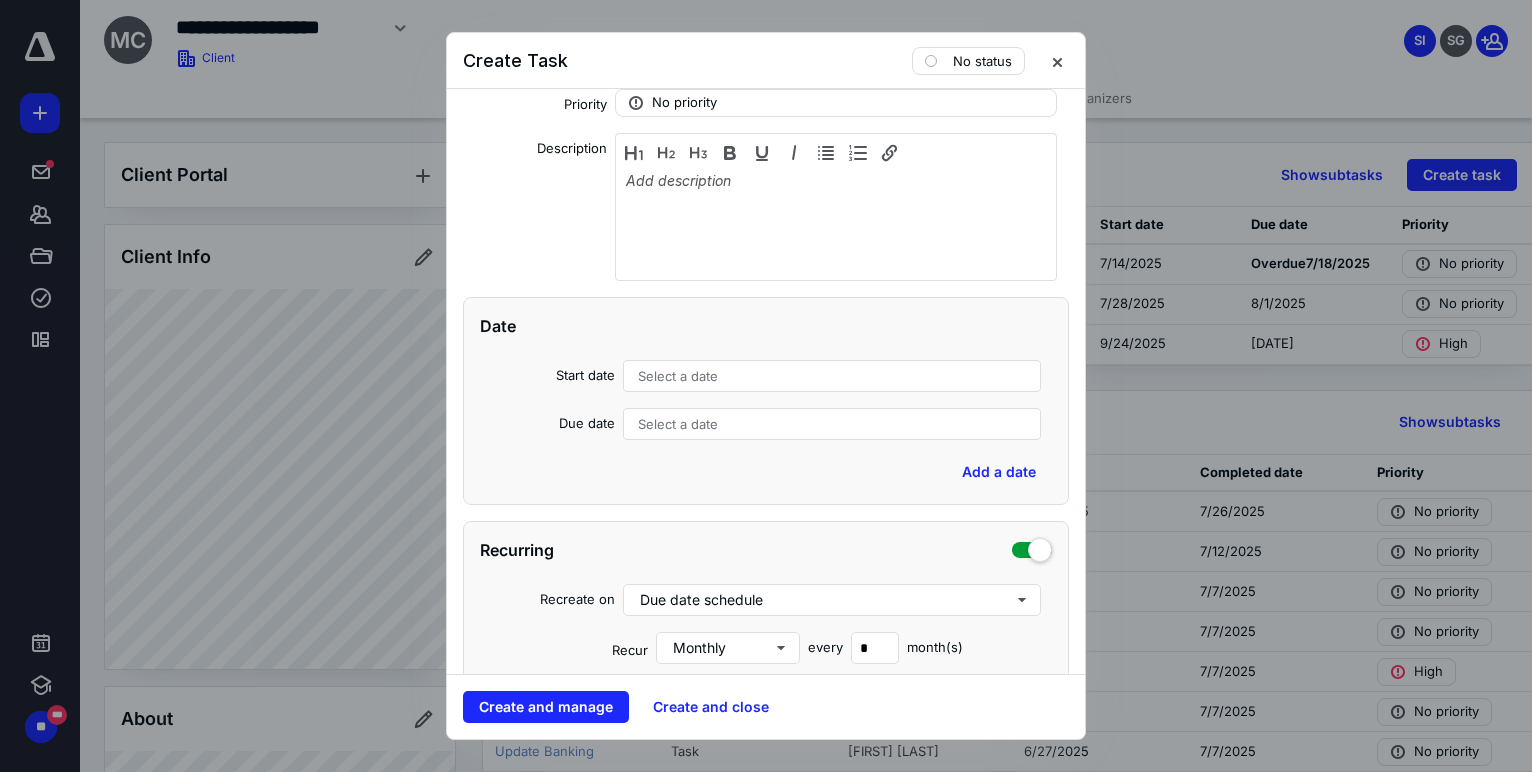 click on "Select a date" at bounding box center (678, 376) 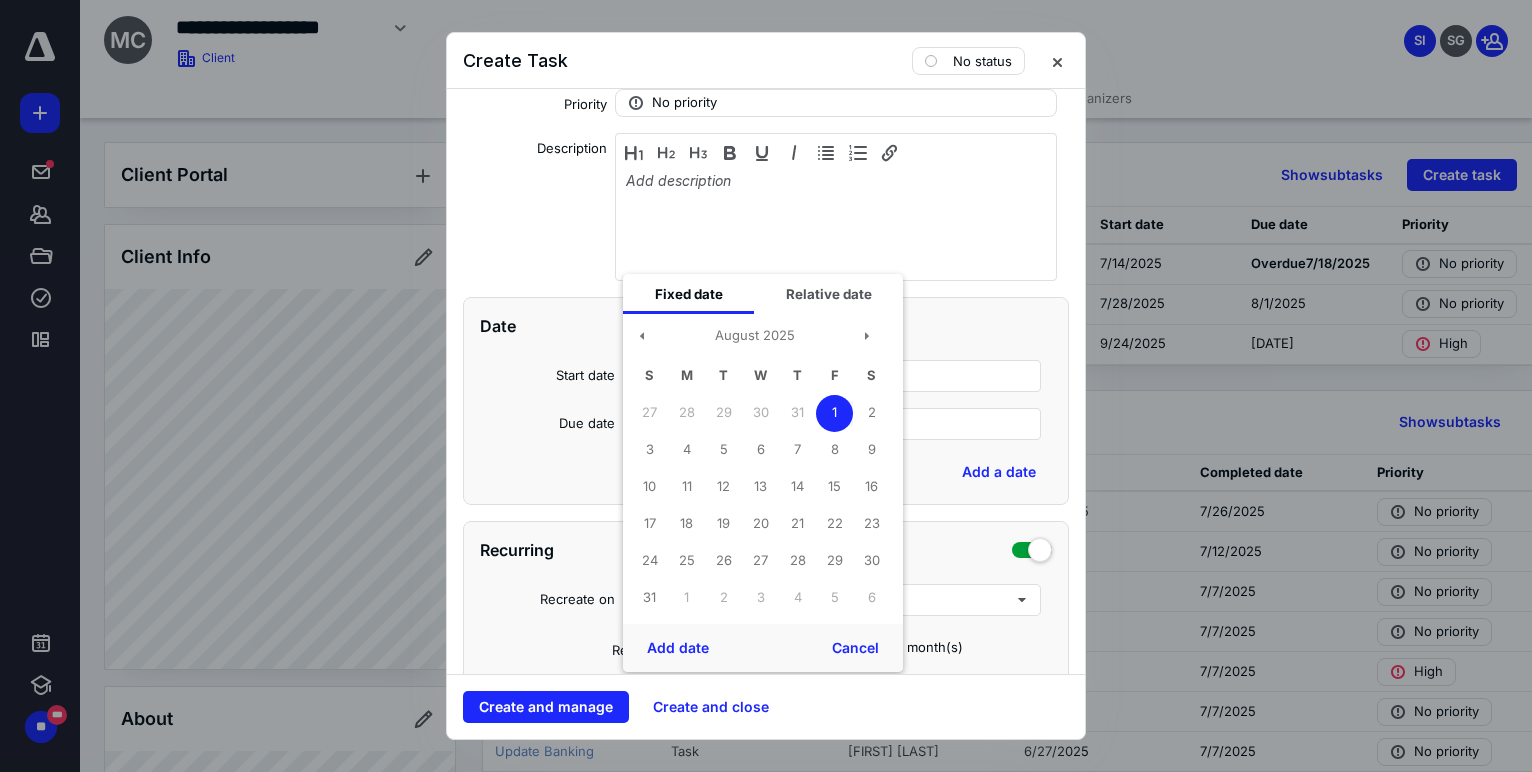 click on "1" at bounding box center [834, 413] 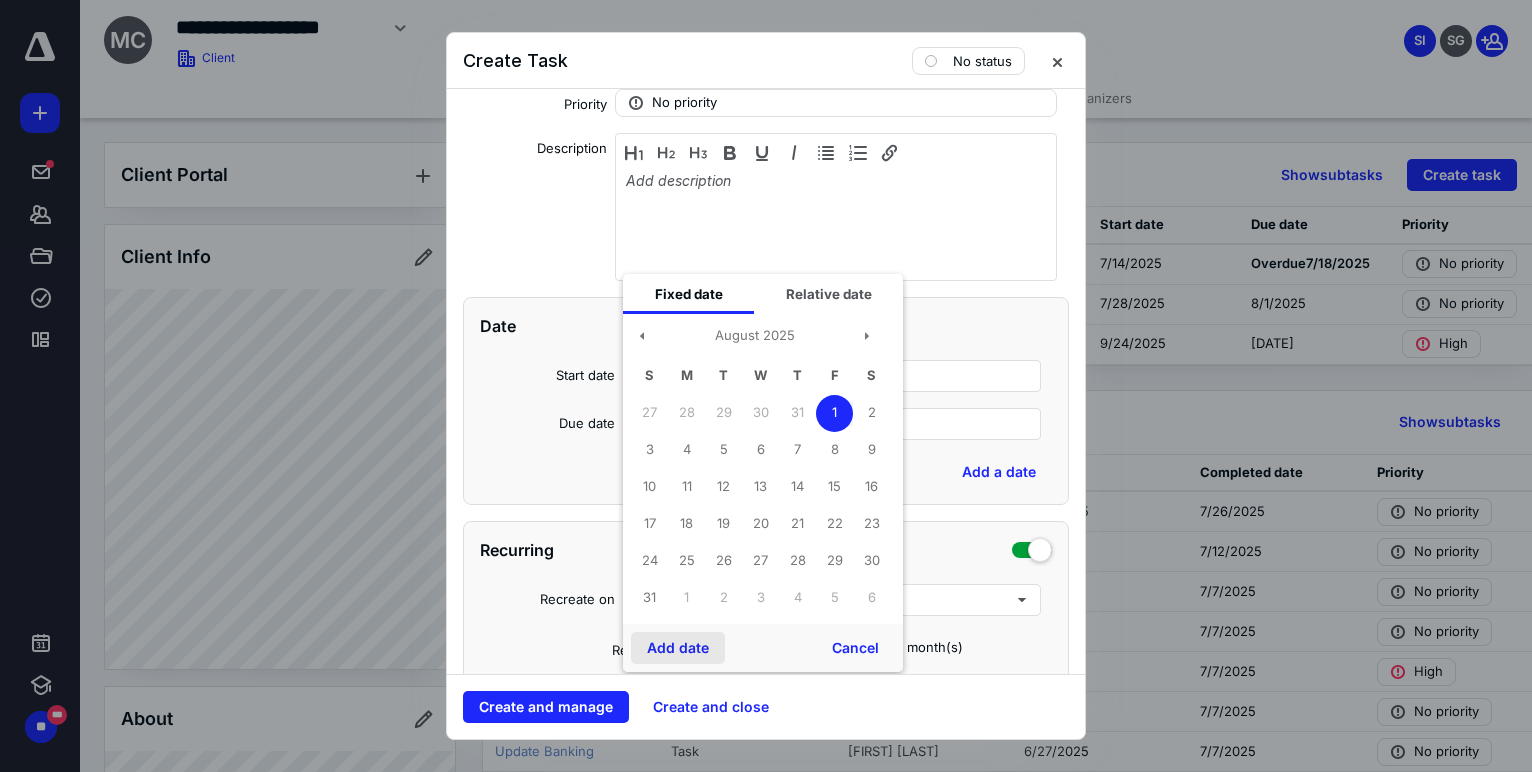 click on "Add date" at bounding box center [678, 648] 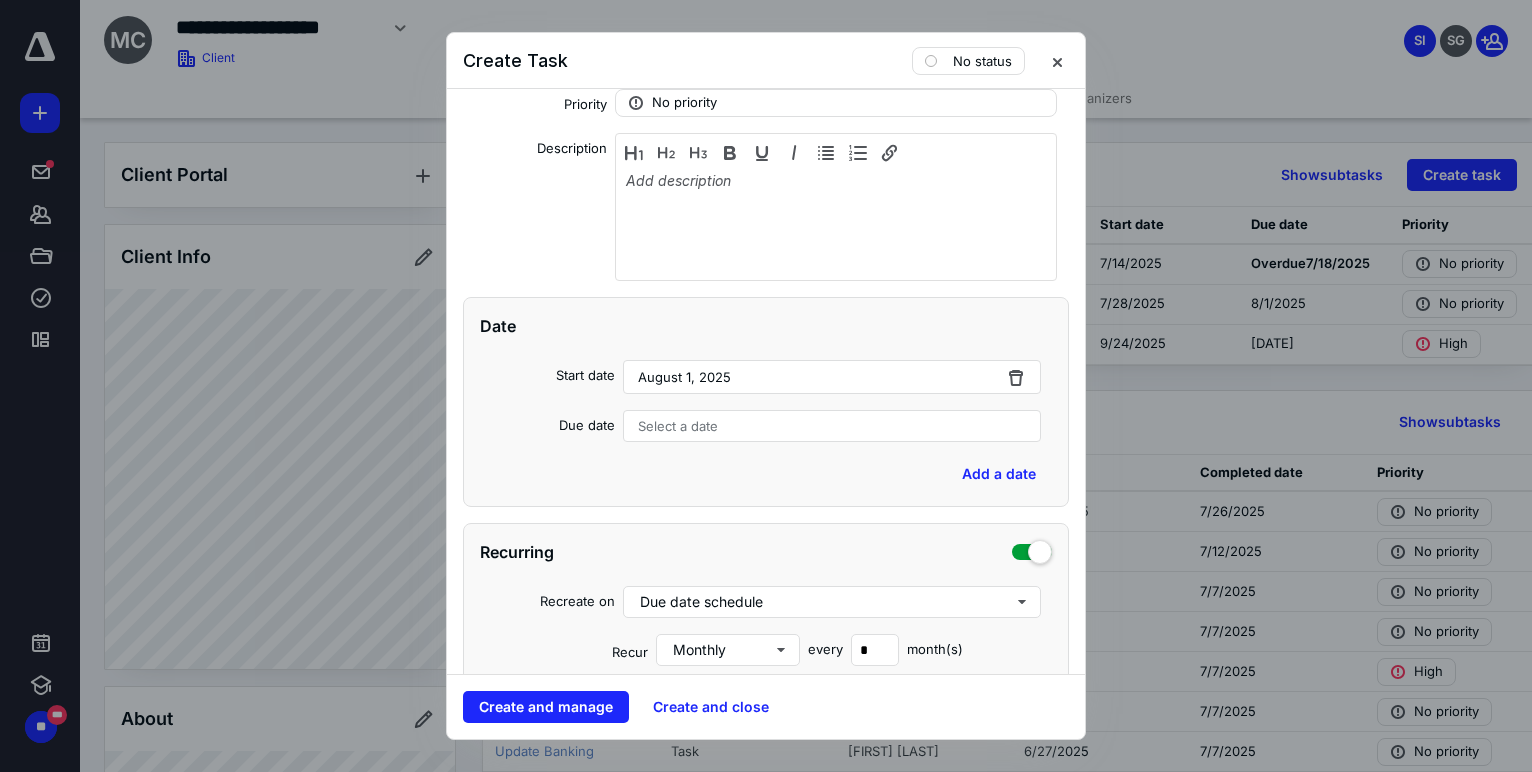 click on "Select a date" at bounding box center (678, 426) 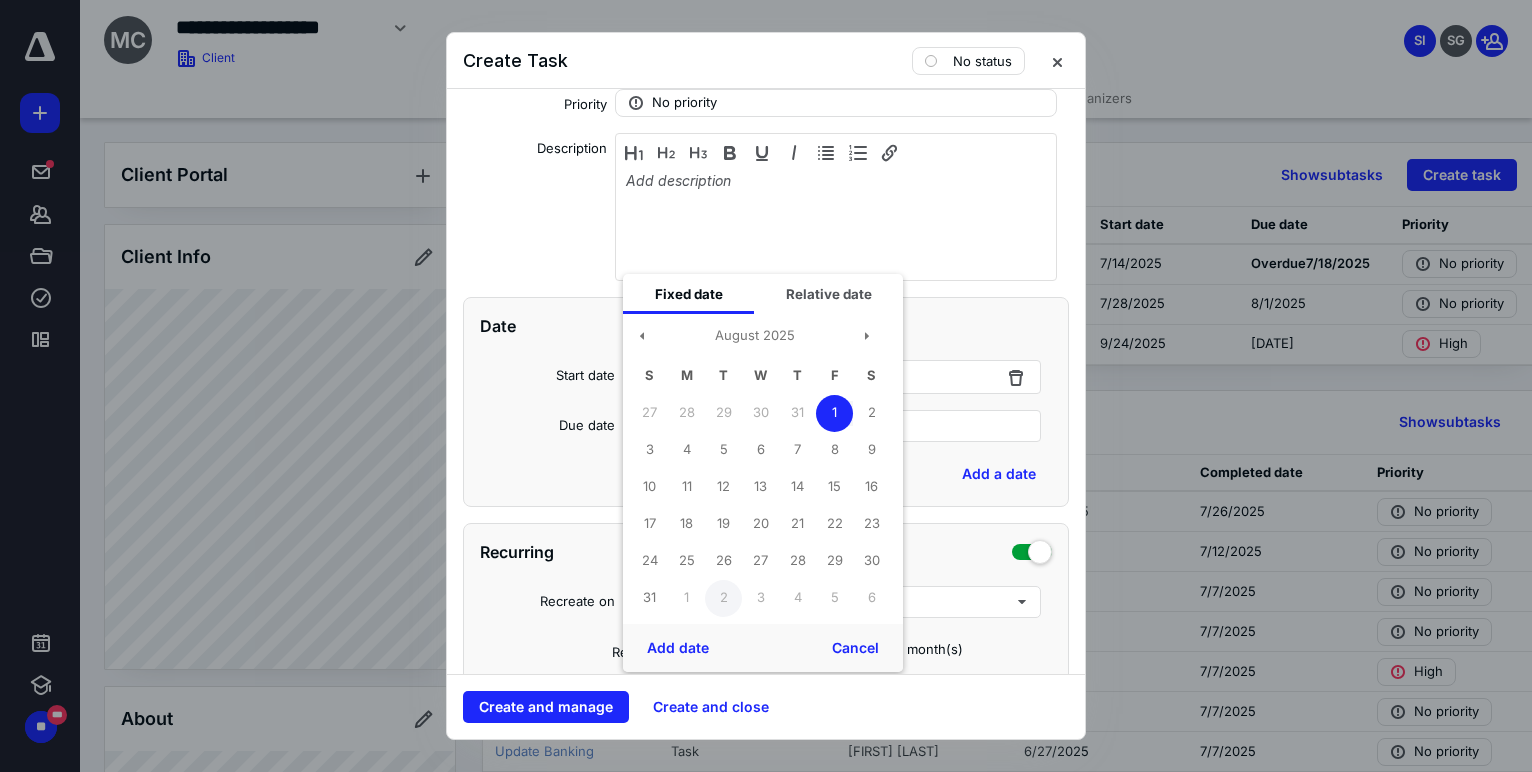 drag, startPoint x: 828, startPoint y: 480, endPoint x: 720, endPoint y: 612, distance: 170.55205 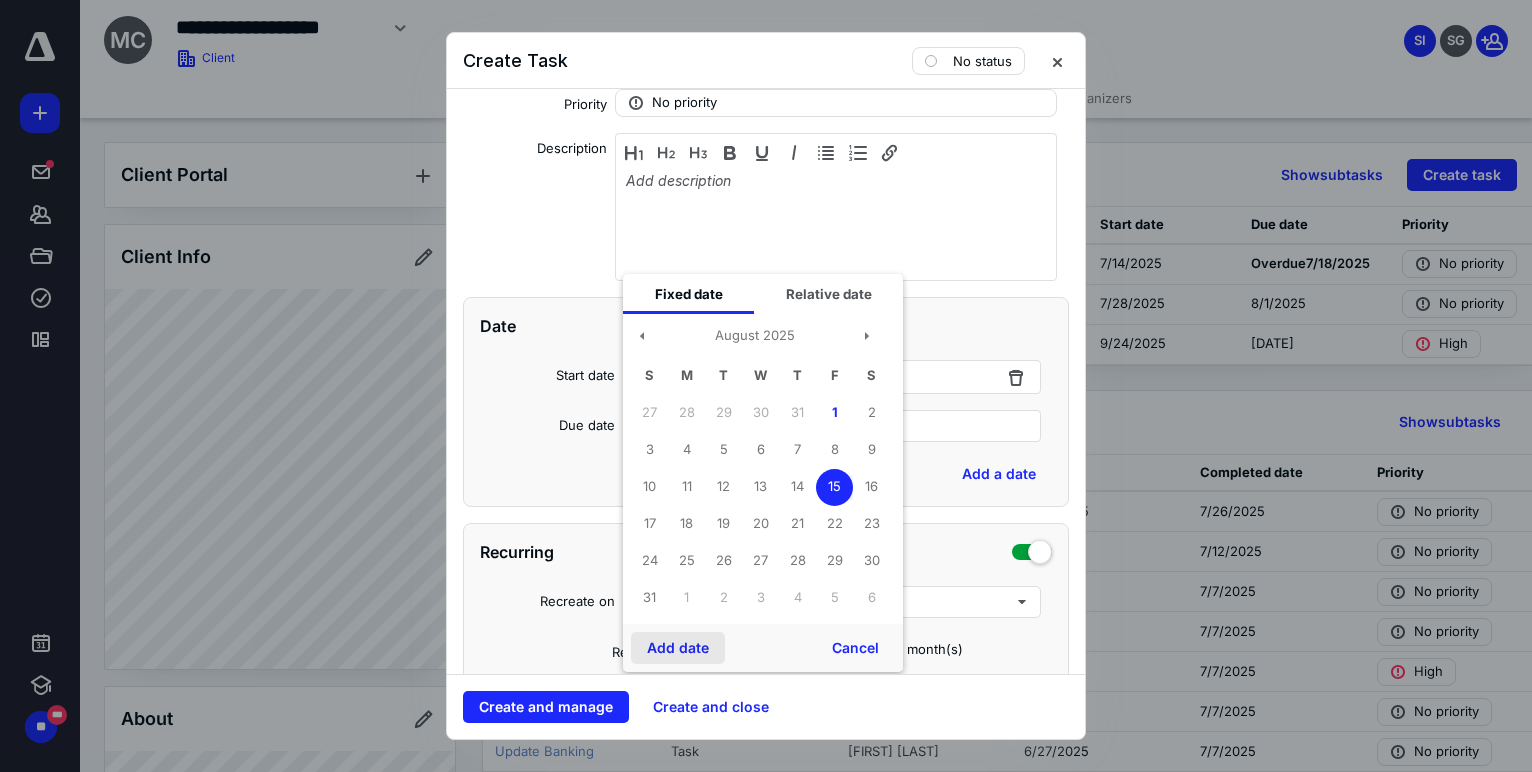 click on "Add date" at bounding box center (678, 648) 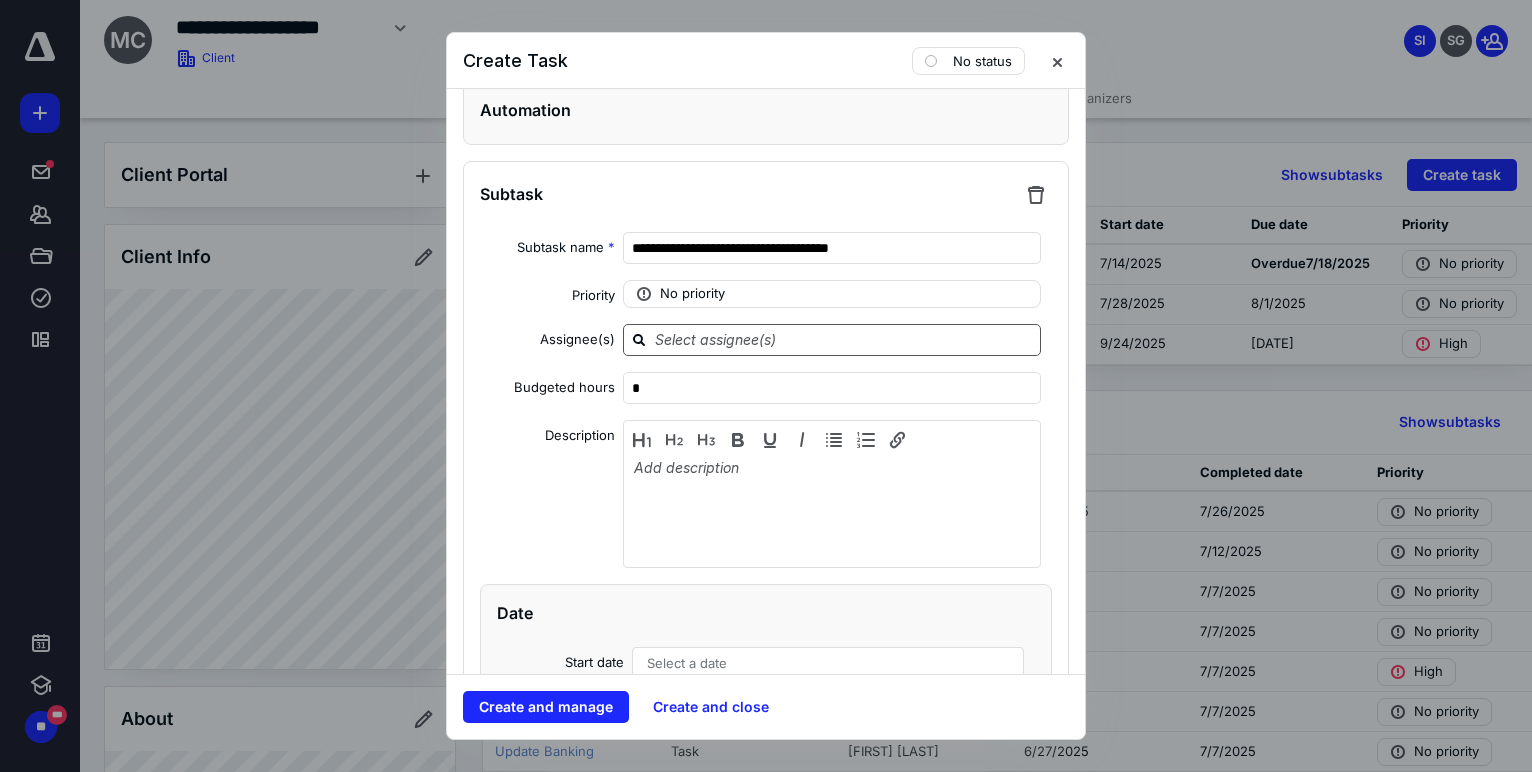 scroll, scrollTop: 1170, scrollLeft: 0, axis: vertical 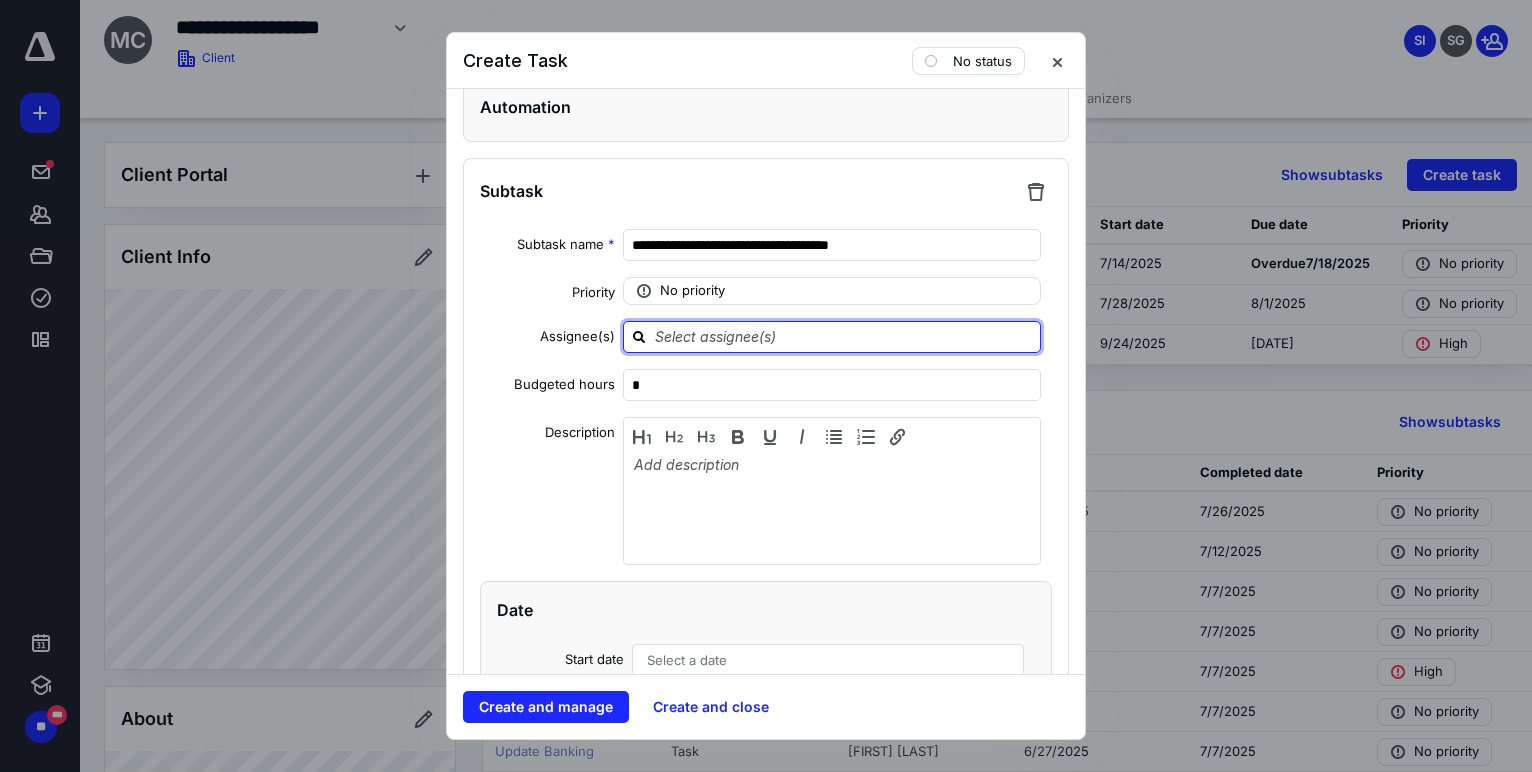 click at bounding box center [844, 336] 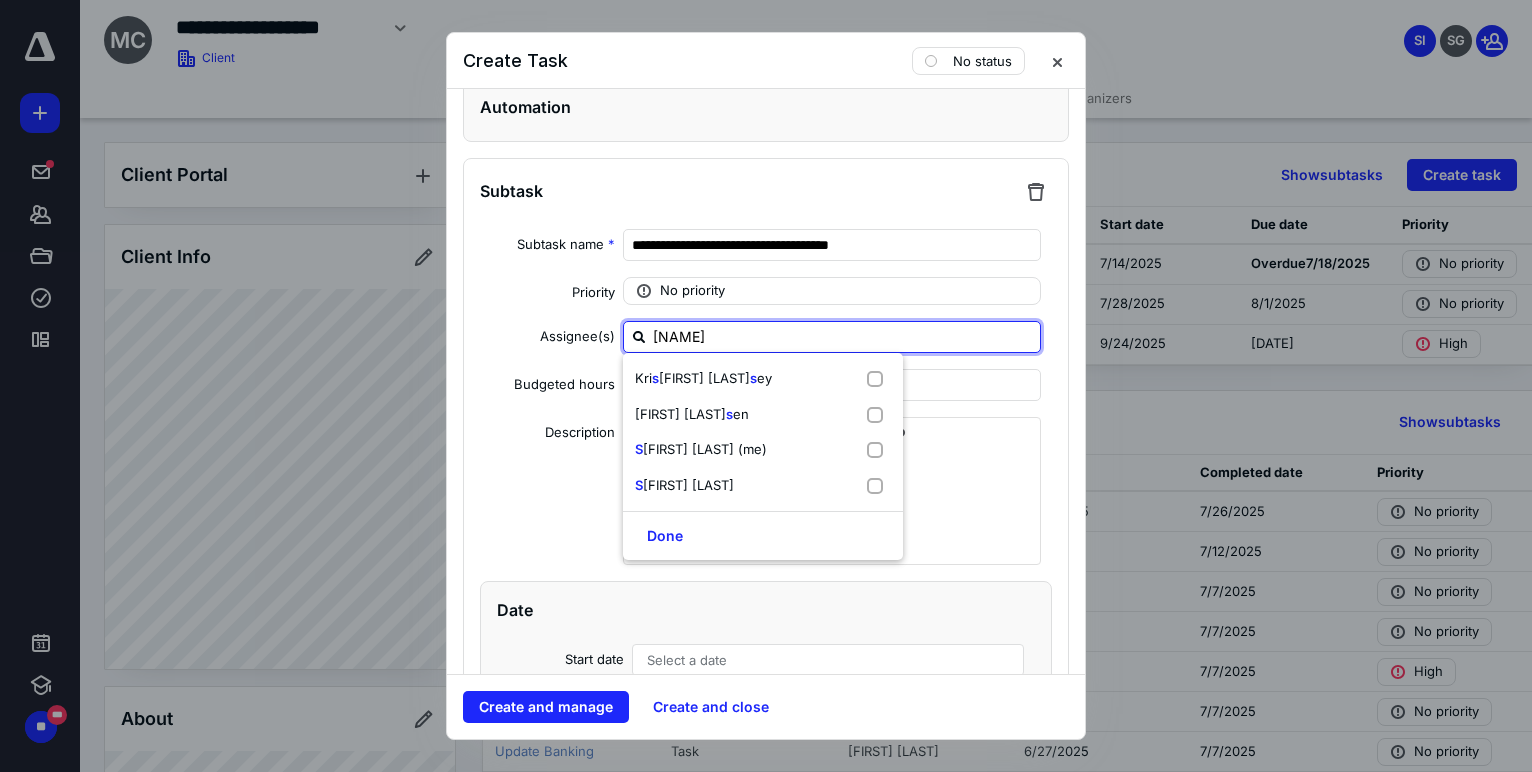 type on "sara" 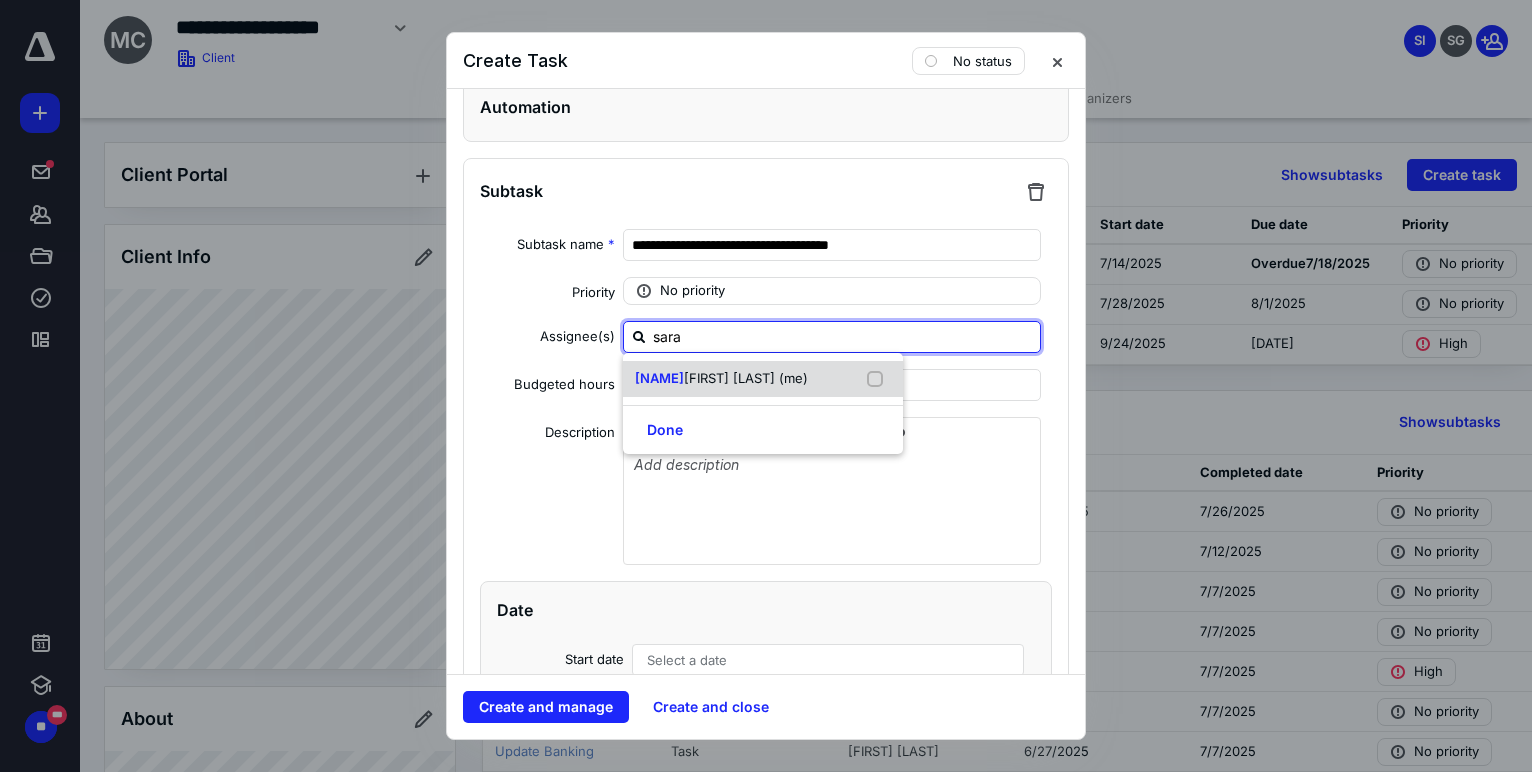 click on "[FIRST] [LAST] (me)" at bounding box center [746, 378] 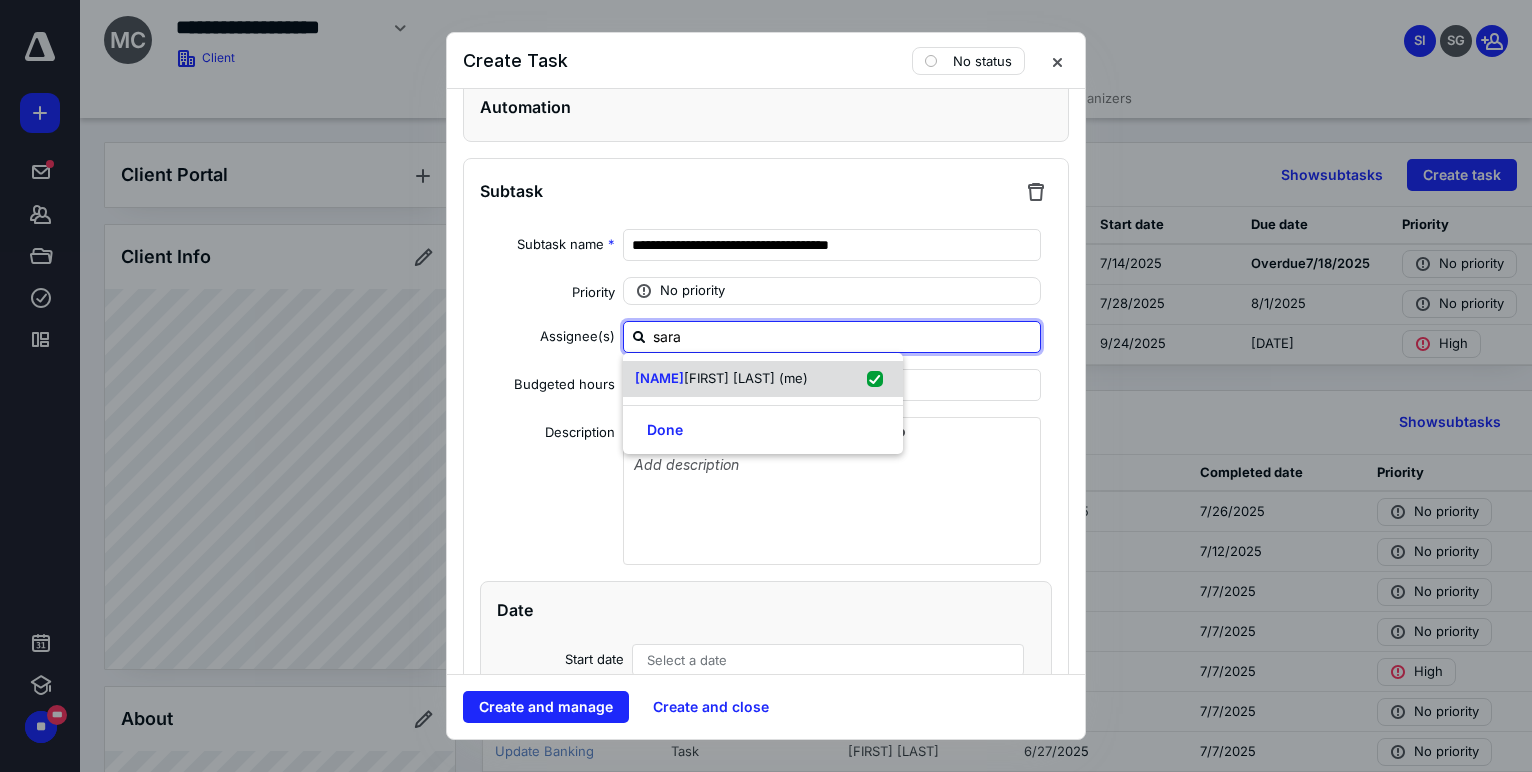 checkbox on "true" 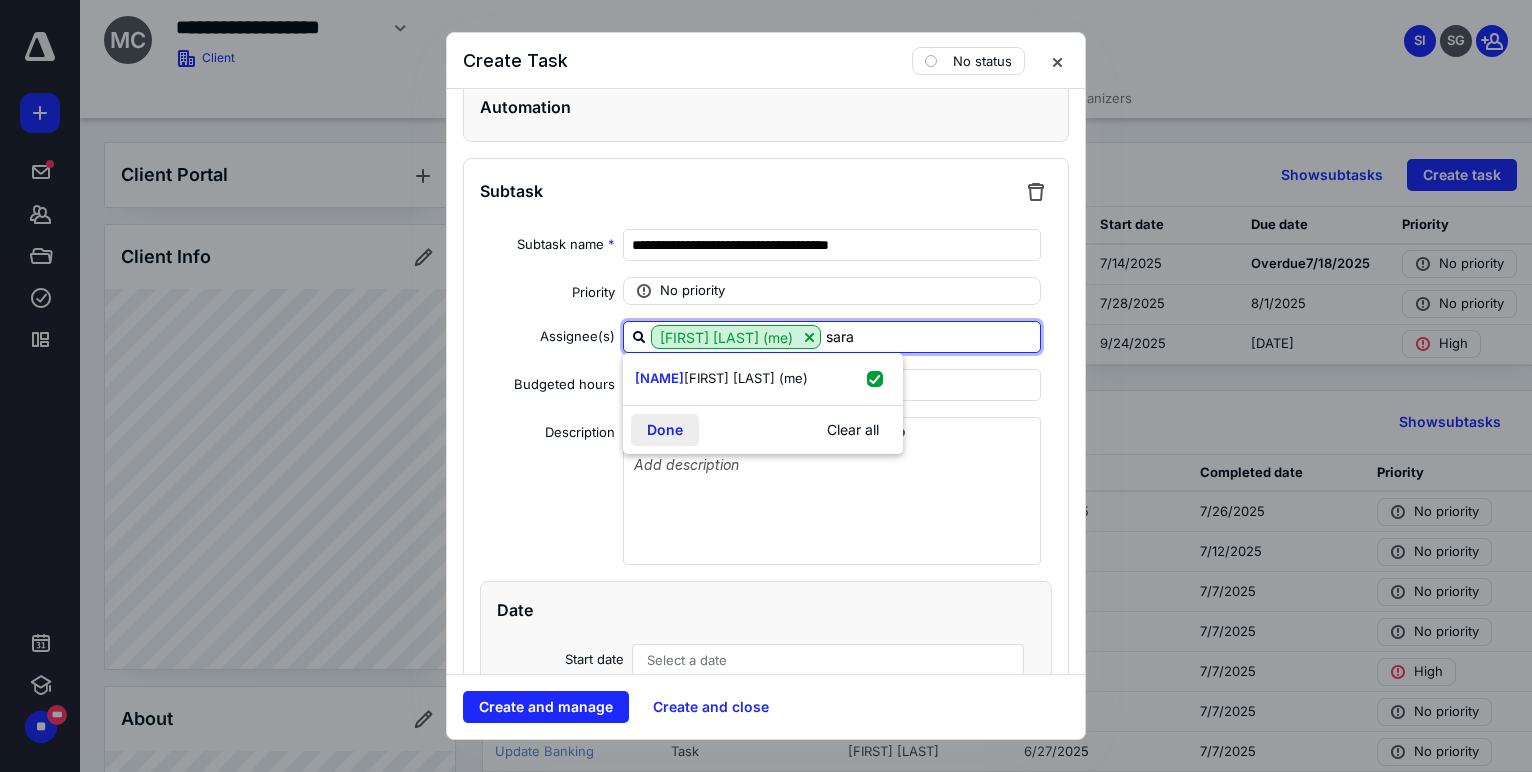 type on "sara" 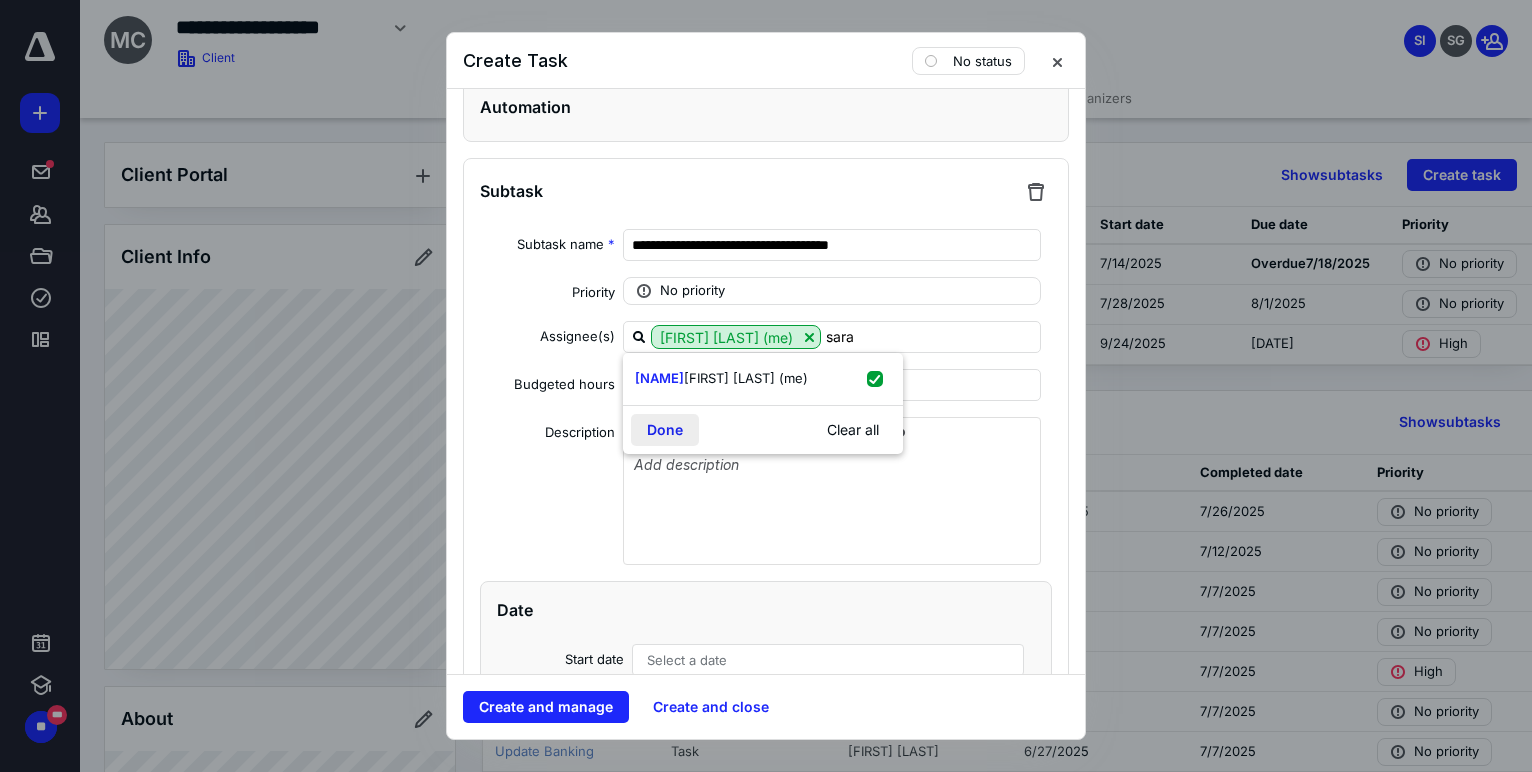 click on "Done" at bounding box center (665, 430) 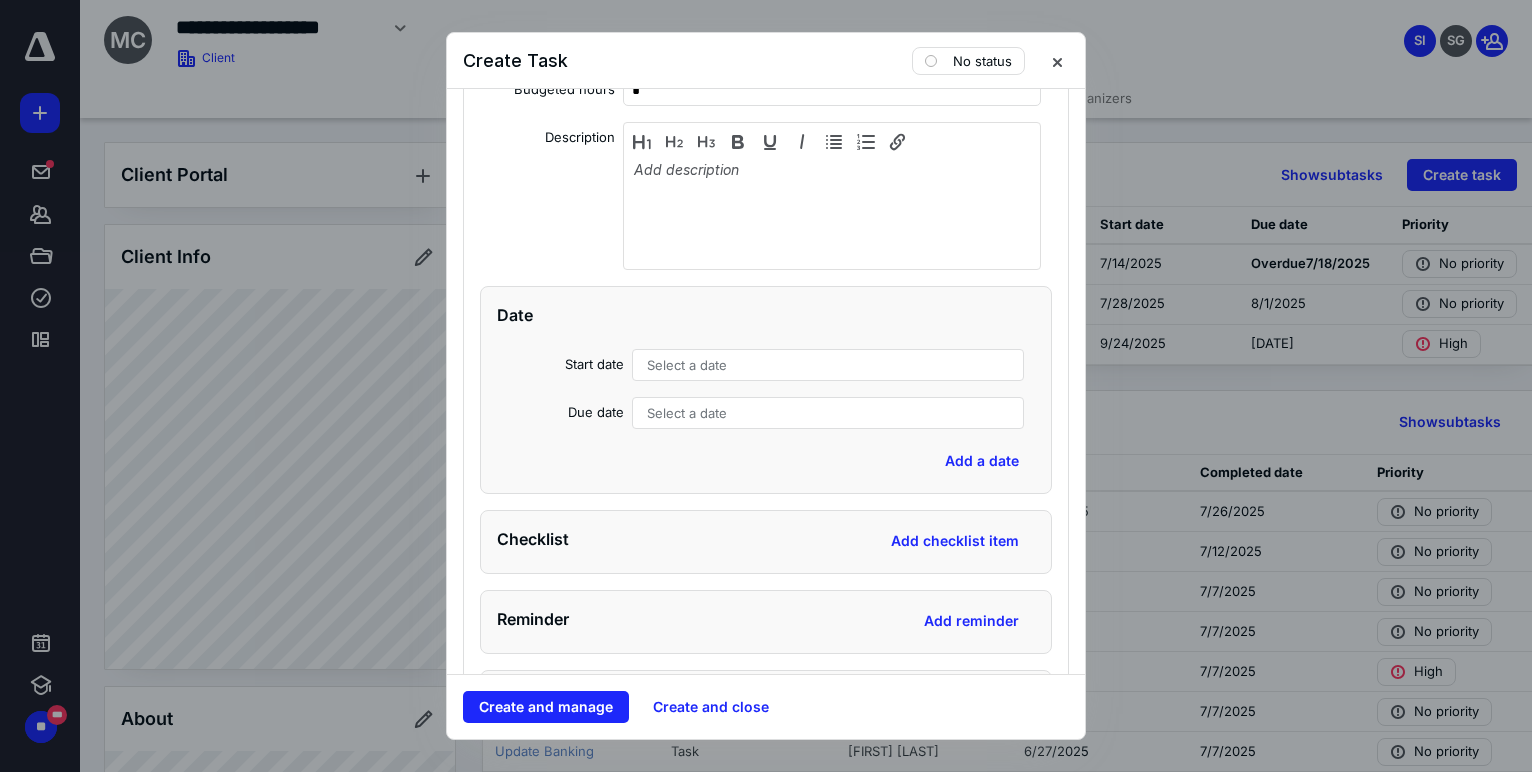 scroll, scrollTop: 1471, scrollLeft: 0, axis: vertical 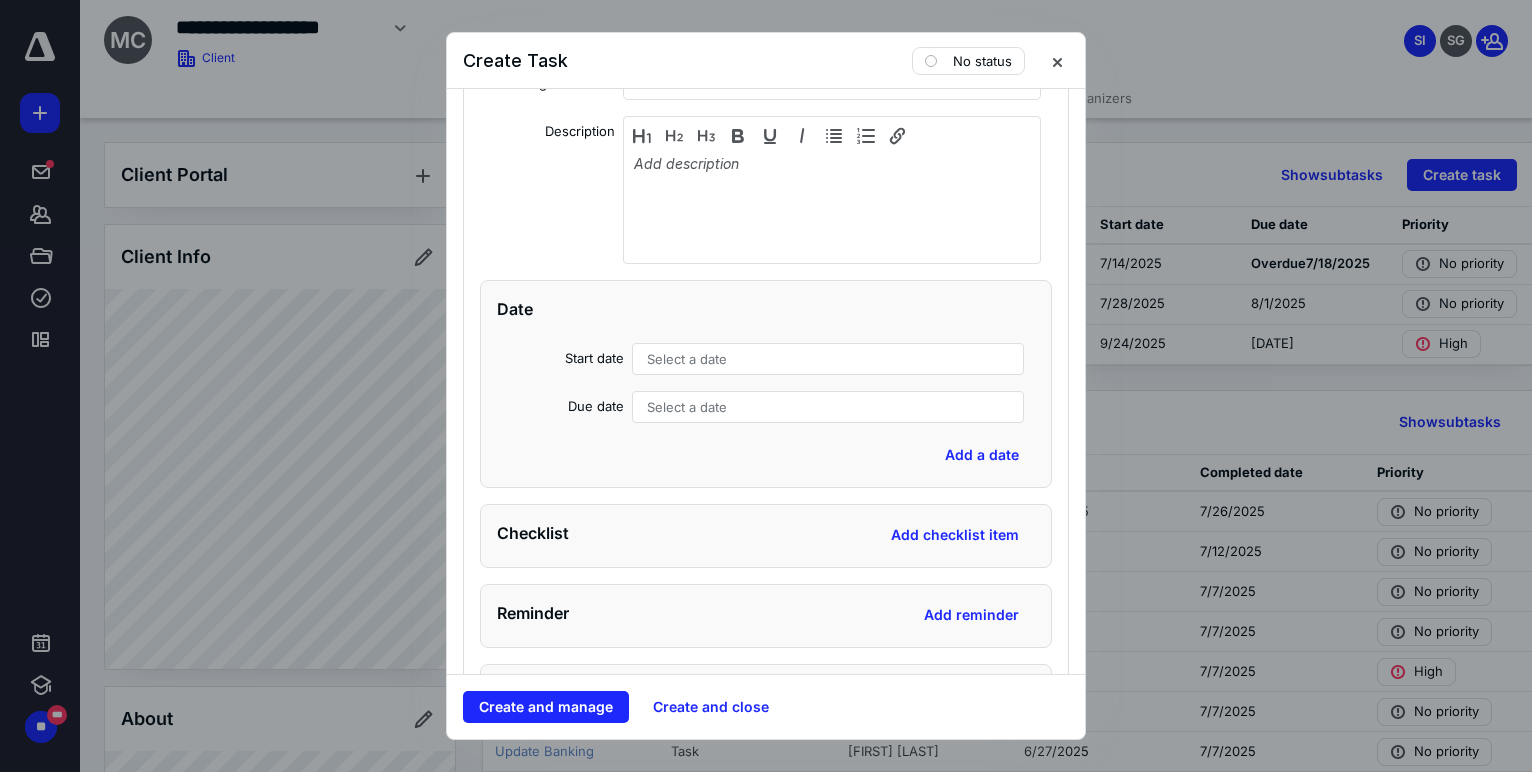 click on "Select a date" at bounding box center [828, 359] 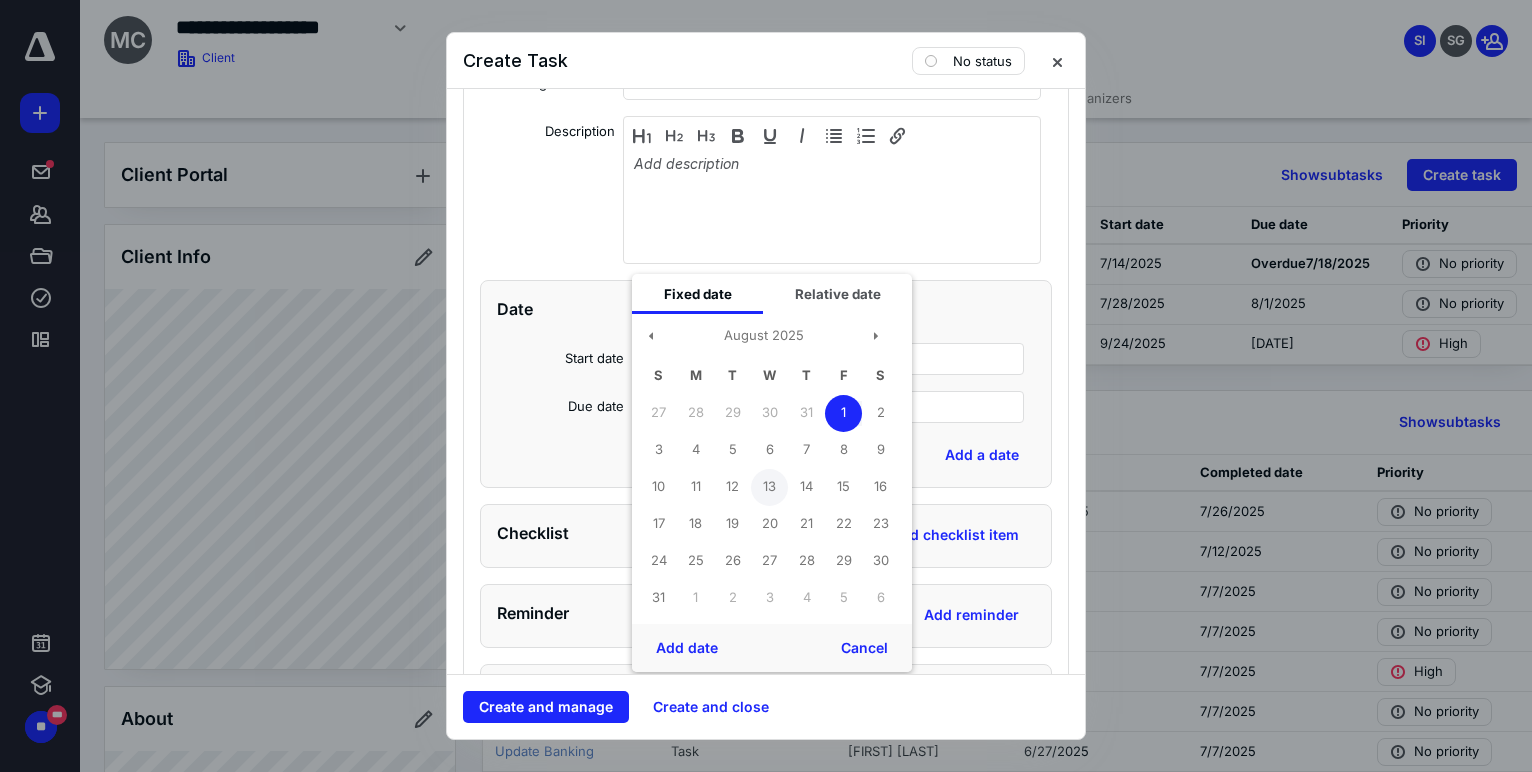 drag, startPoint x: 840, startPoint y: 411, endPoint x: 762, endPoint y: 498, distance: 116.846054 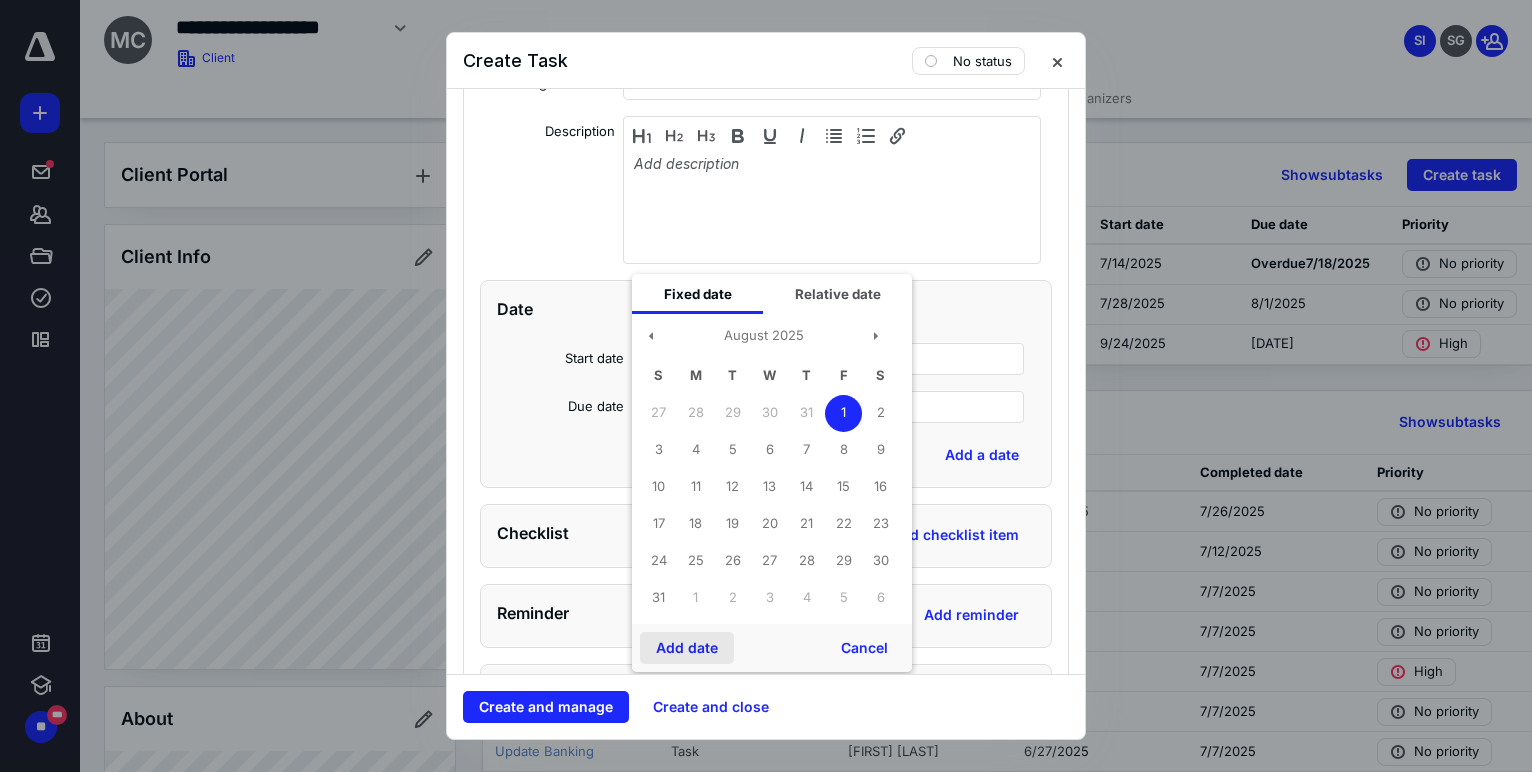 click on "Add date" at bounding box center [687, 648] 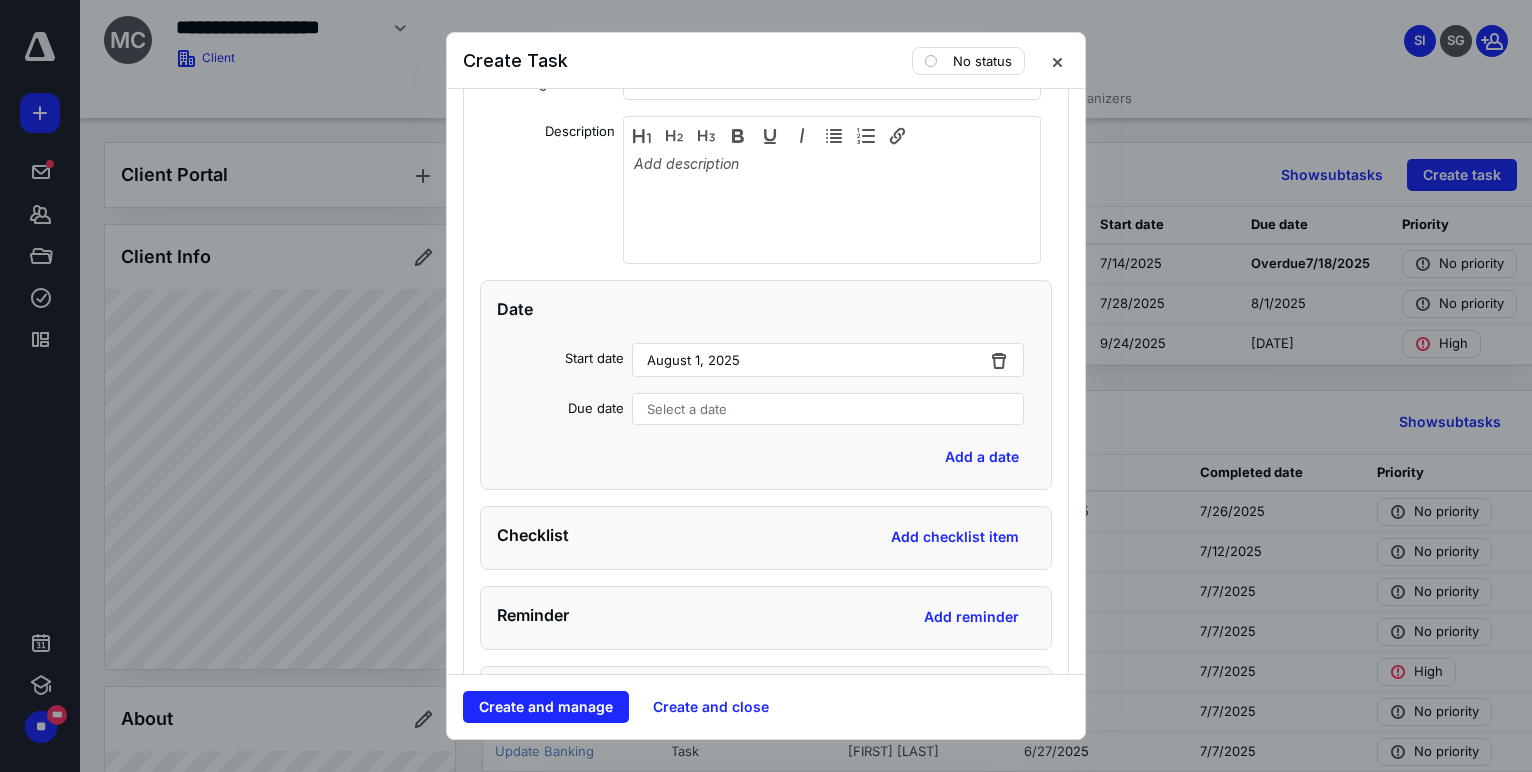 click on "Select a date" at bounding box center (687, 409) 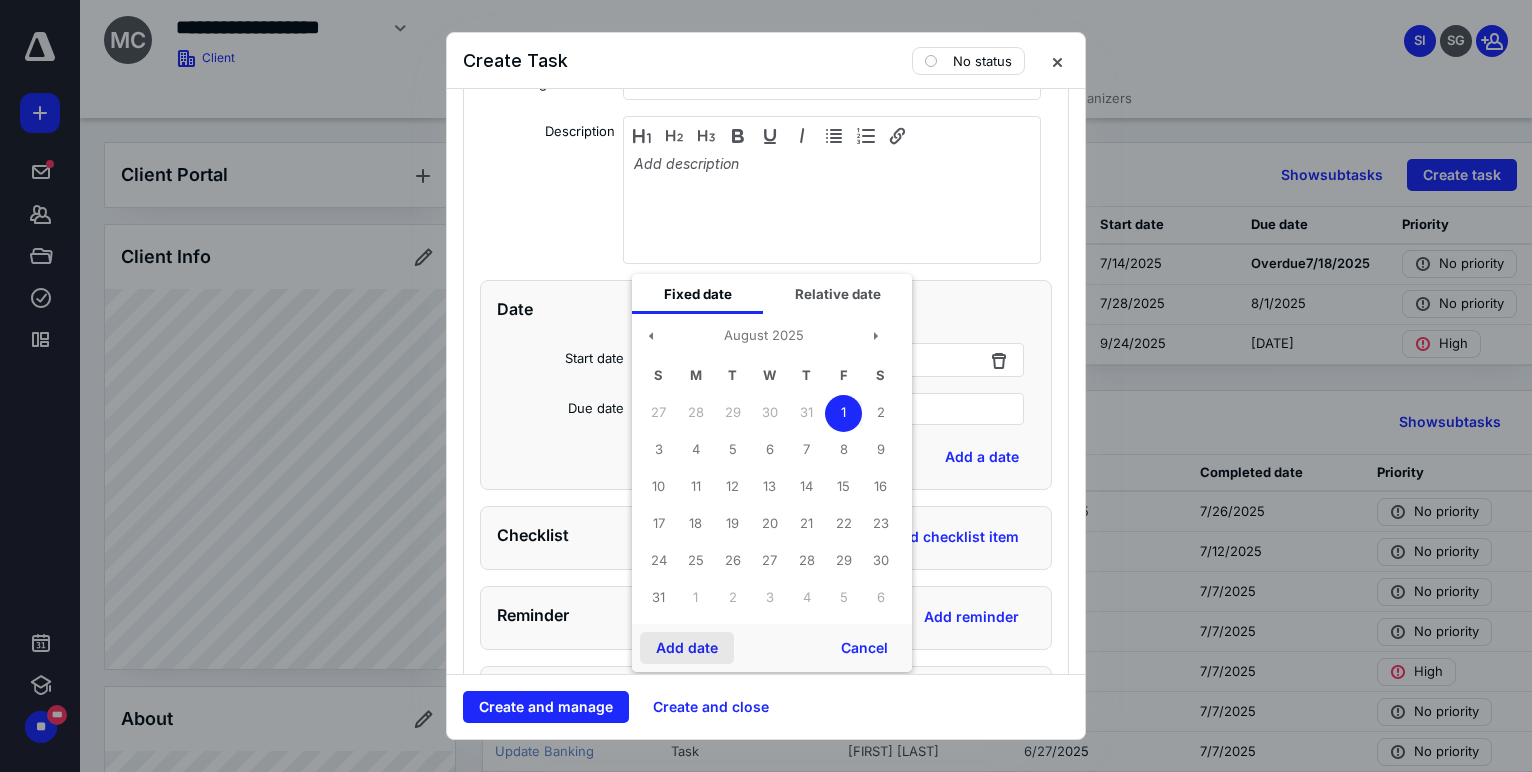 drag, startPoint x: 832, startPoint y: 486, endPoint x: 673, endPoint y: 639, distance: 220.65811 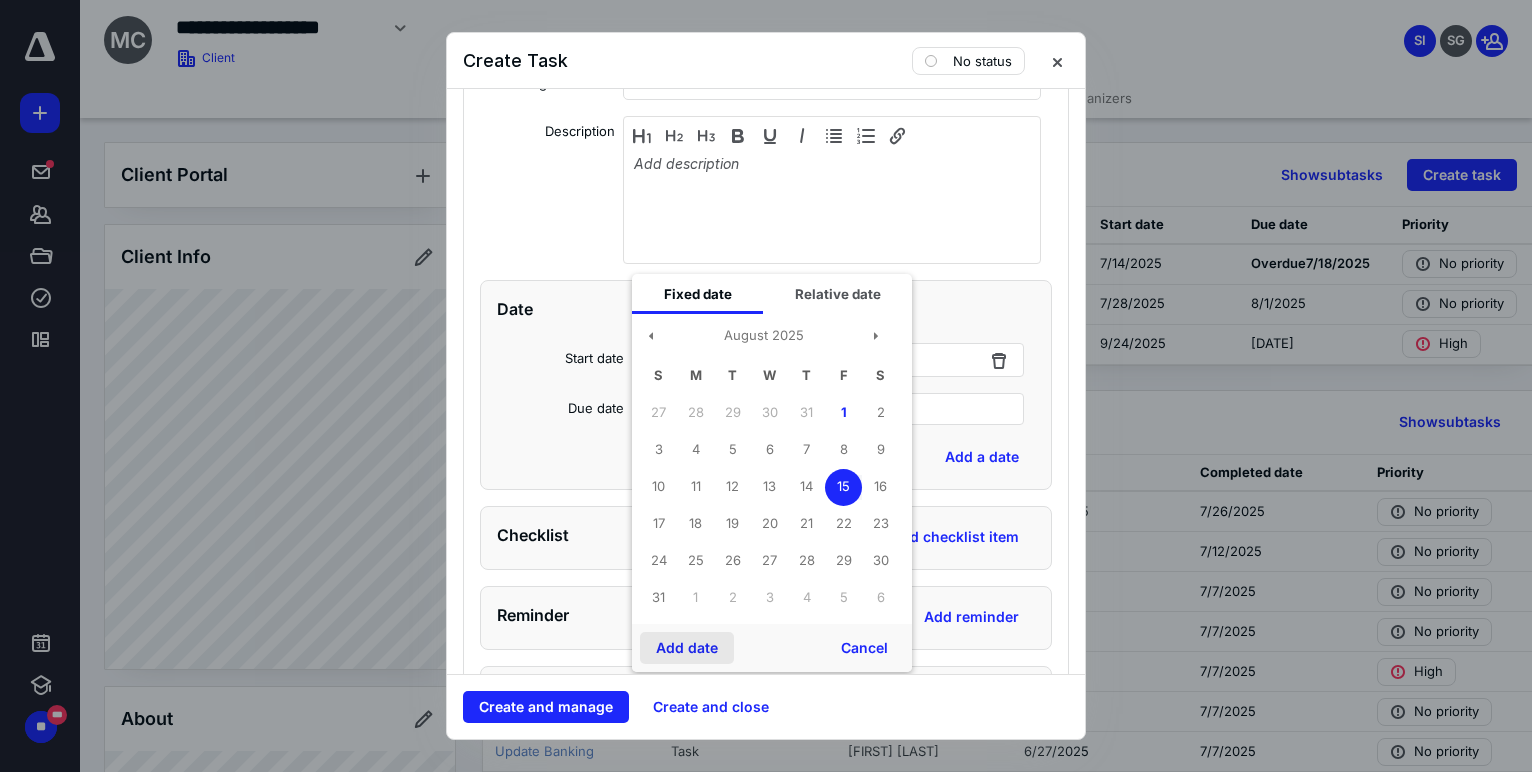 click on "Add date" at bounding box center (687, 648) 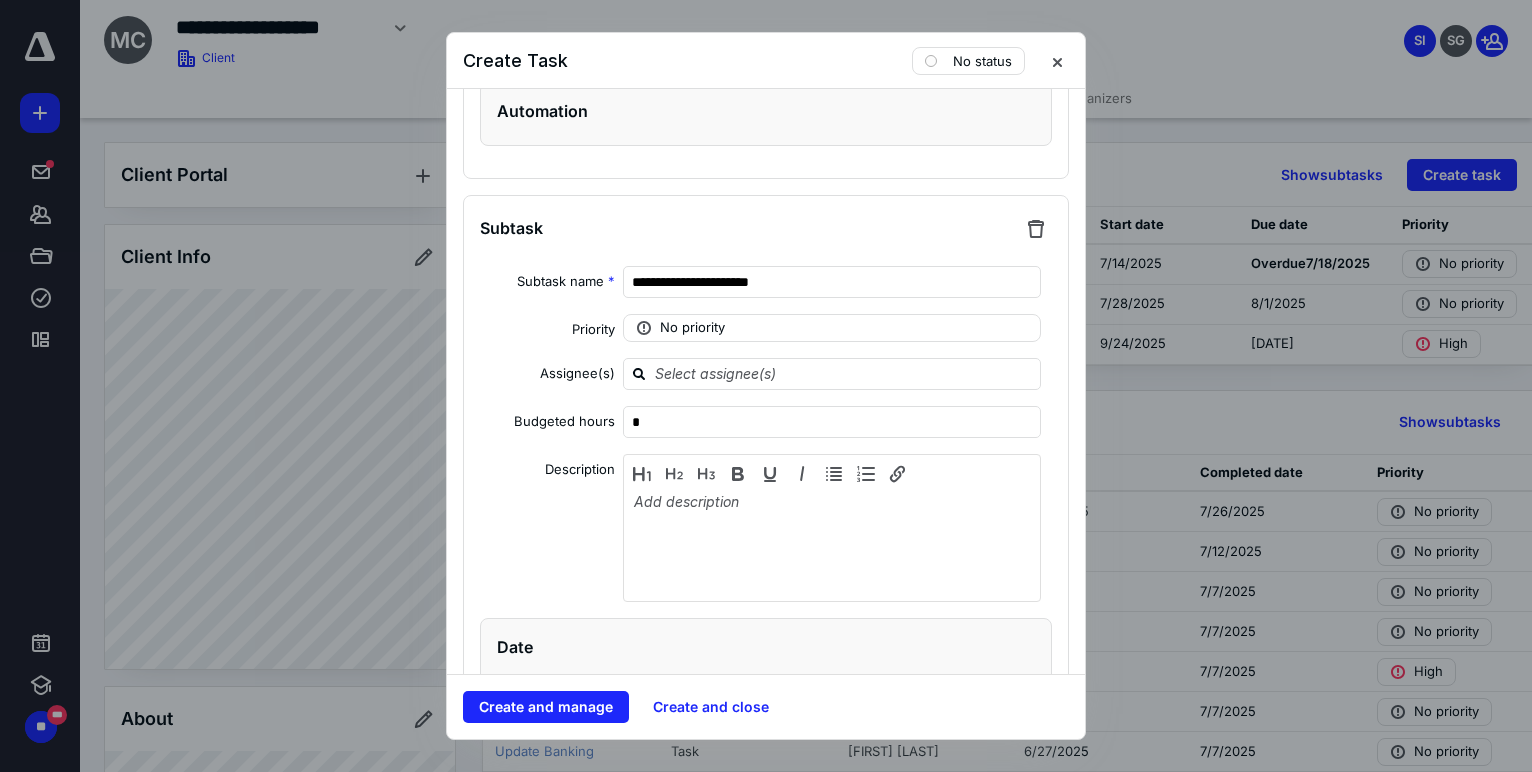 scroll, scrollTop: 2140, scrollLeft: 0, axis: vertical 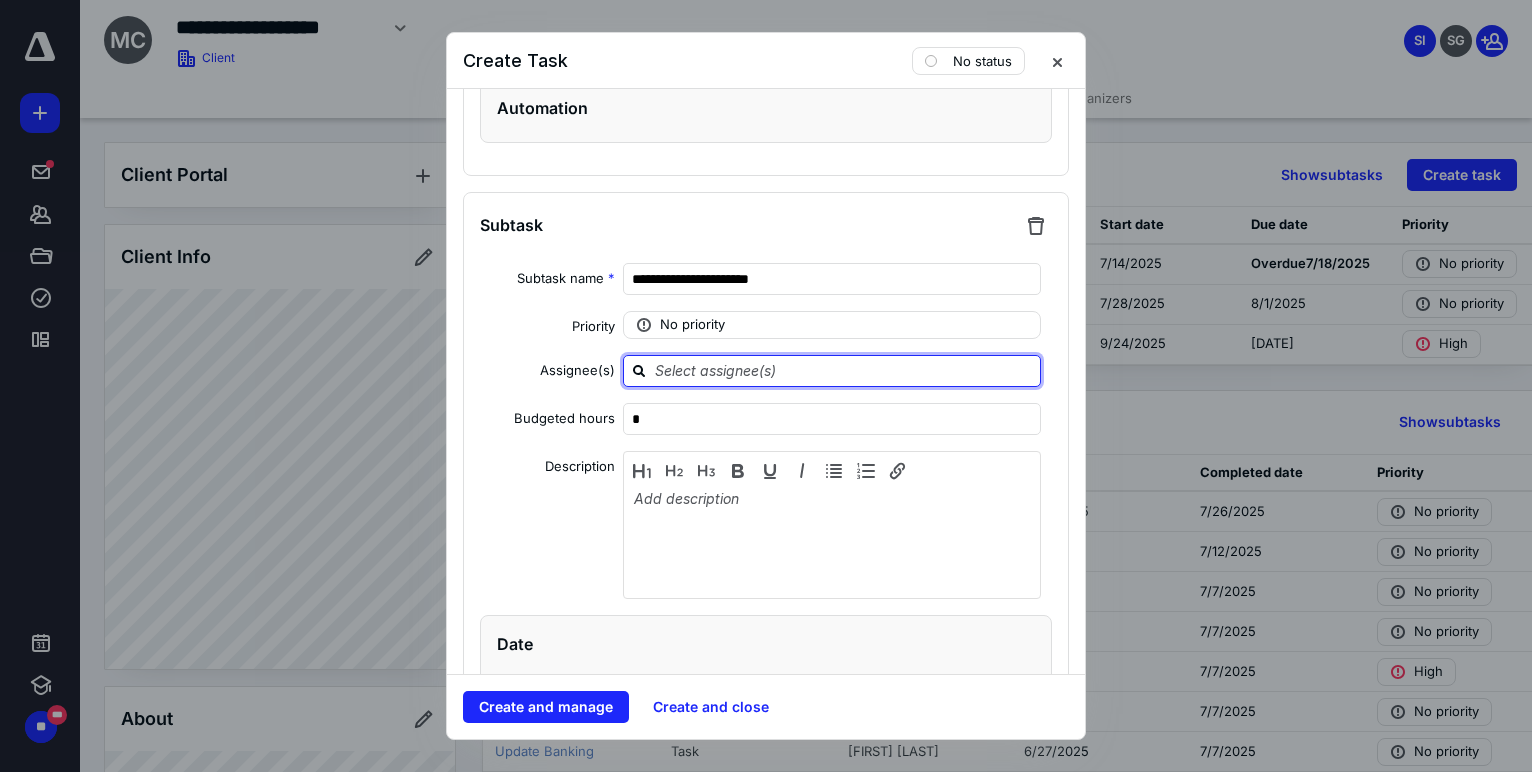 click at bounding box center [844, 370] 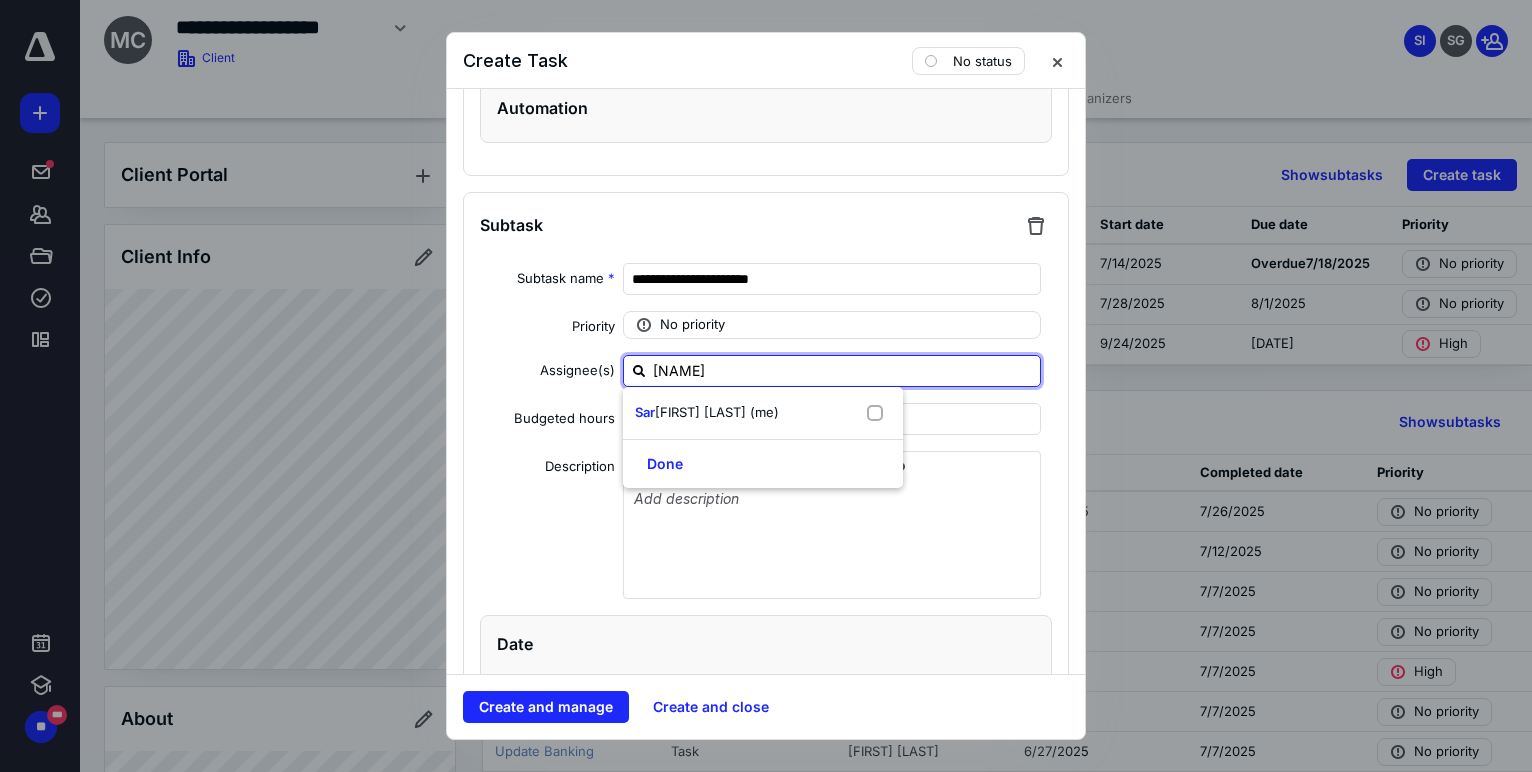 type on "sara" 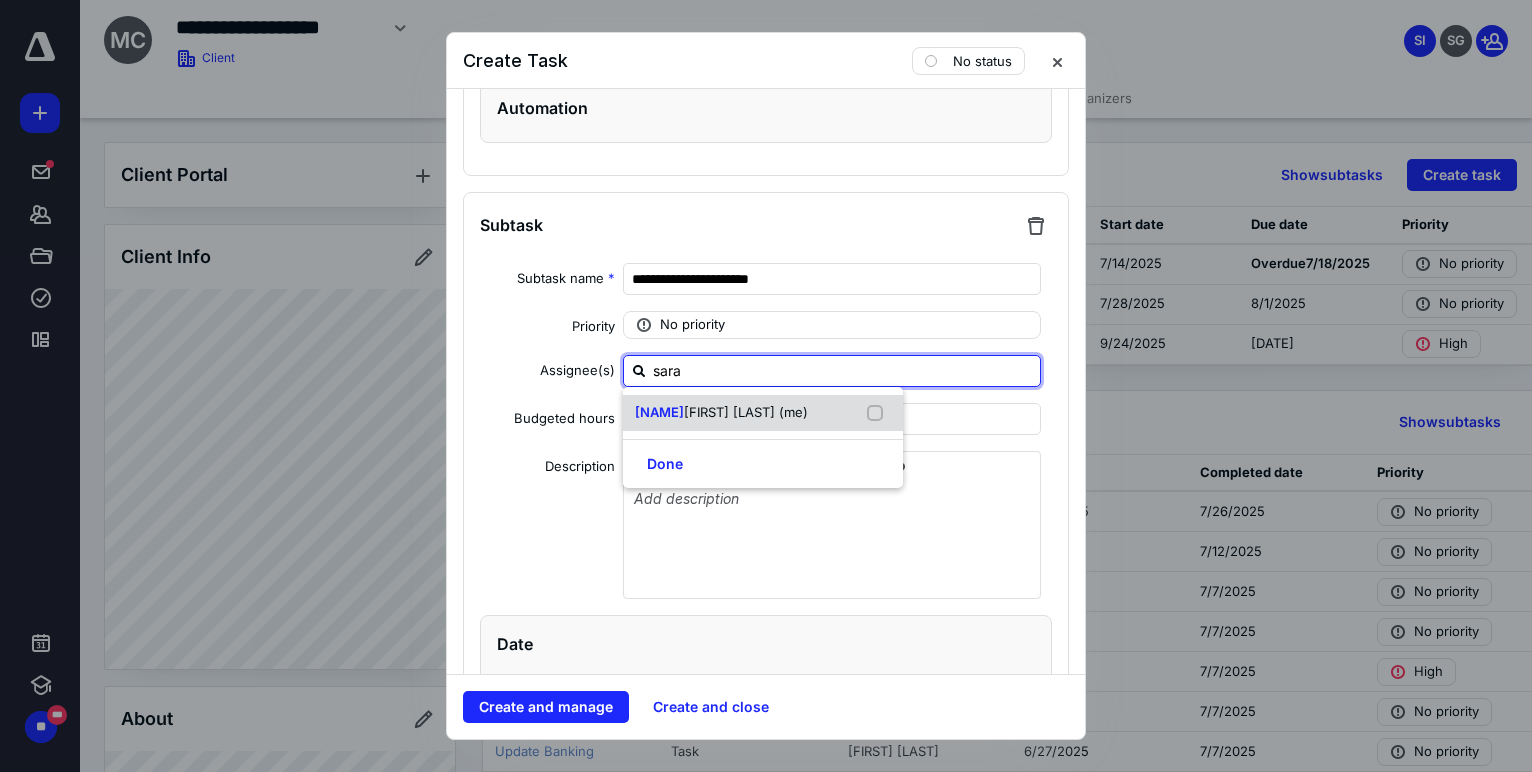 click on "[FIRST] [LAST] (me)" at bounding box center [746, 412] 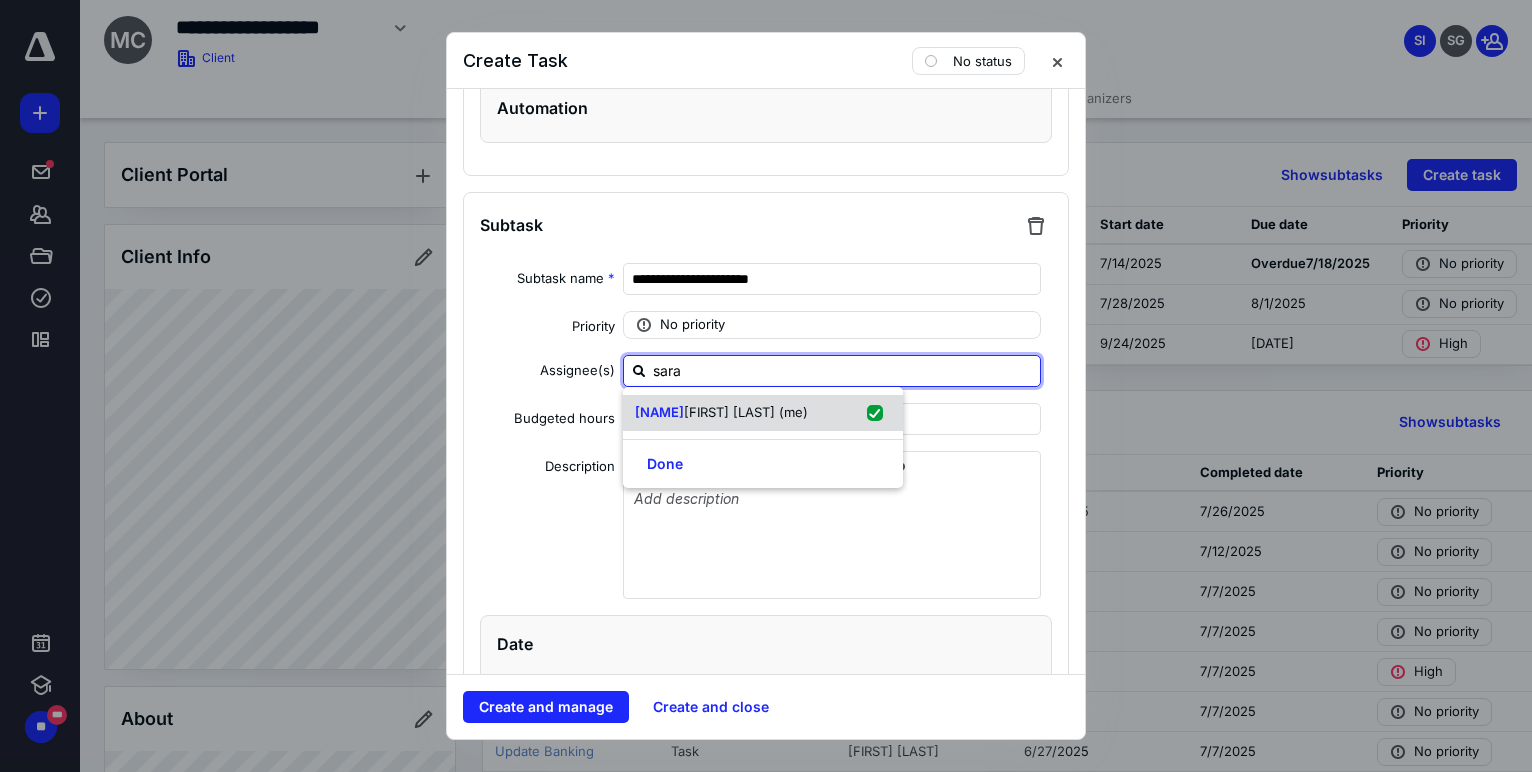 checkbox on "true" 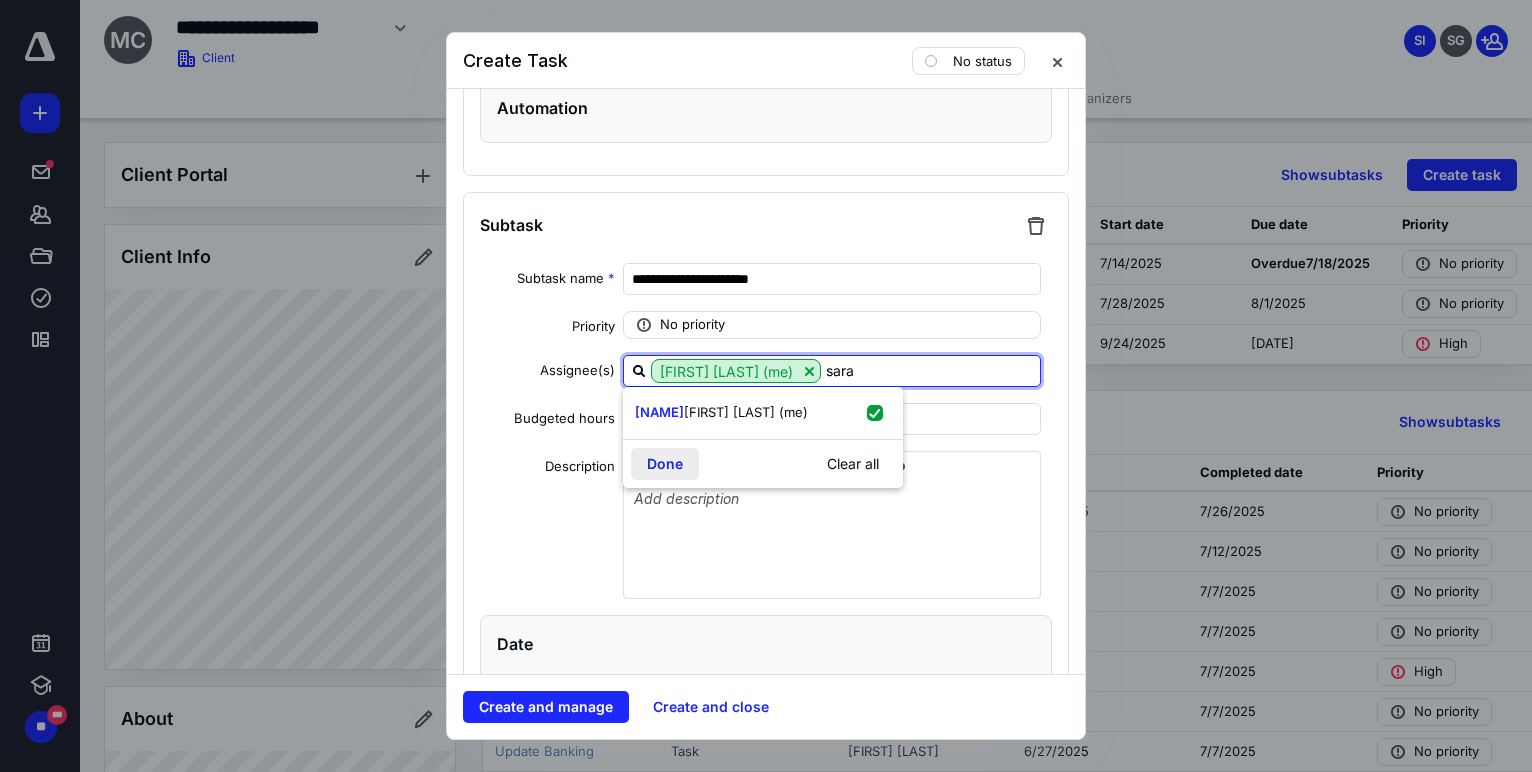 type on "sara" 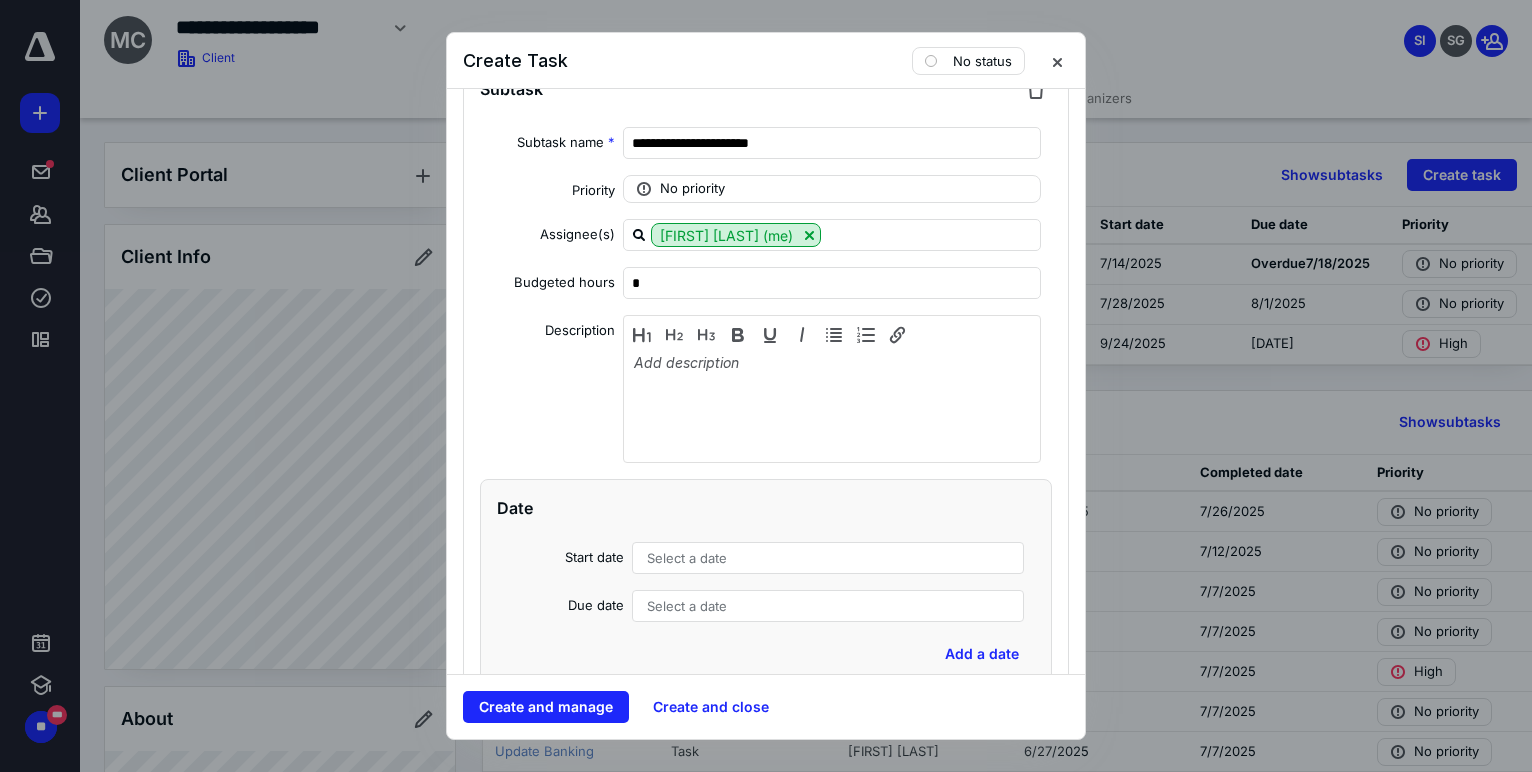 scroll, scrollTop: 2315, scrollLeft: 0, axis: vertical 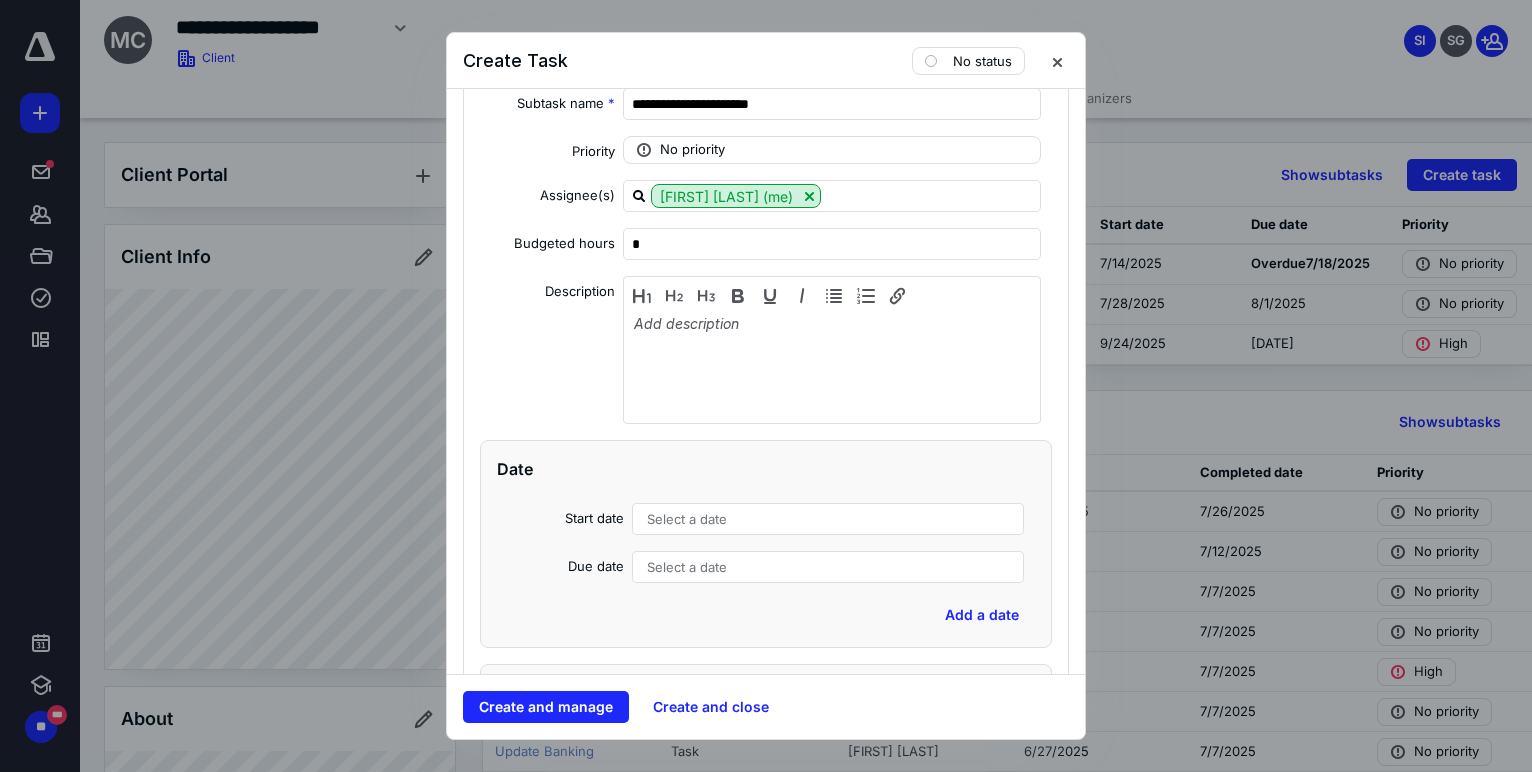 click on "Select a date" at bounding box center (687, 519) 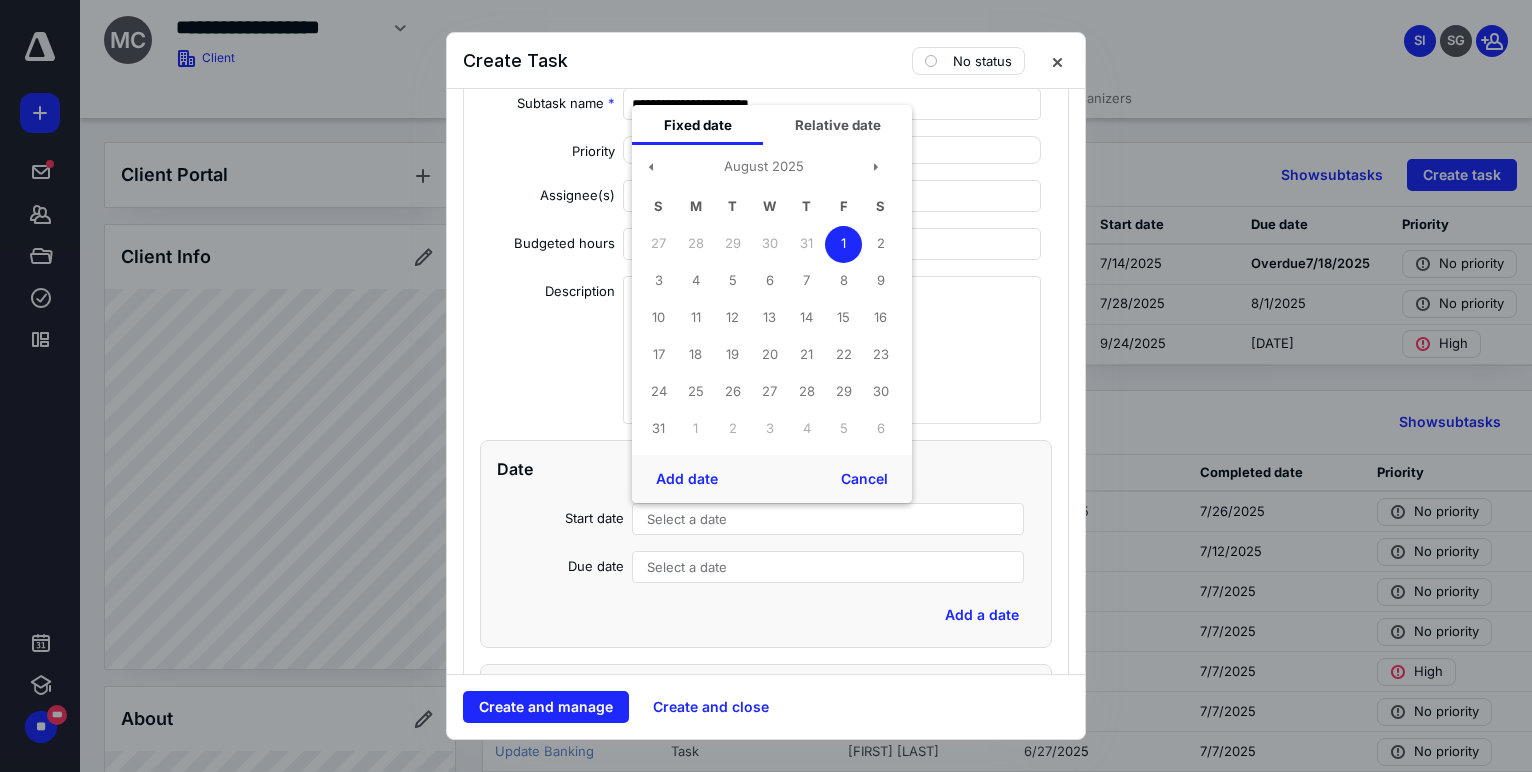 click on "1" at bounding box center (843, 244) 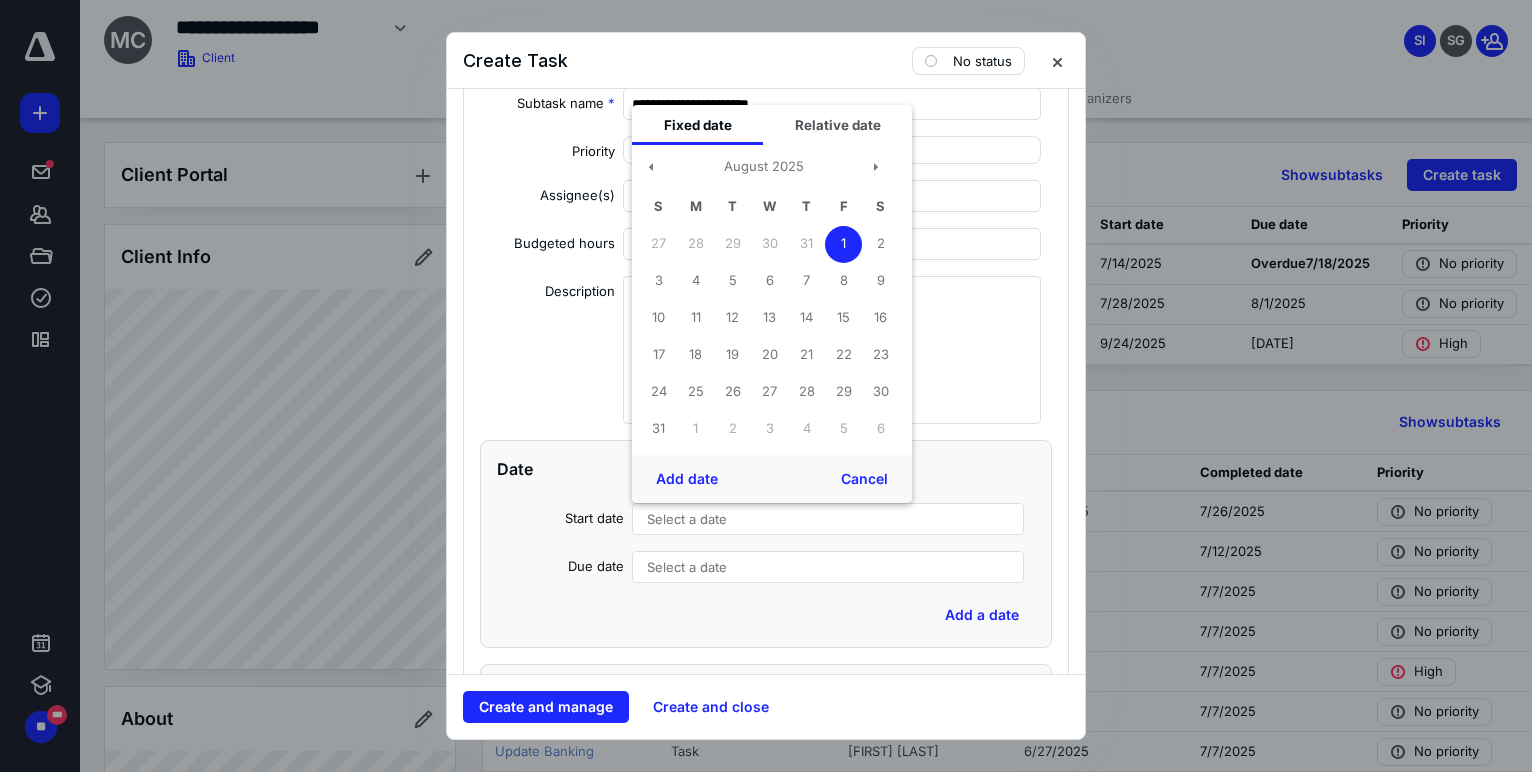 drag, startPoint x: 688, startPoint y: 469, endPoint x: 700, endPoint y: 549, distance: 80.895 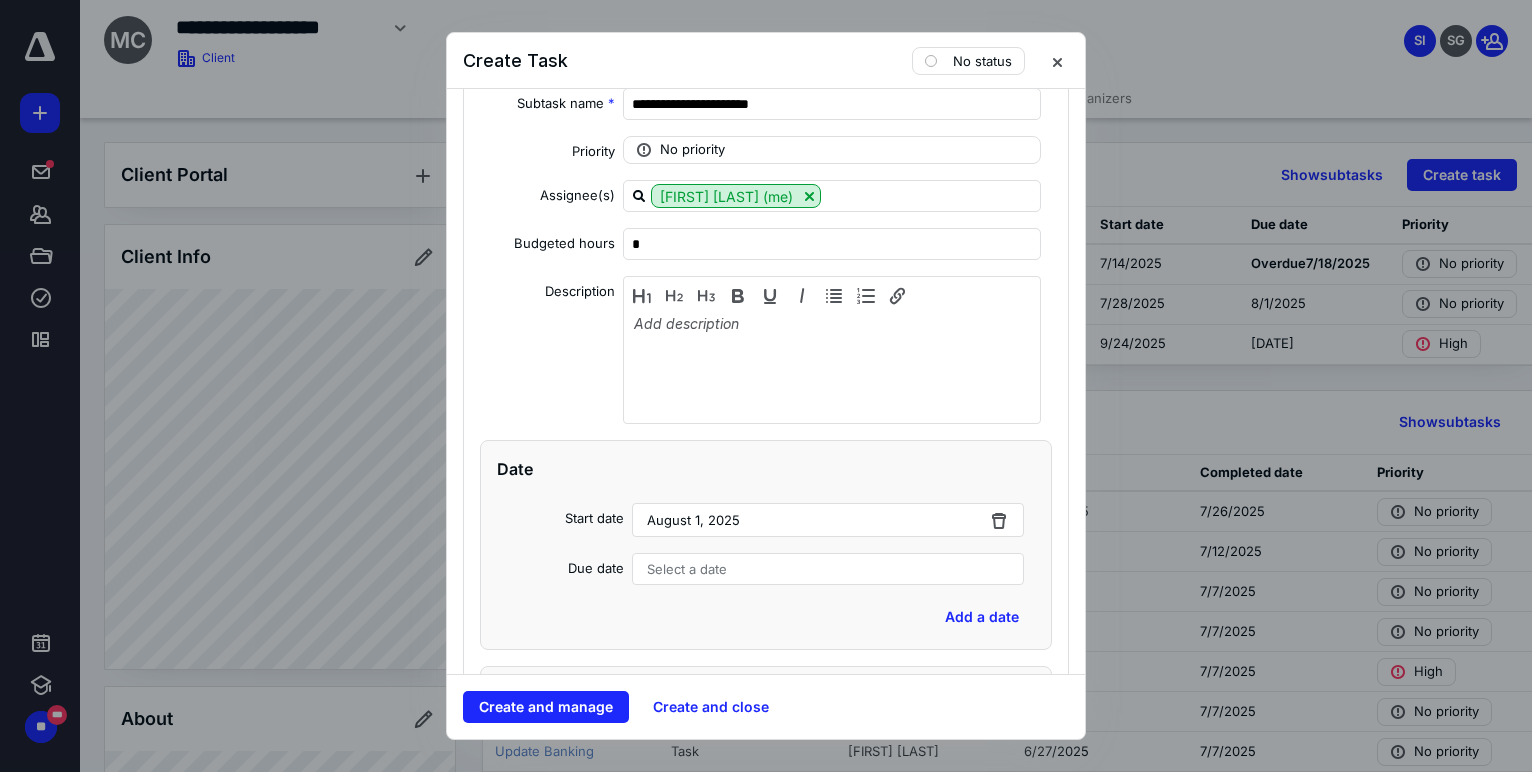 click on "Select a date" at bounding box center [687, 569] 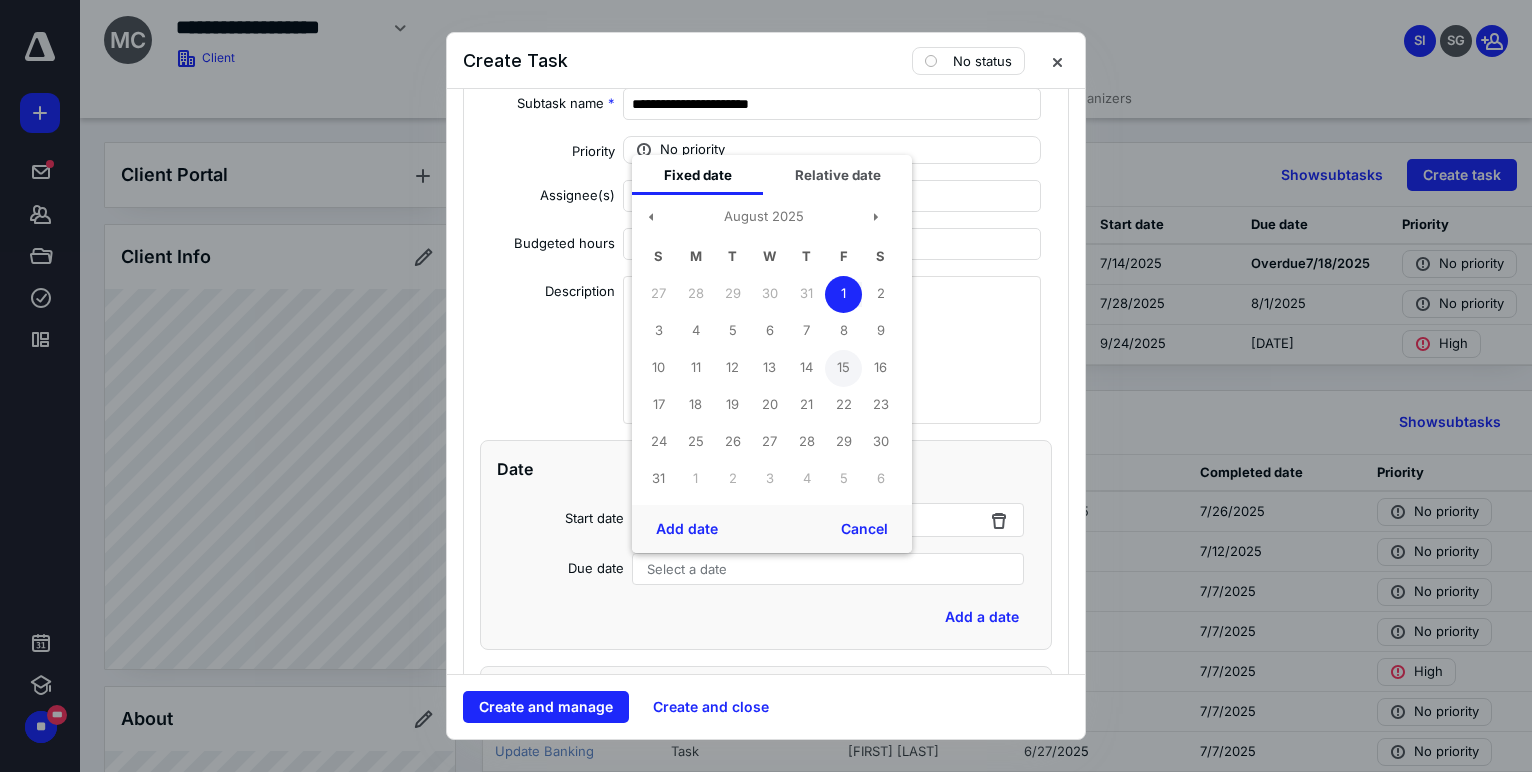 click on "15" at bounding box center (843, 368) 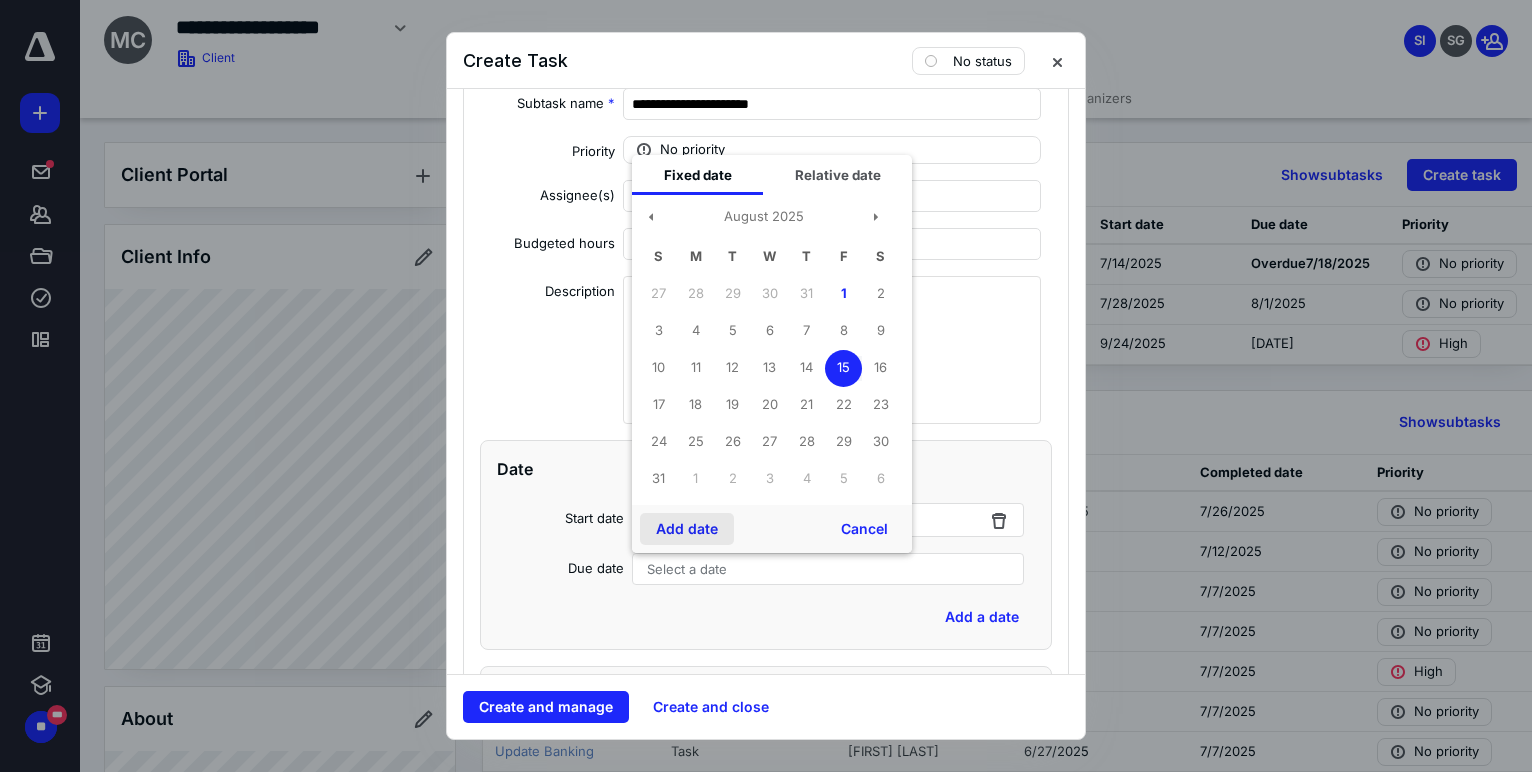 click on "Add date" at bounding box center [687, 529] 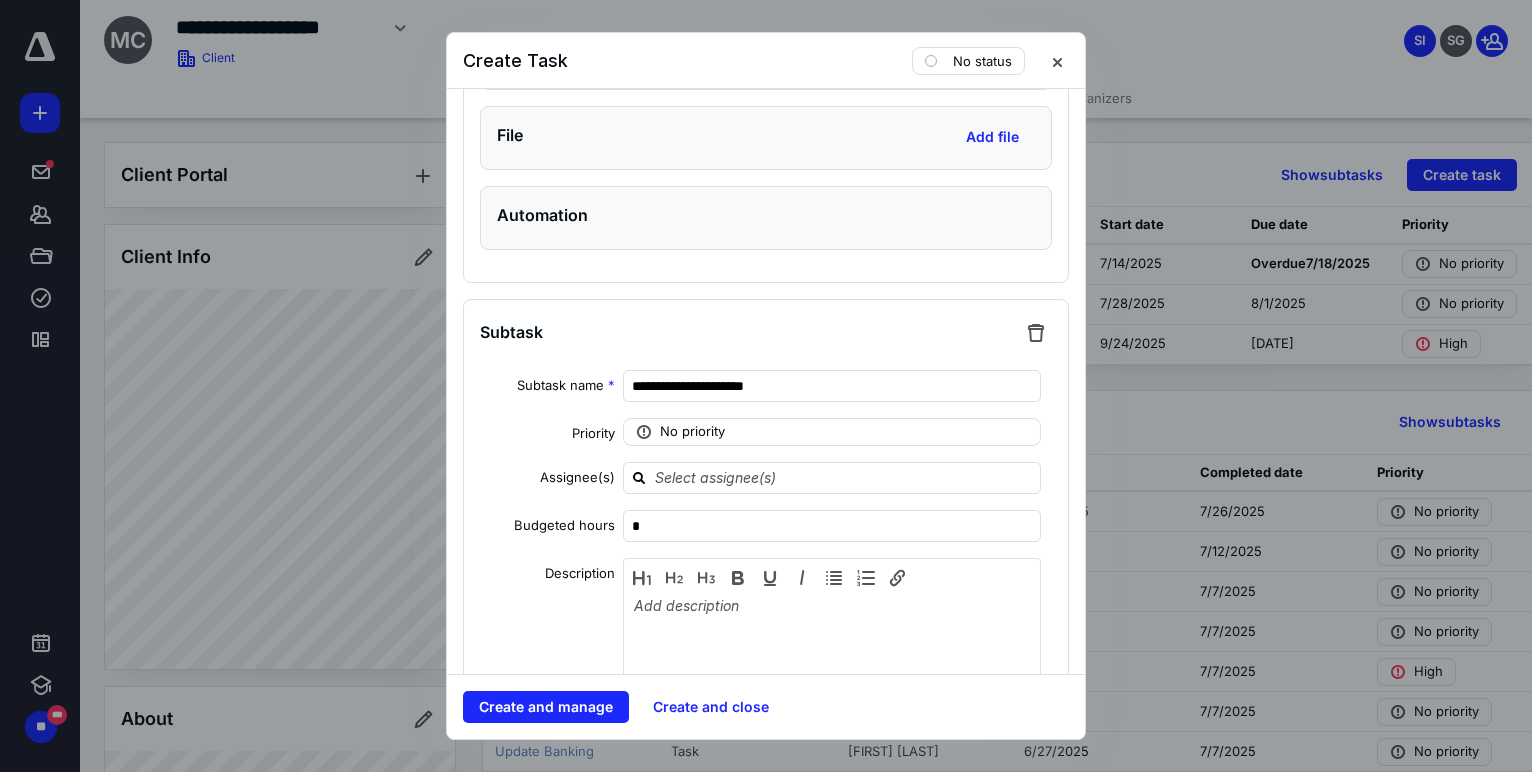 scroll, scrollTop: 3063, scrollLeft: 0, axis: vertical 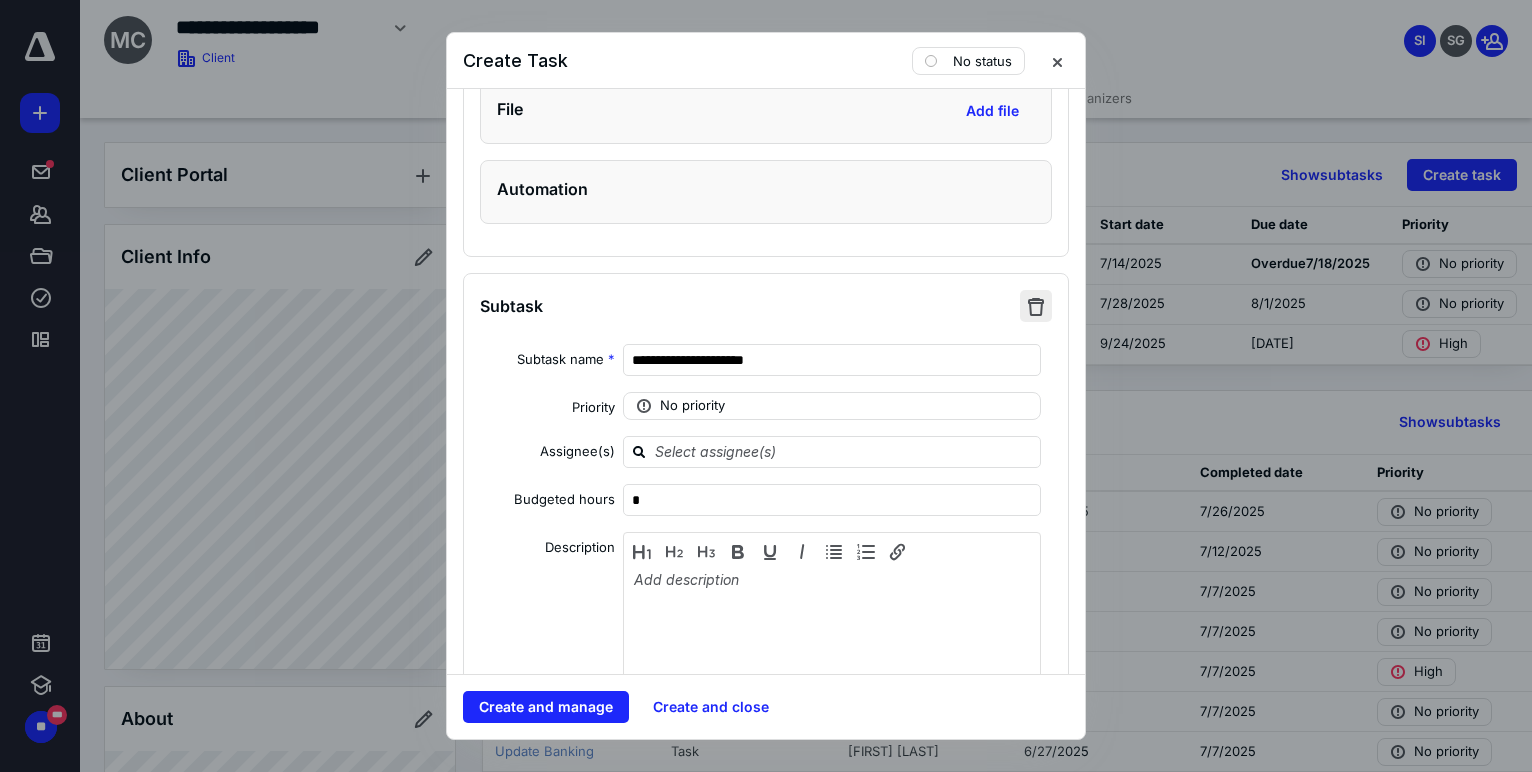 click at bounding box center (1036, 306) 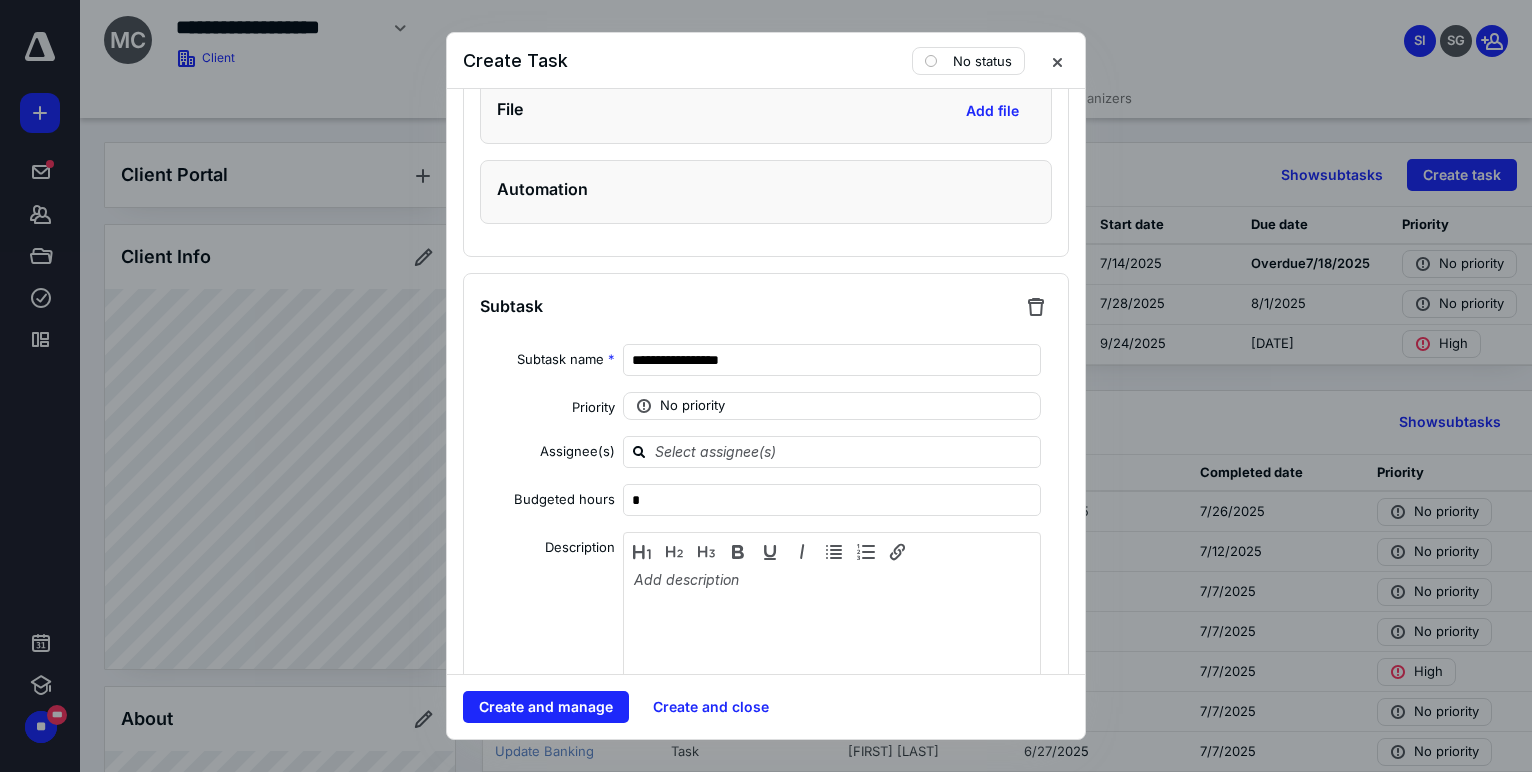 click at bounding box center [1036, 306] 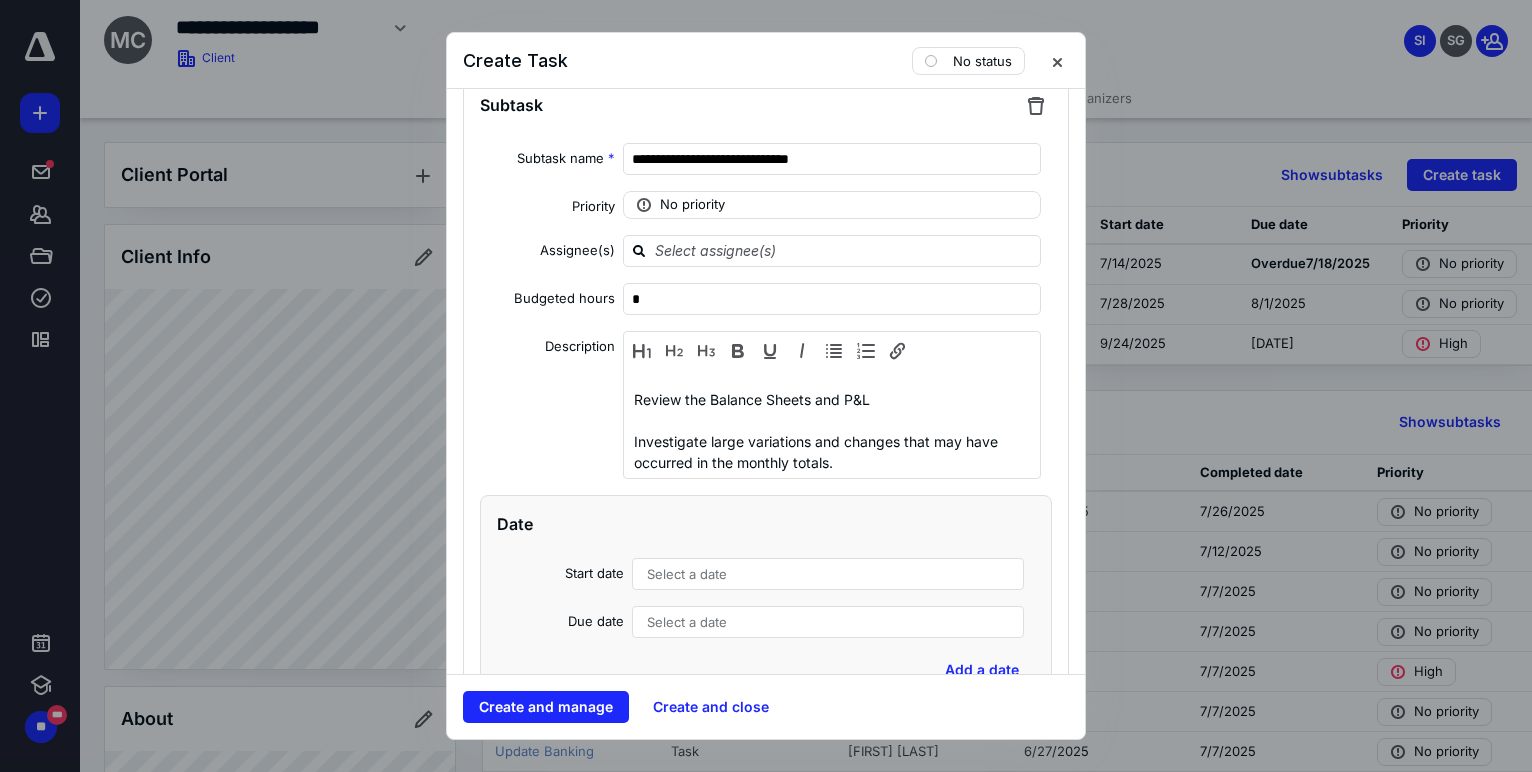 scroll, scrollTop: 3269, scrollLeft: 0, axis: vertical 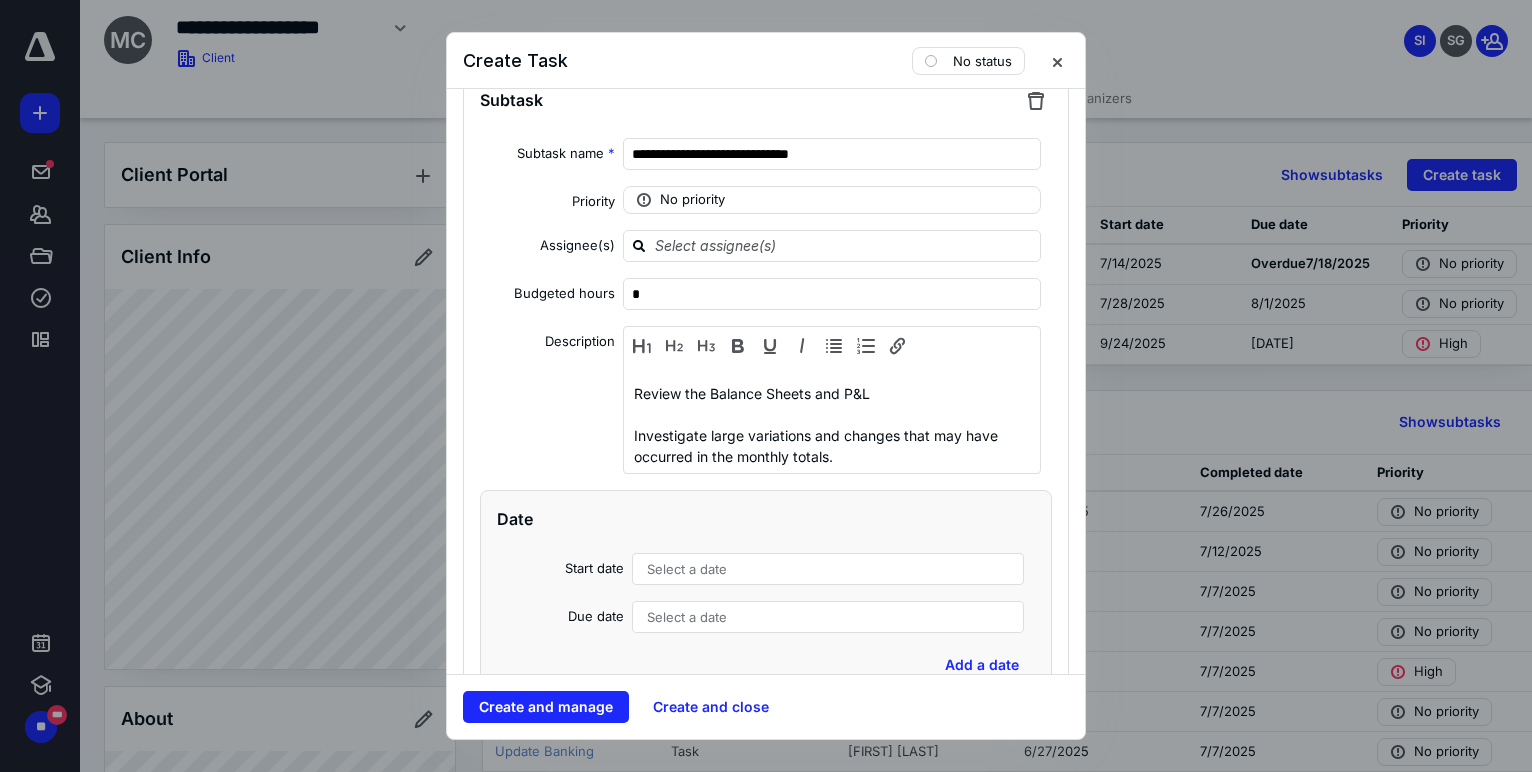 click on "Select a date" at bounding box center (687, 569) 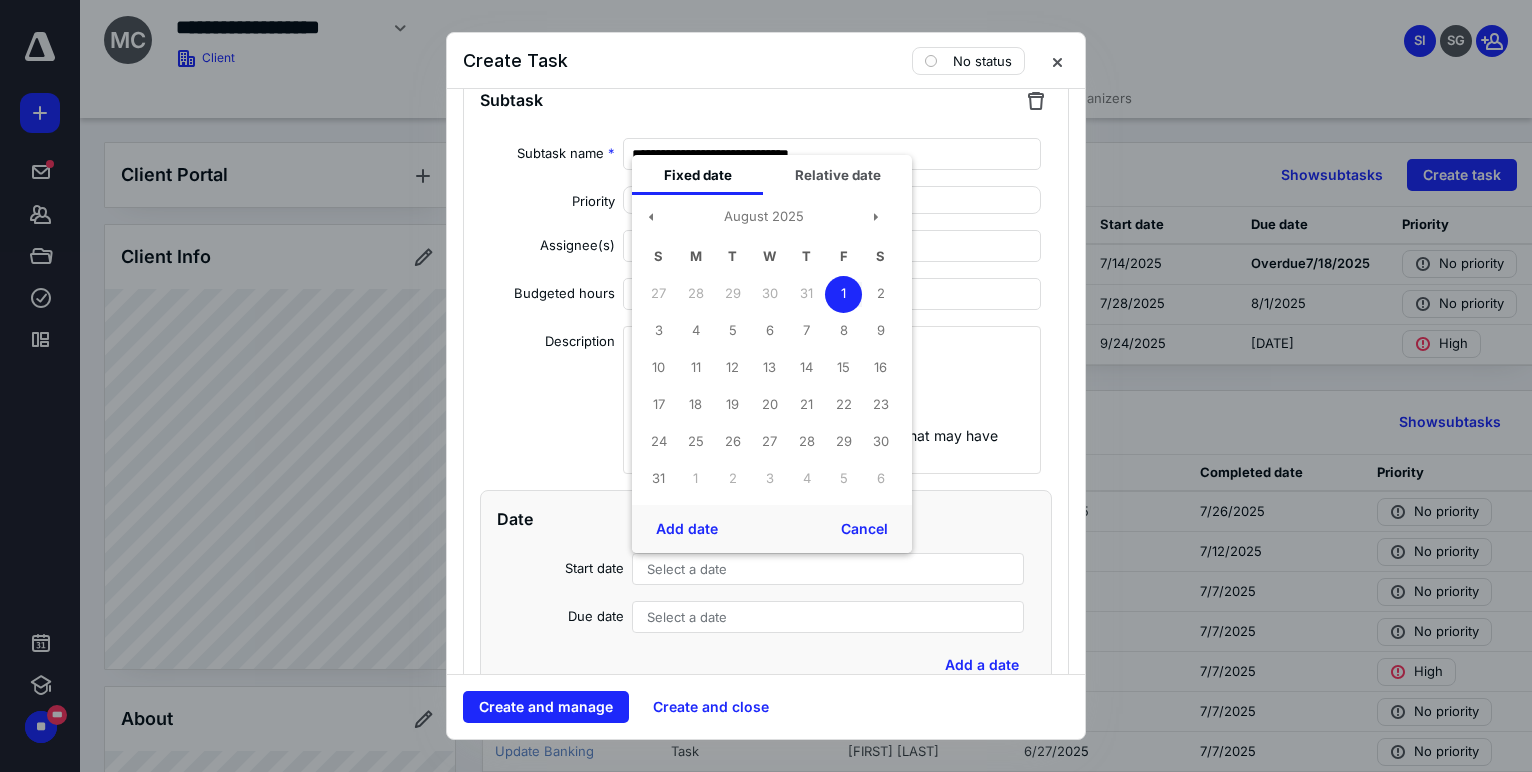 click on "1" at bounding box center [843, 294] 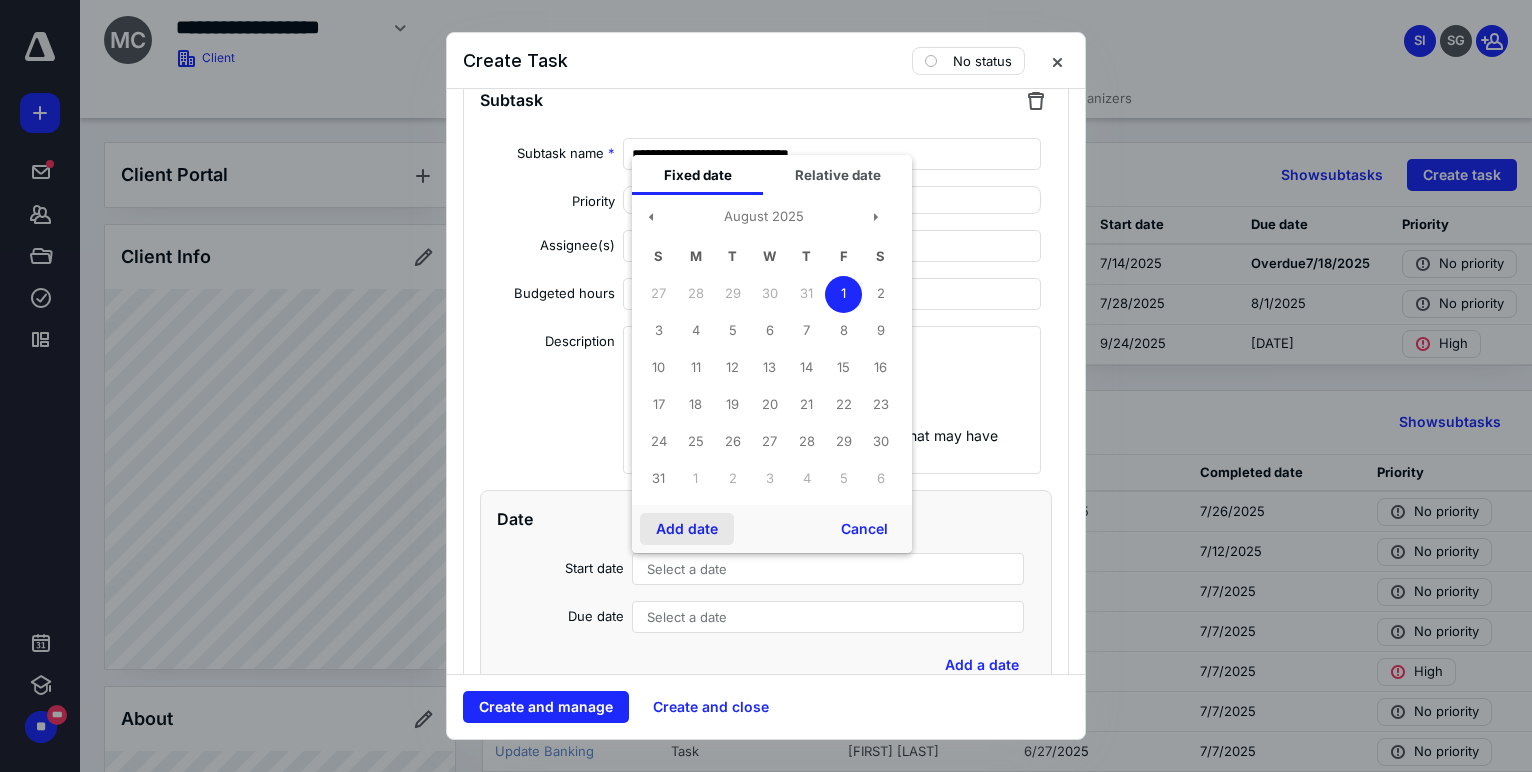 click on "Add date" at bounding box center (687, 529) 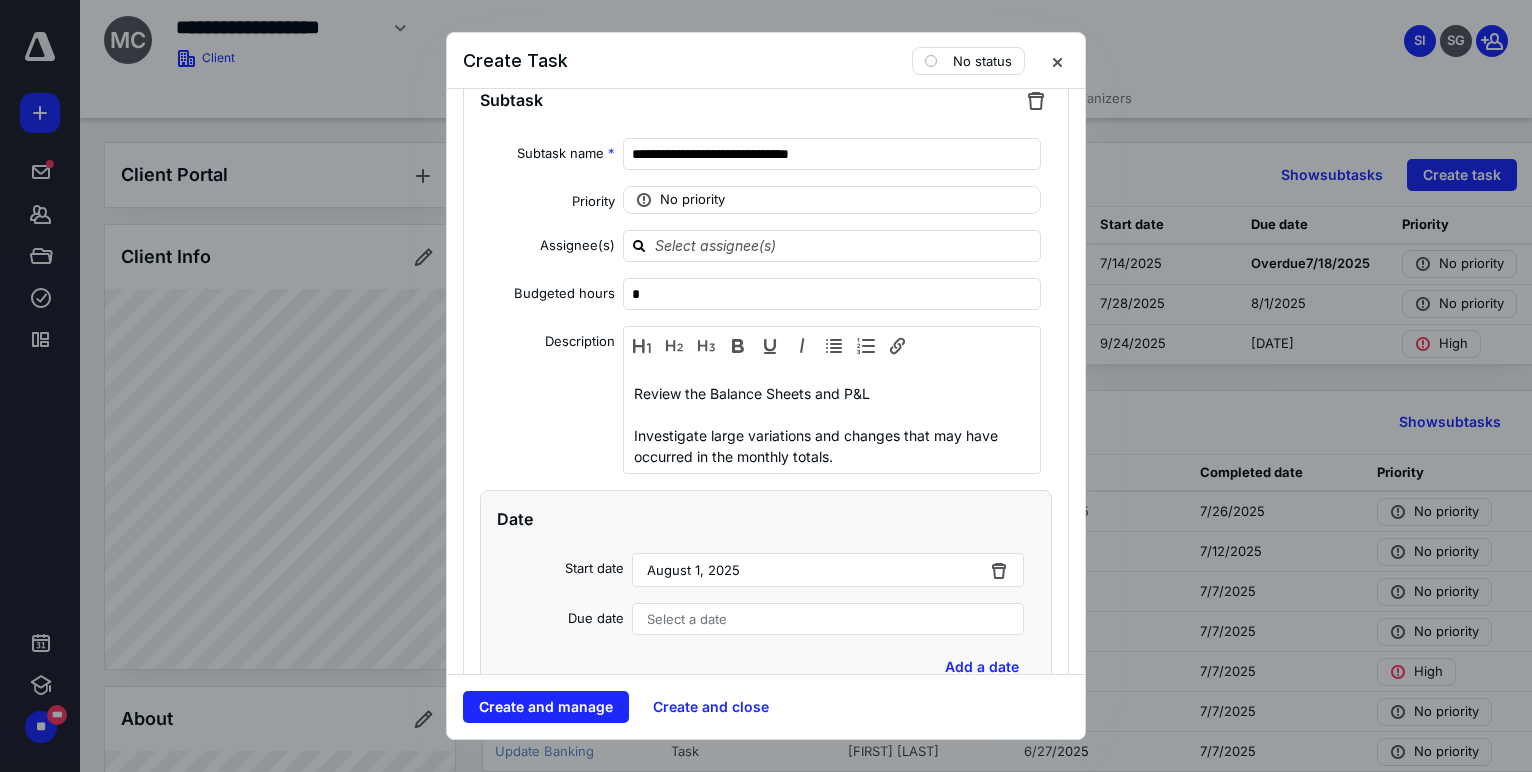 click on "Select a date" at bounding box center (687, 619) 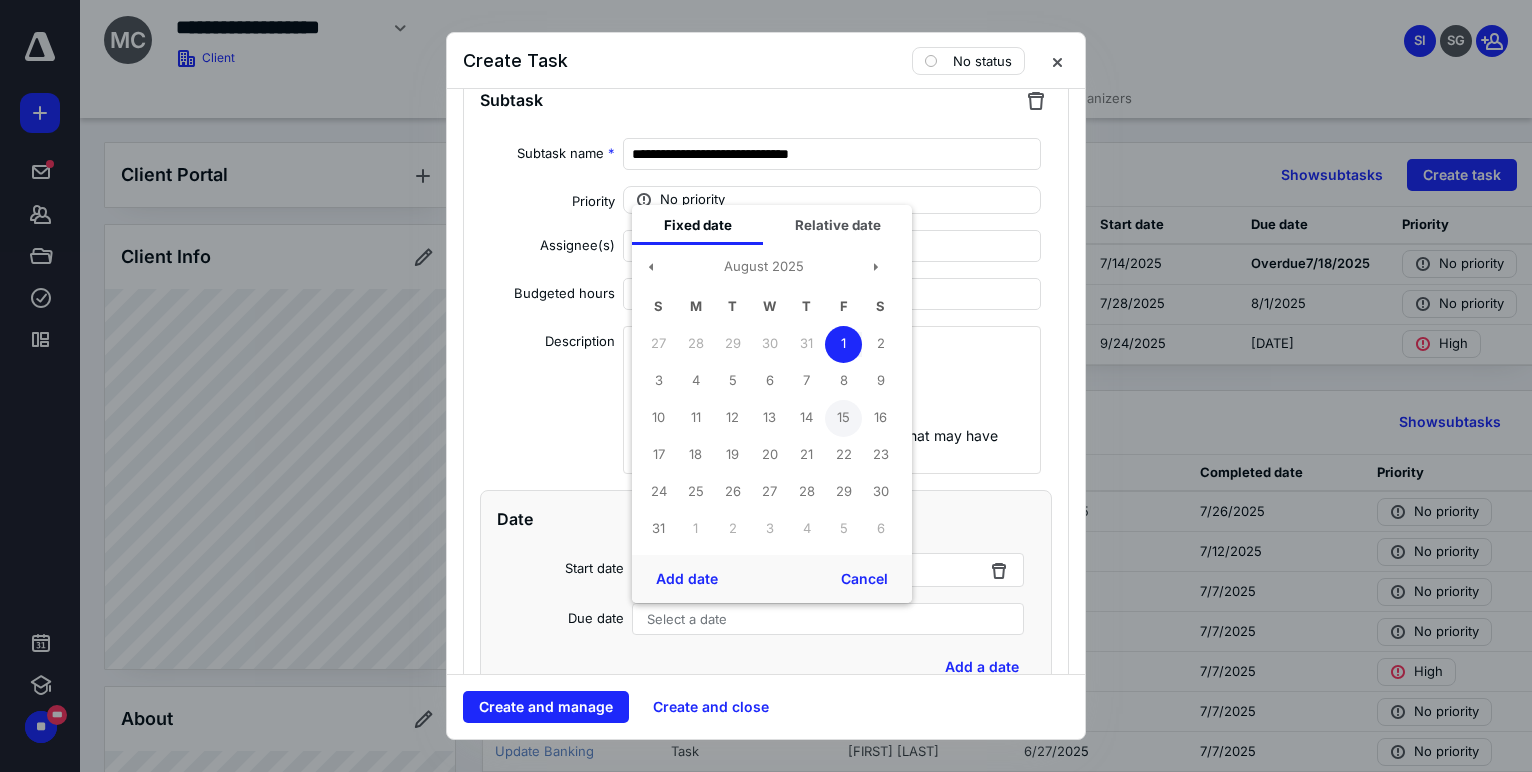 click on "15" at bounding box center (843, 418) 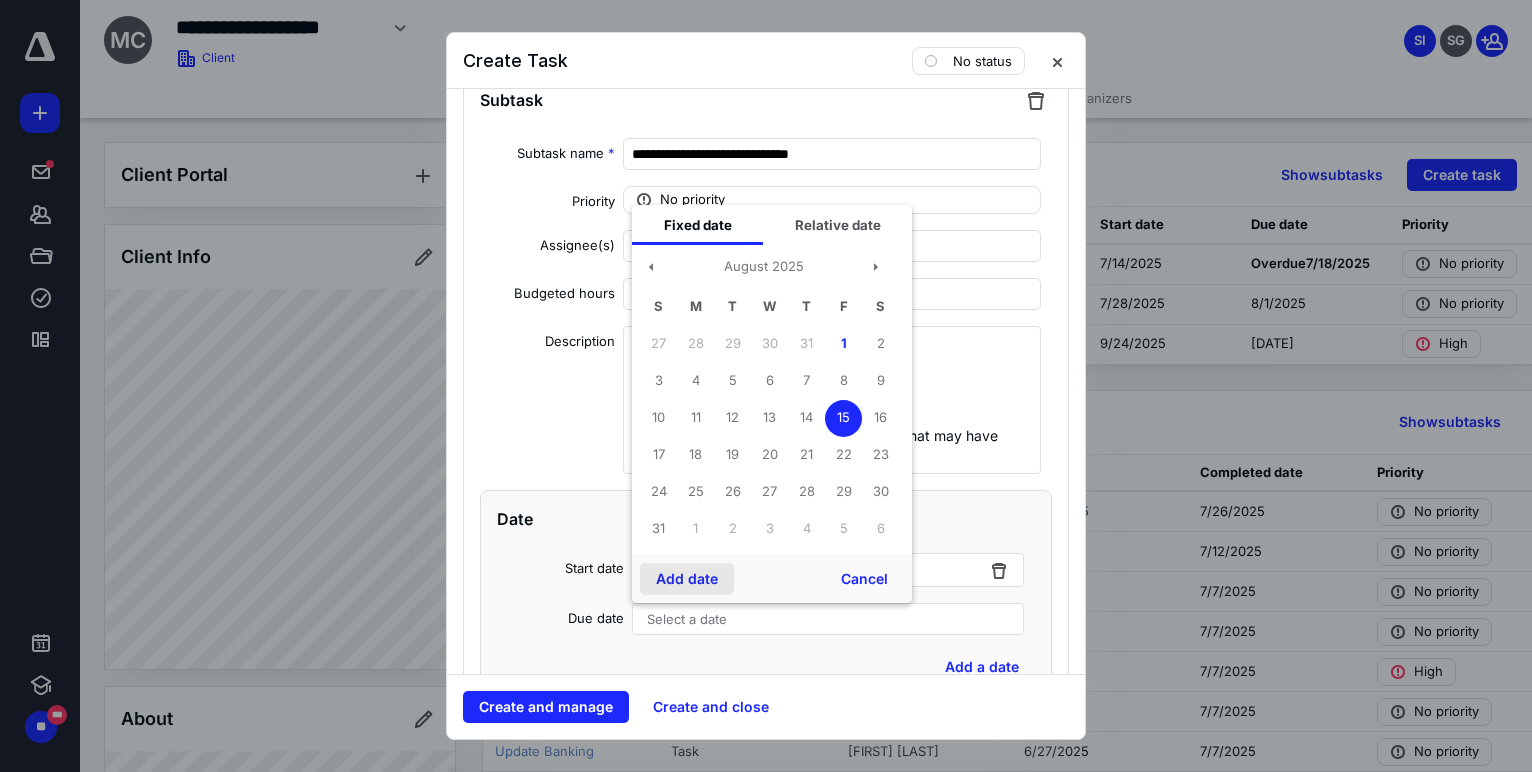 click on "Add date" at bounding box center (687, 579) 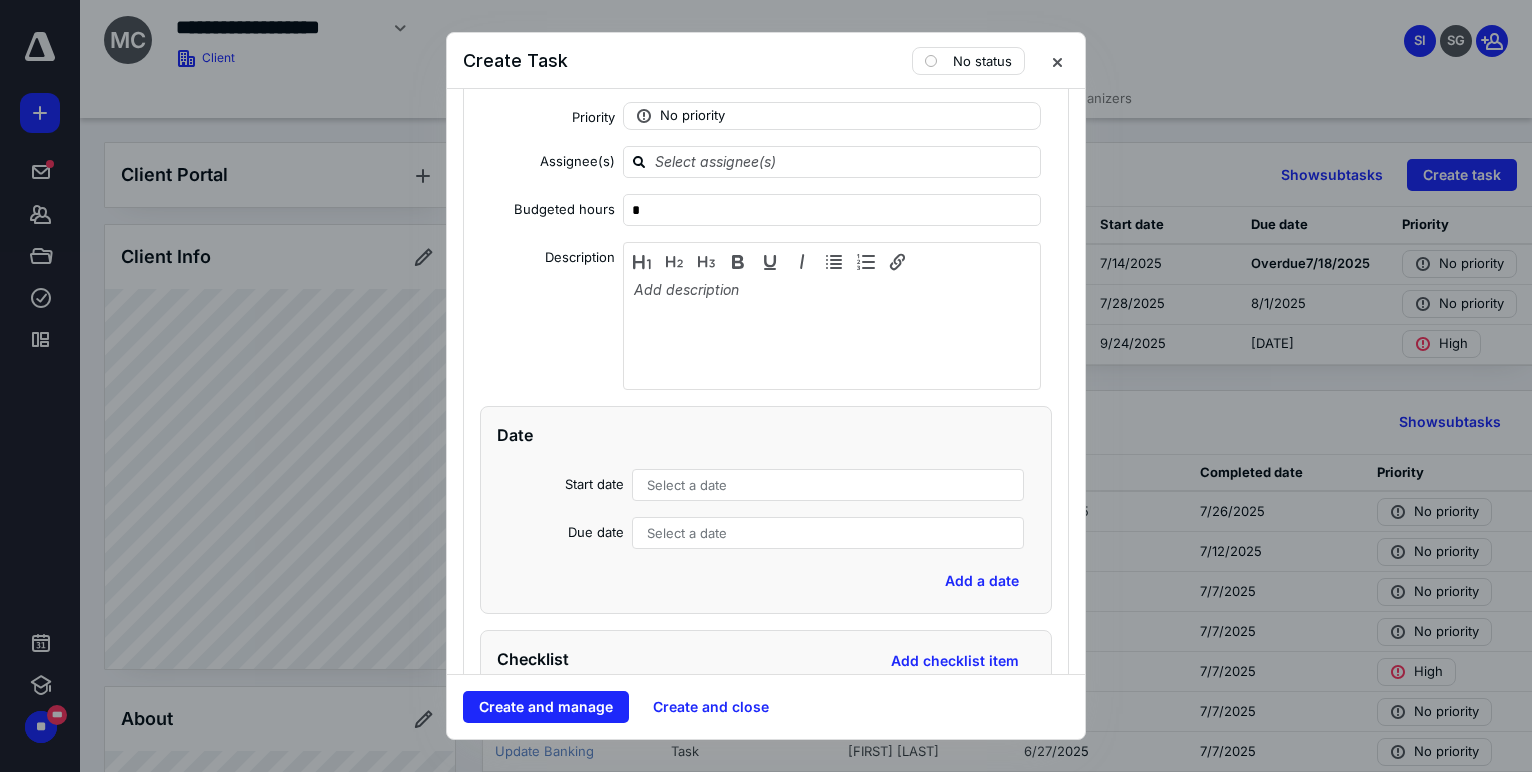 scroll, scrollTop: 4360, scrollLeft: 0, axis: vertical 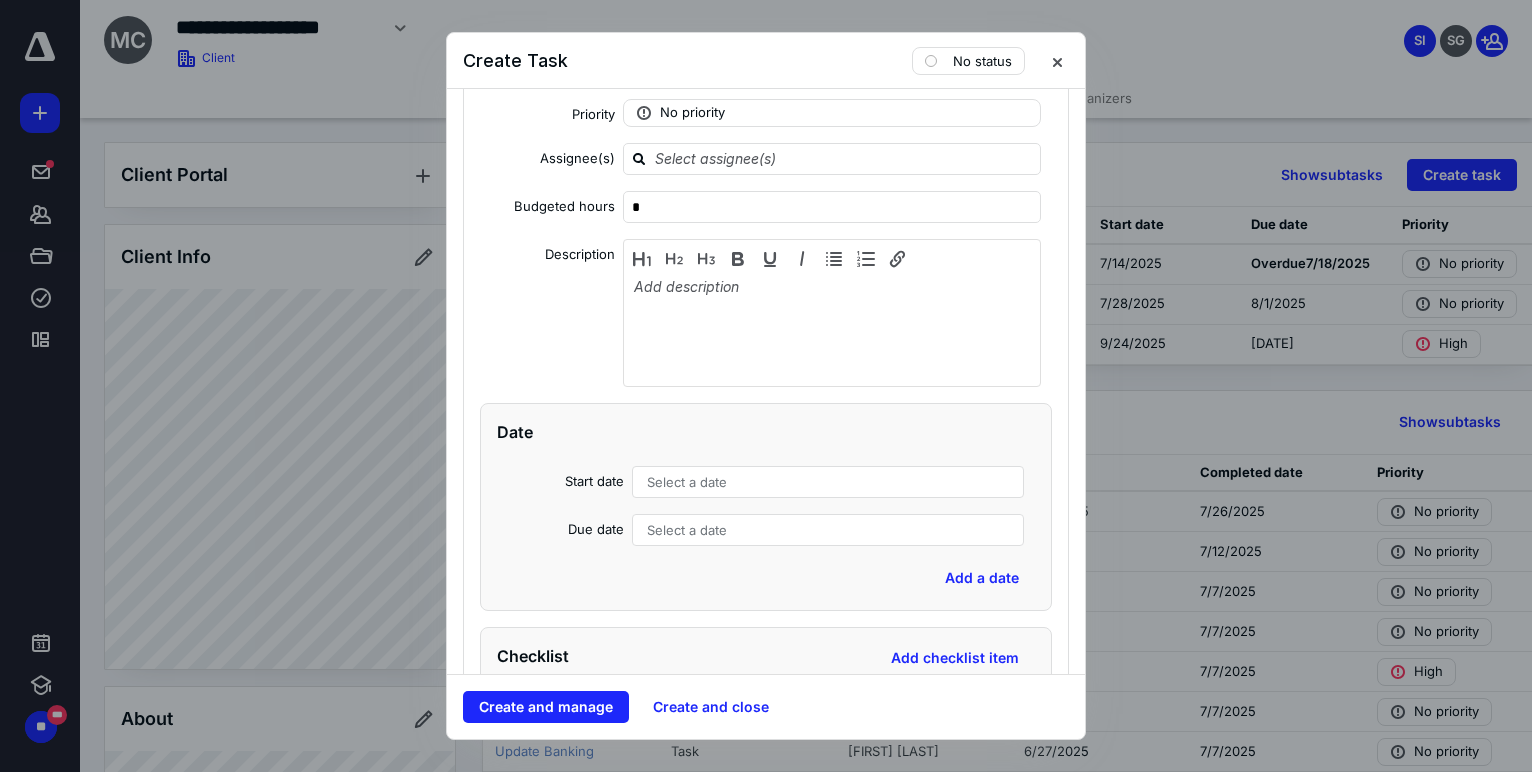 click on "Select a date" at bounding box center (687, 482) 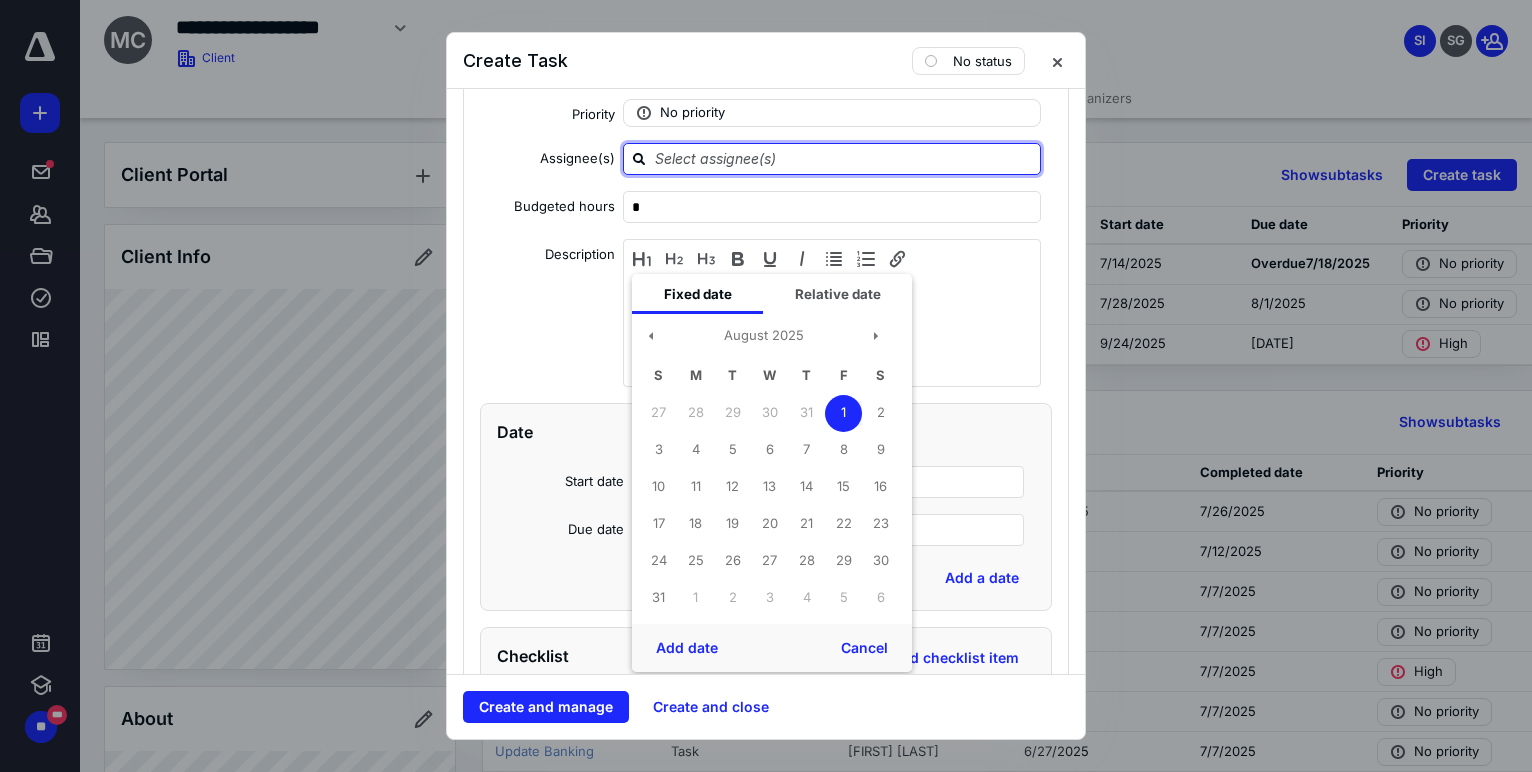 click at bounding box center [844, 158] 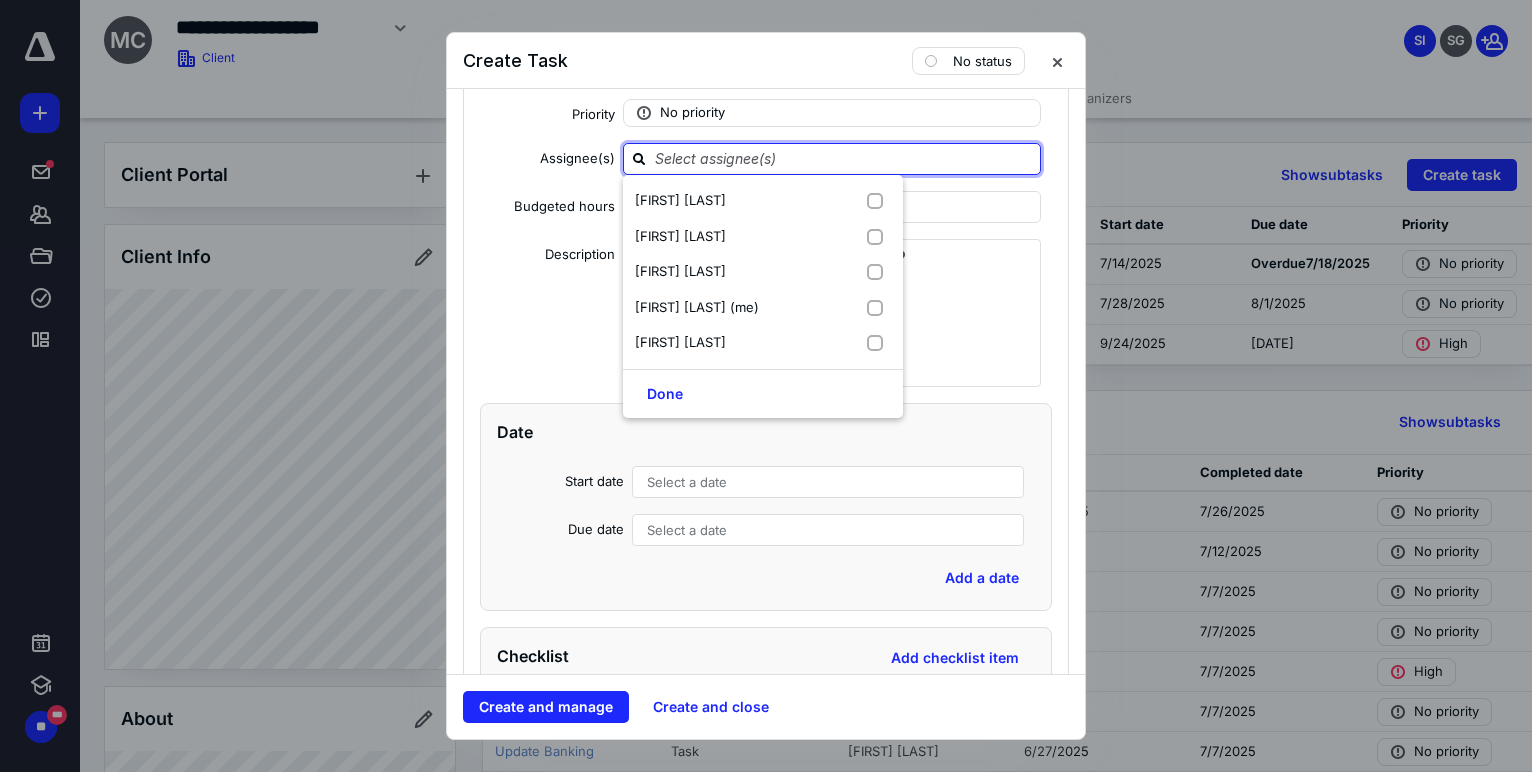 type on "a" 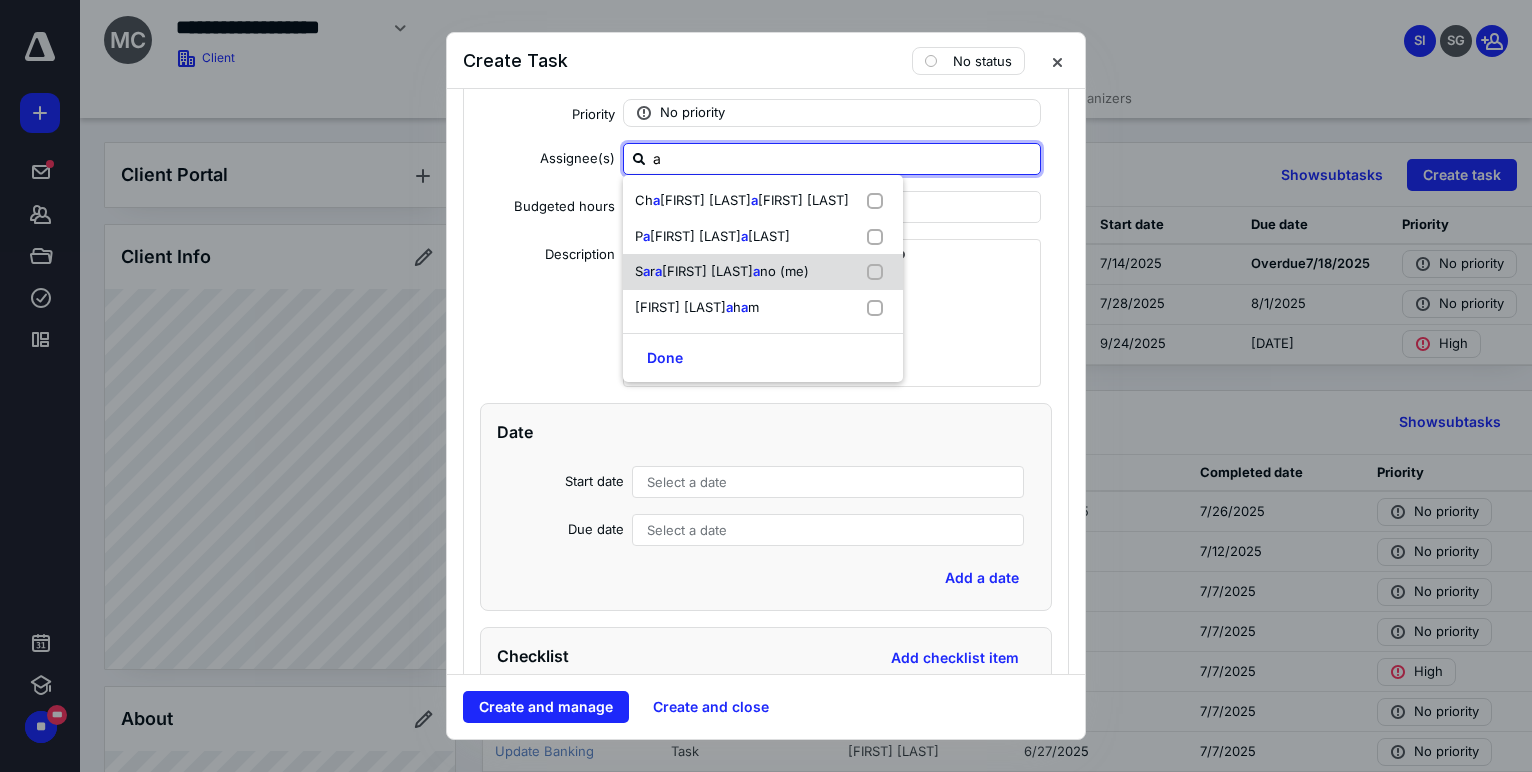 click on "no (me)" at bounding box center (784, 271) 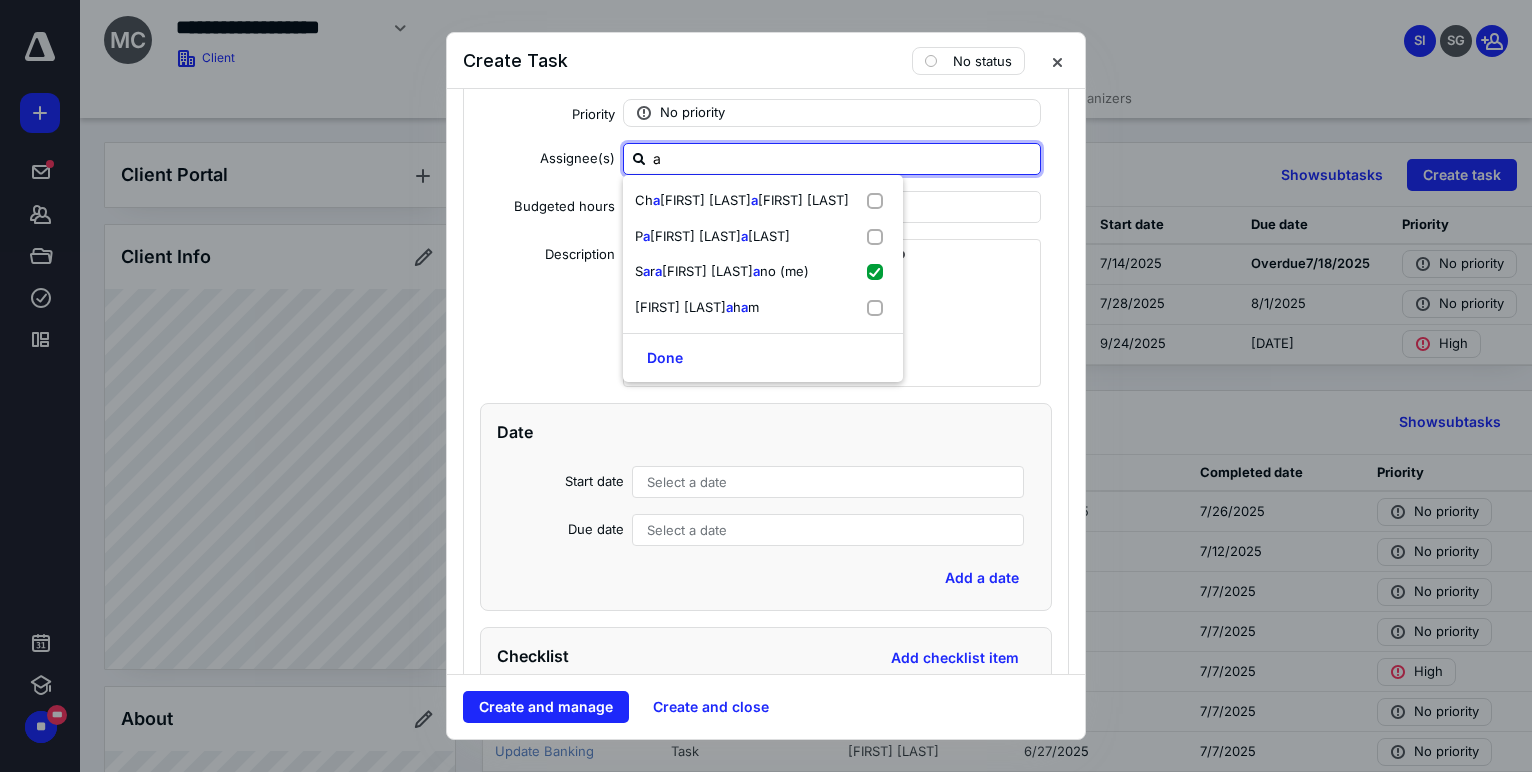 checkbox on "true" 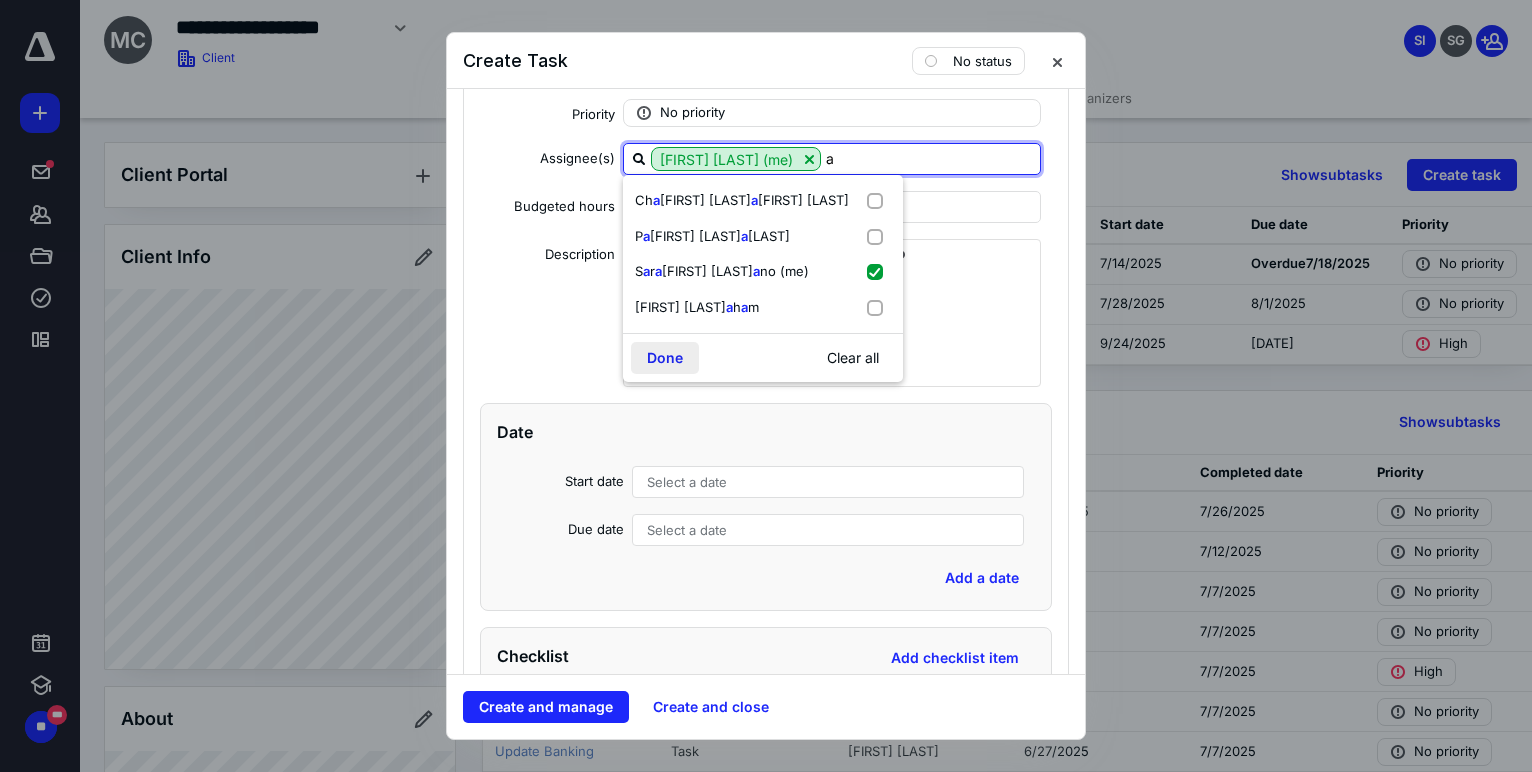 type on "a" 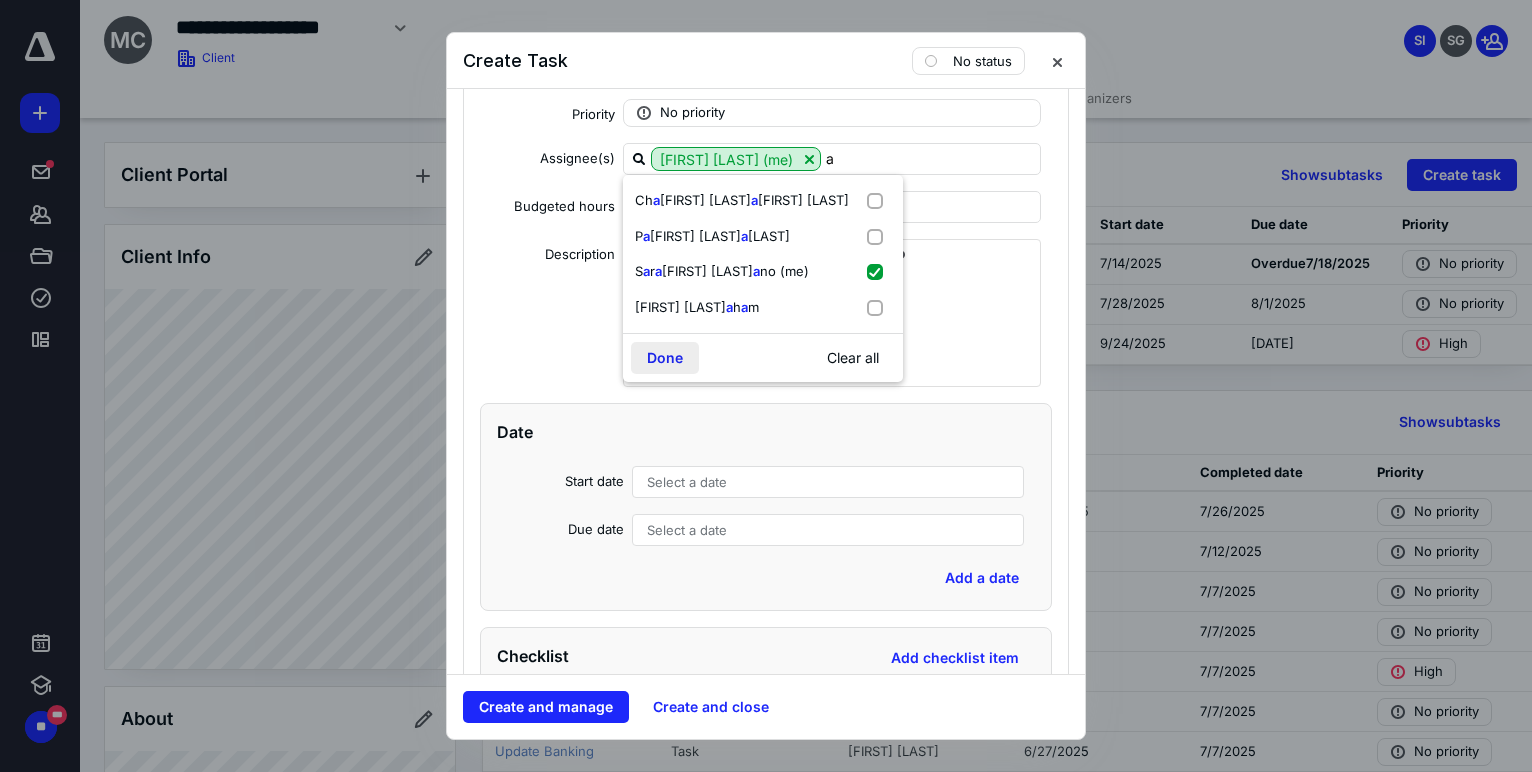 click on "Done" at bounding box center [665, 358] 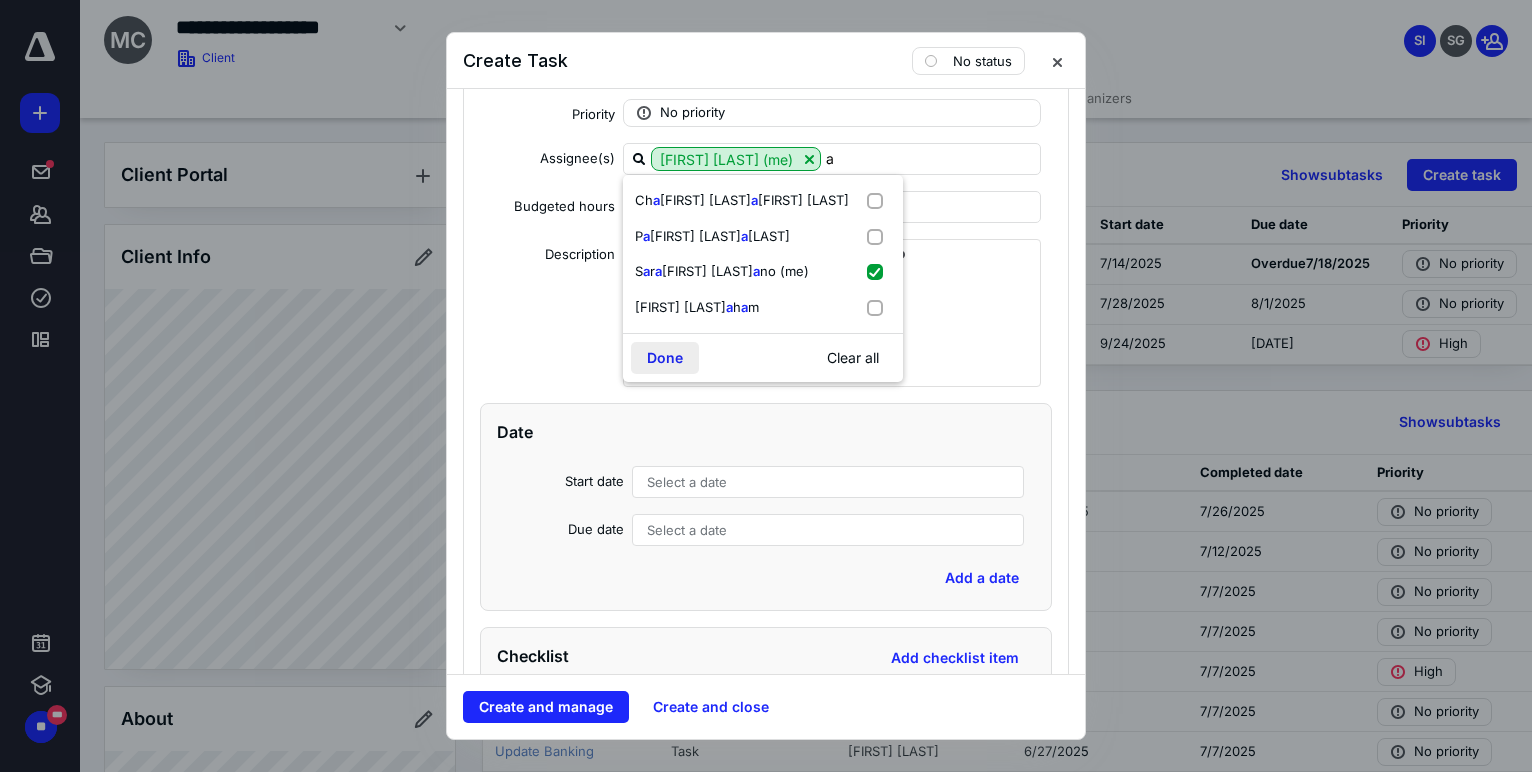 type 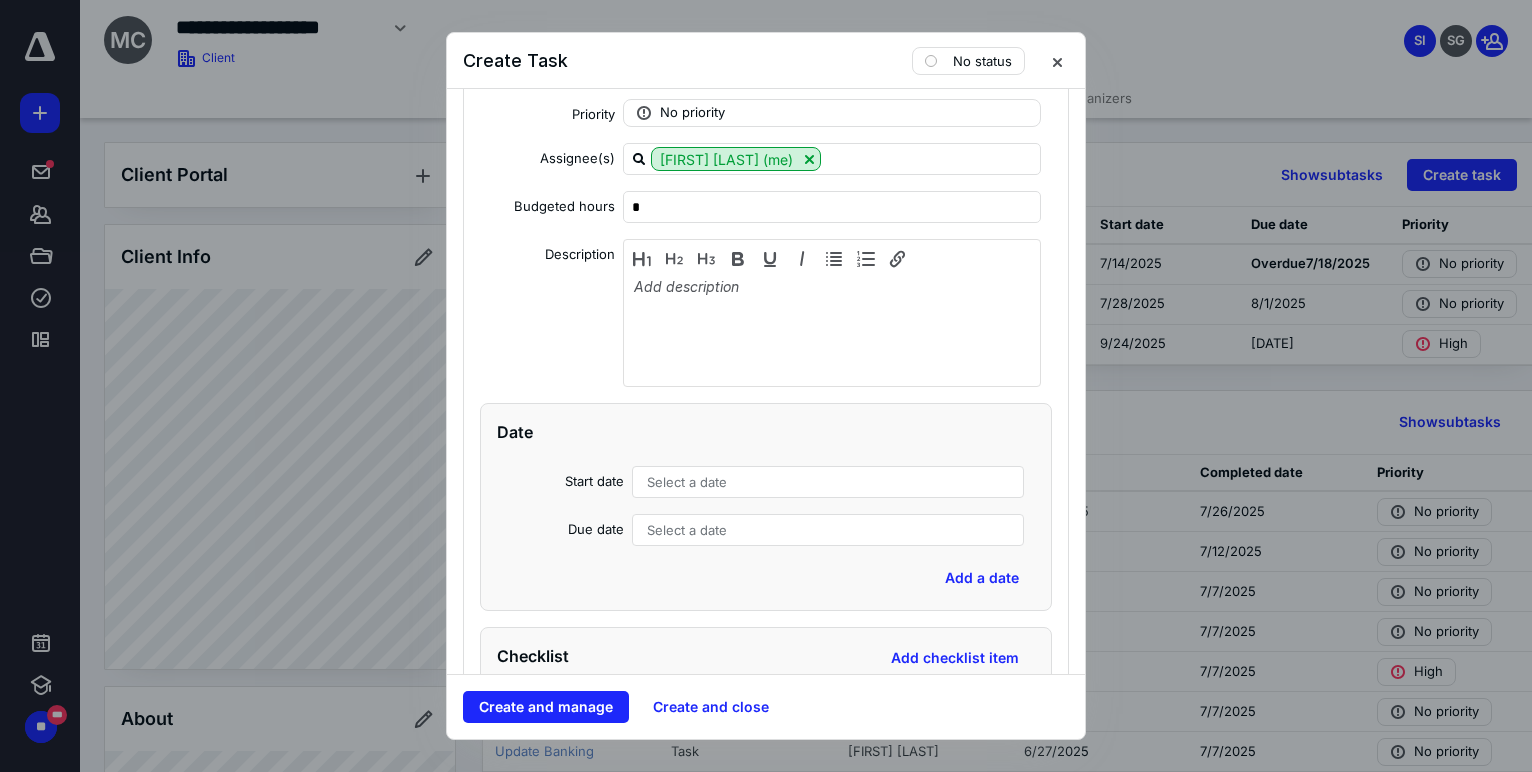 click on "Date Start date Select a date Due date Select a date Add a date" at bounding box center [766, 507] 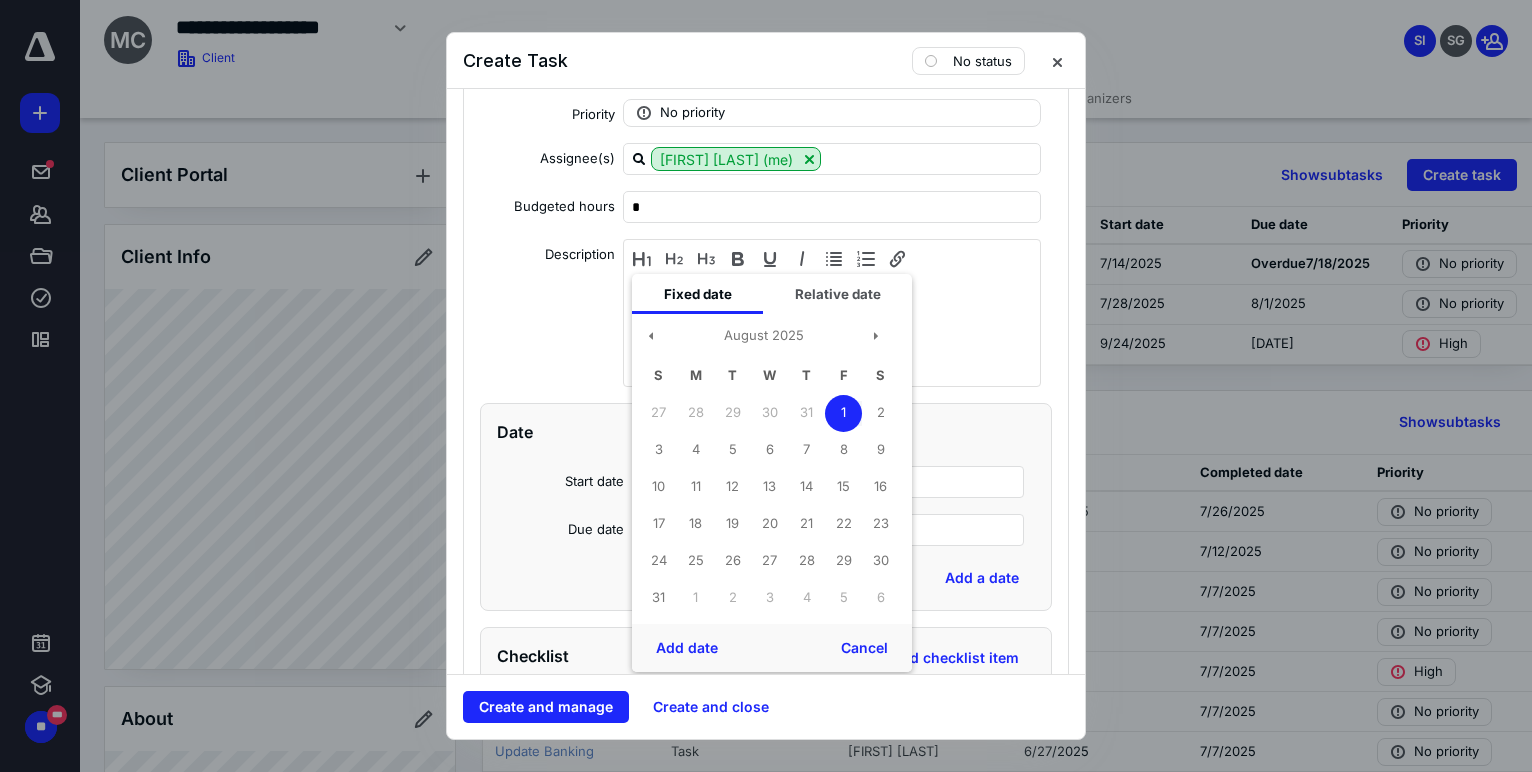 click on "1" at bounding box center (843, 413) 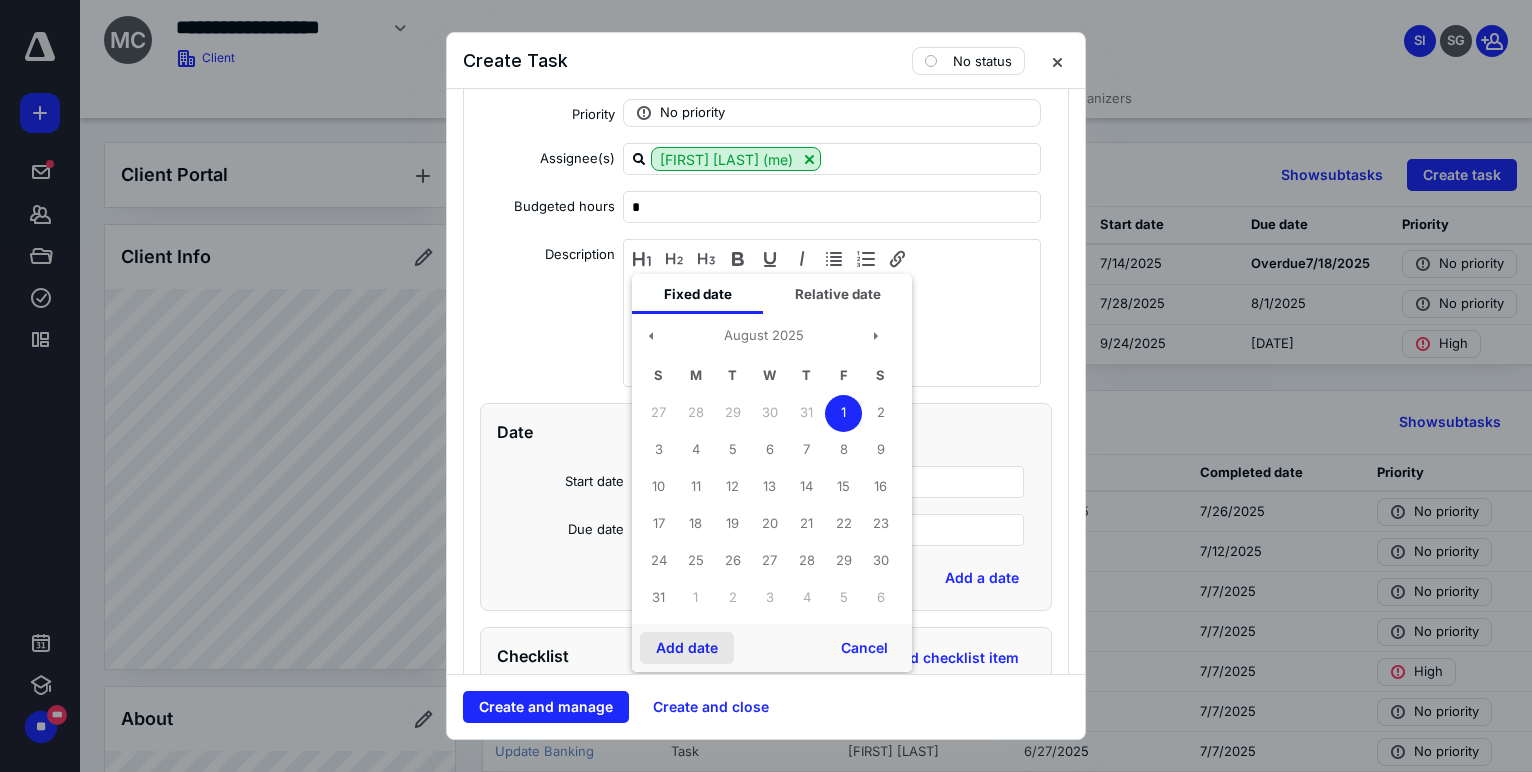 click on "Add date" at bounding box center (687, 648) 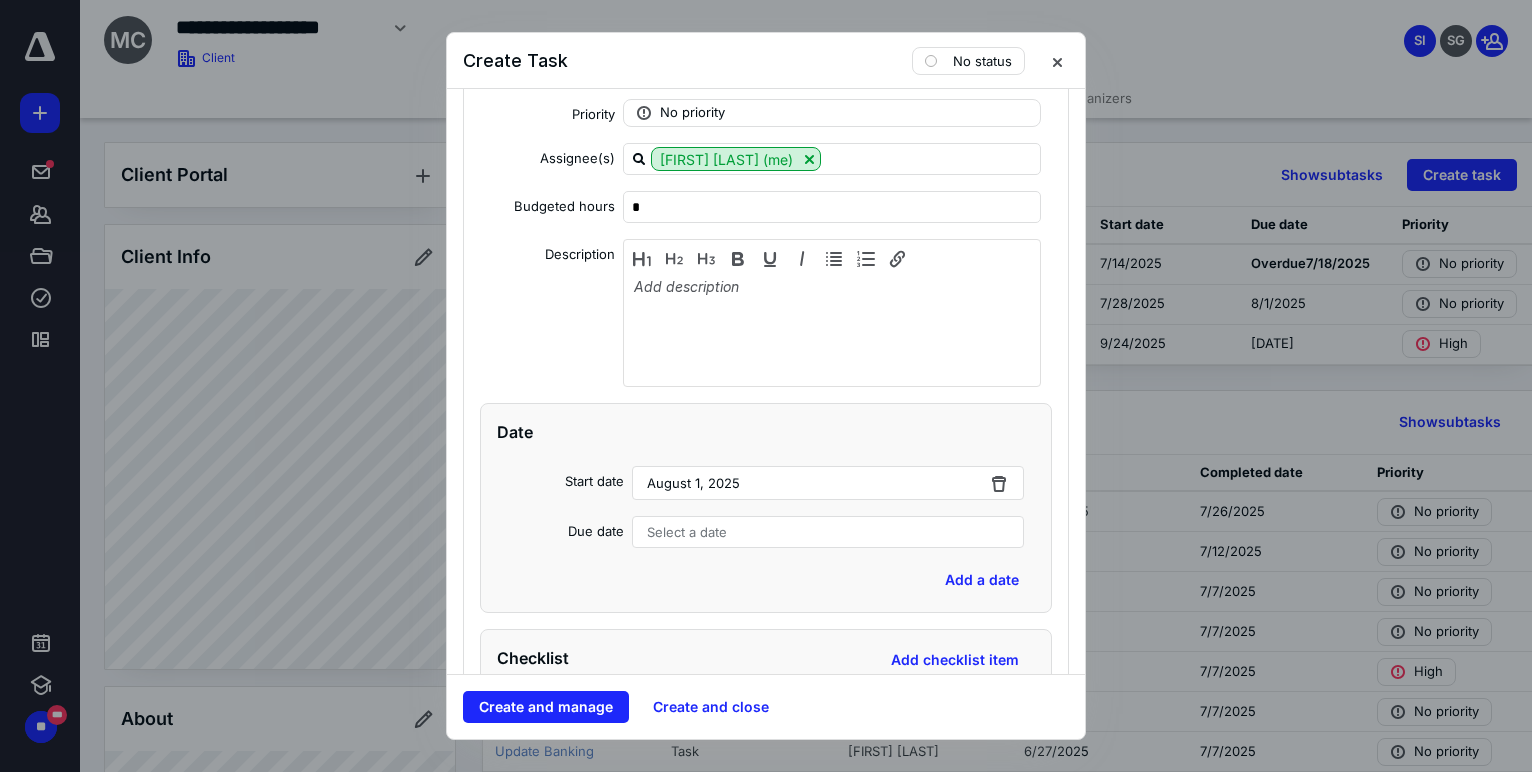 click on "Select a date" at bounding box center (687, 532) 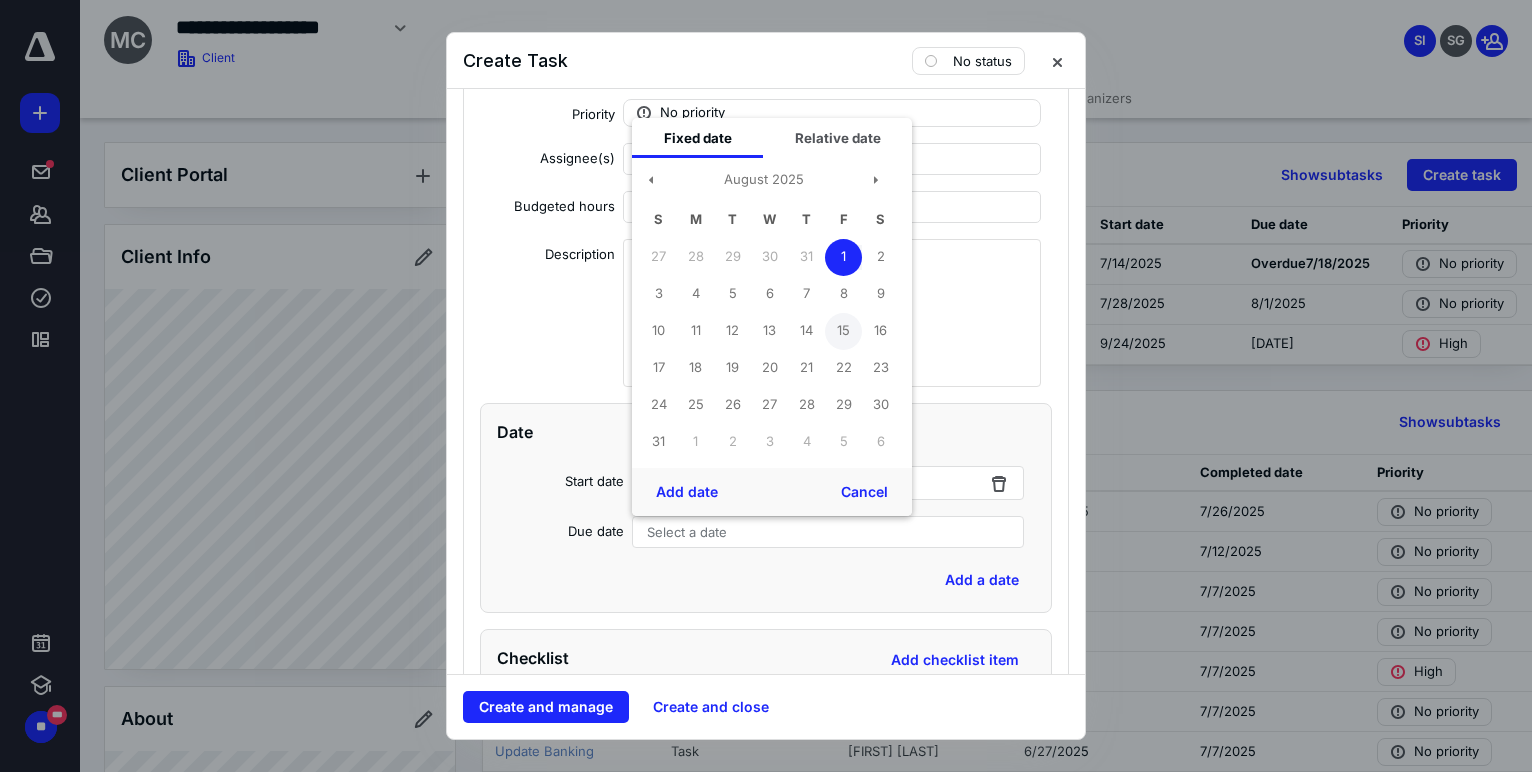 click on "15" at bounding box center (843, 331) 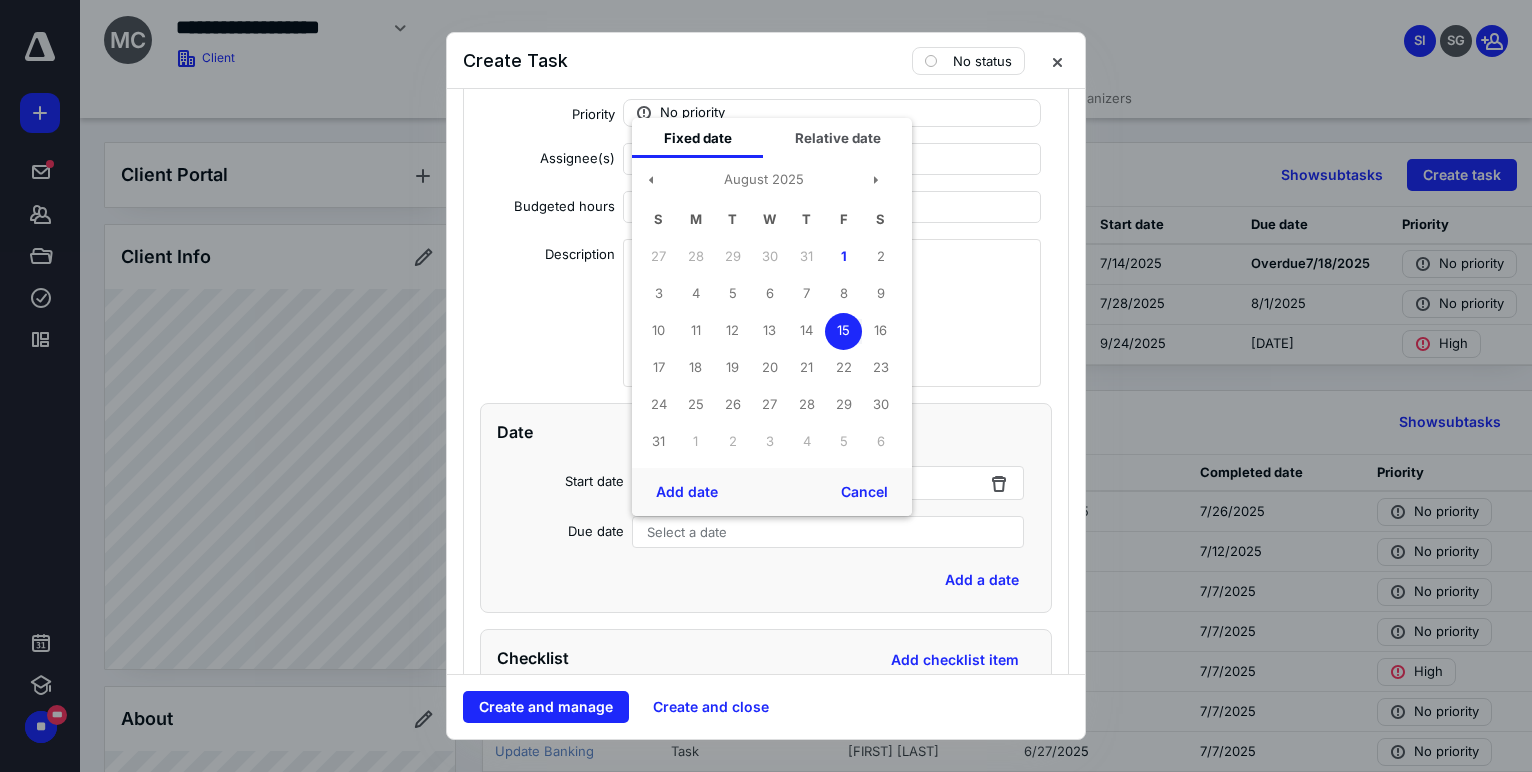 drag, startPoint x: 684, startPoint y: 500, endPoint x: 571, endPoint y: 518, distance: 114.424644 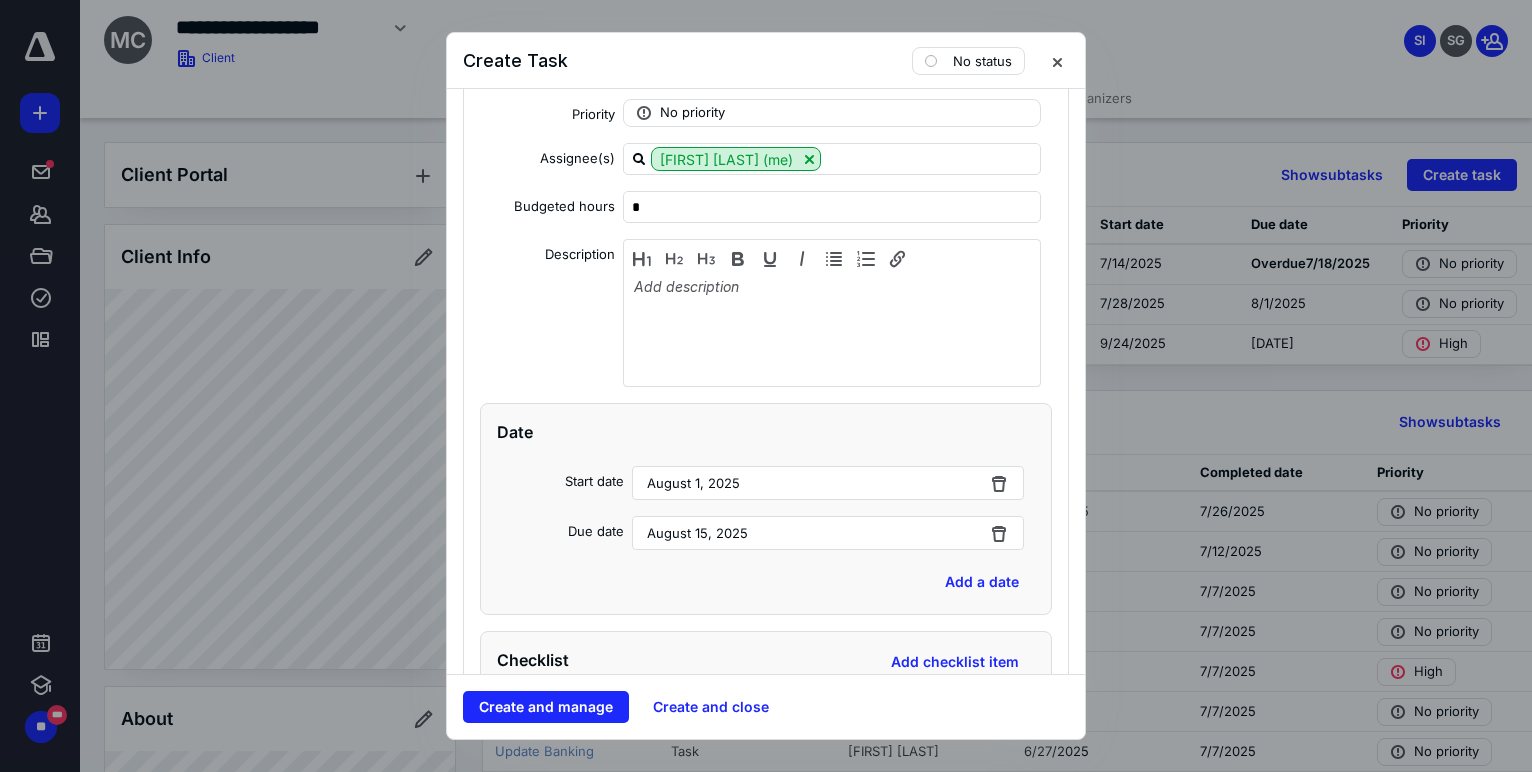 click on "Due date [MONTH] 15, [YEAR]" at bounding box center [766, 533] 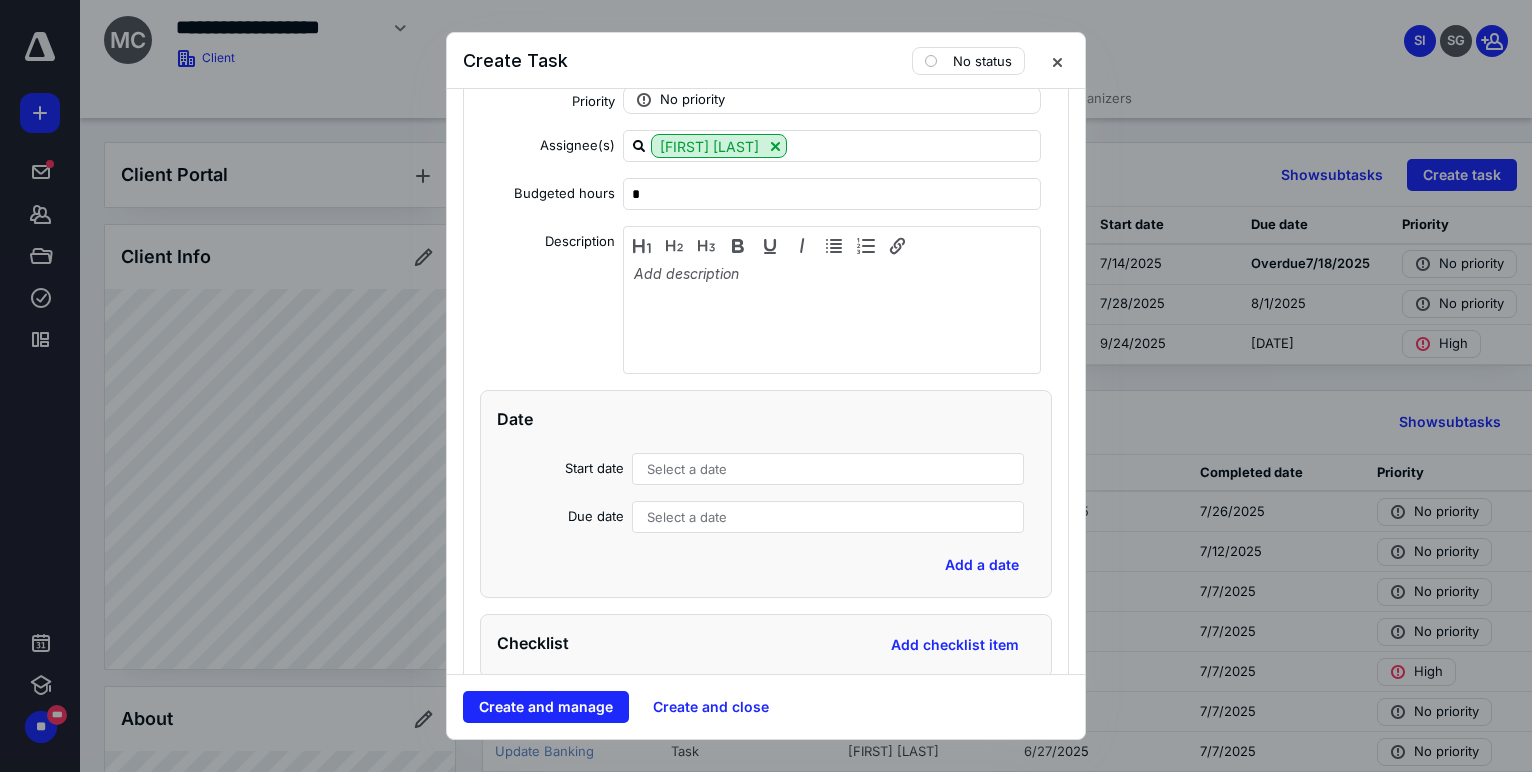 scroll, scrollTop: 5383, scrollLeft: 0, axis: vertical 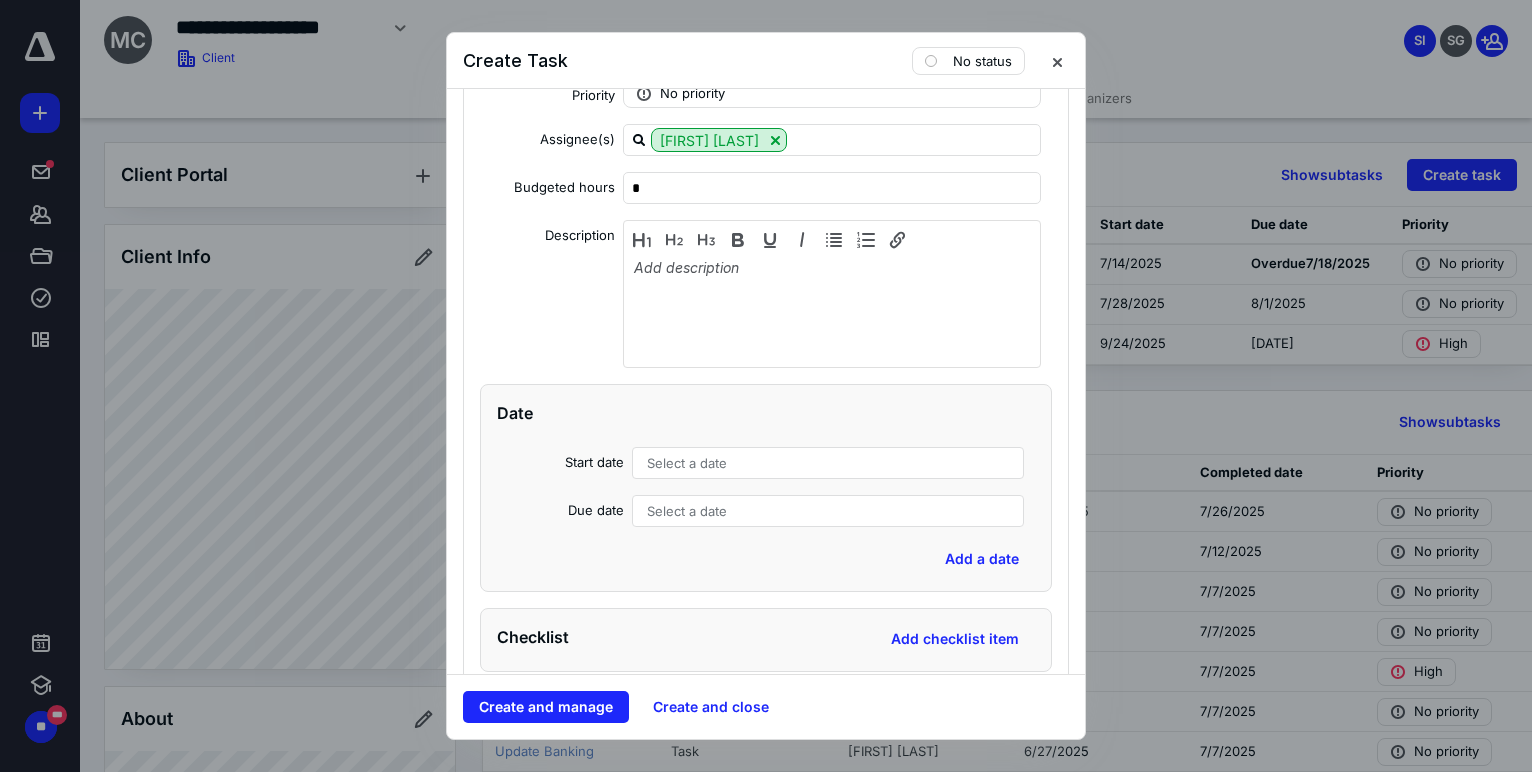 click on "Select a date" at bounding box center [828, 463] 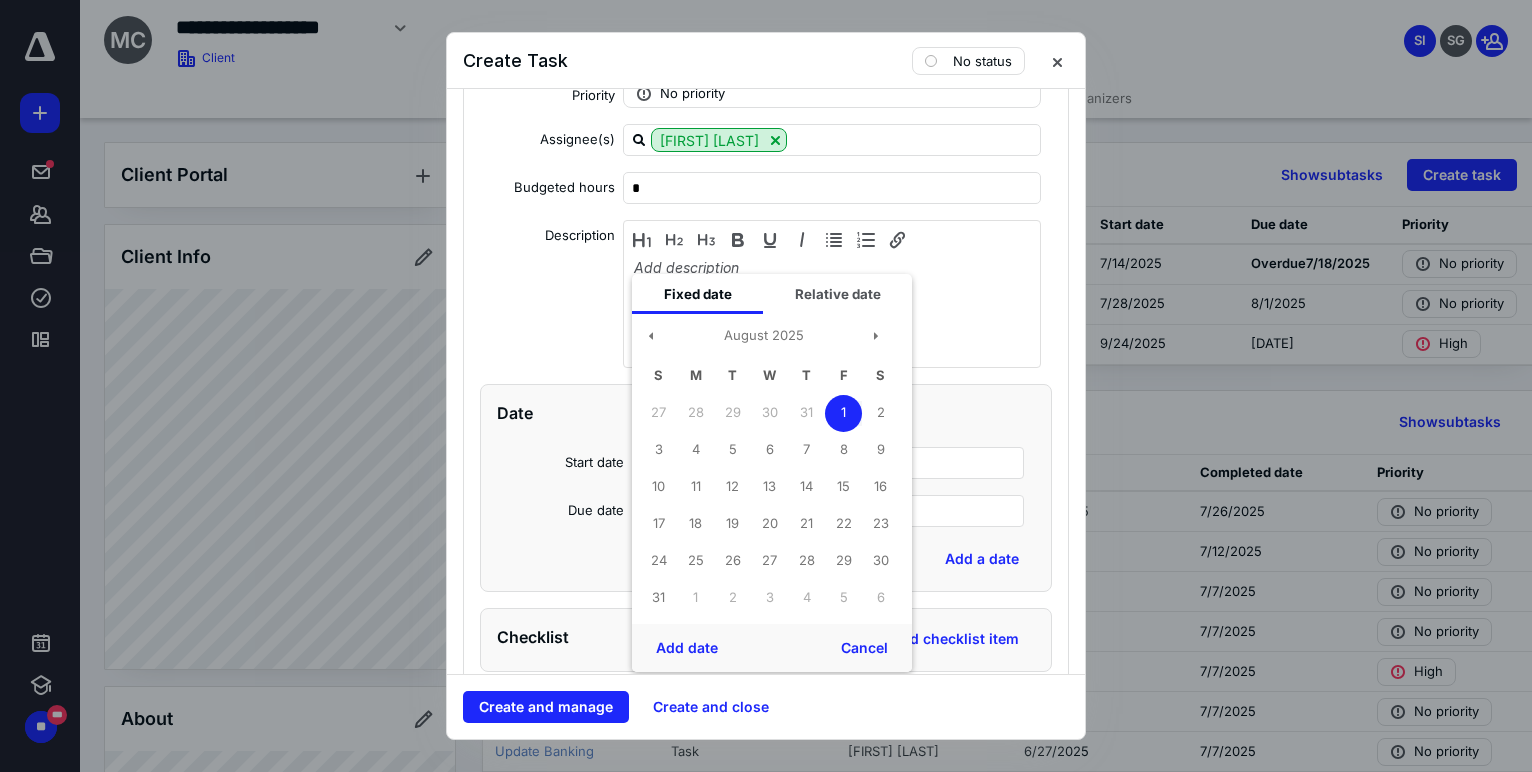 click on "1" at bounding box center (843, 413) 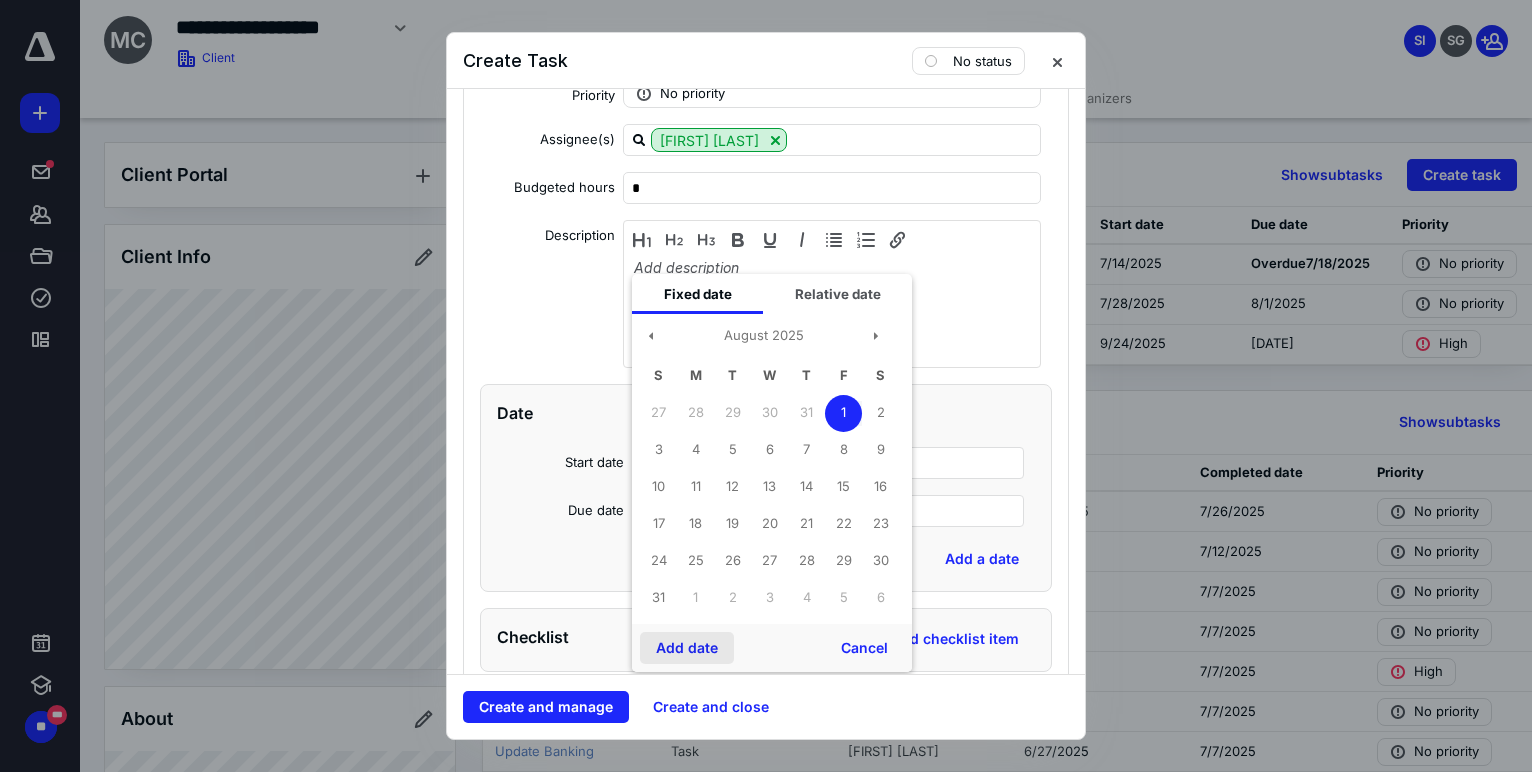 click on "Add date" at bounding box center (687, 648) 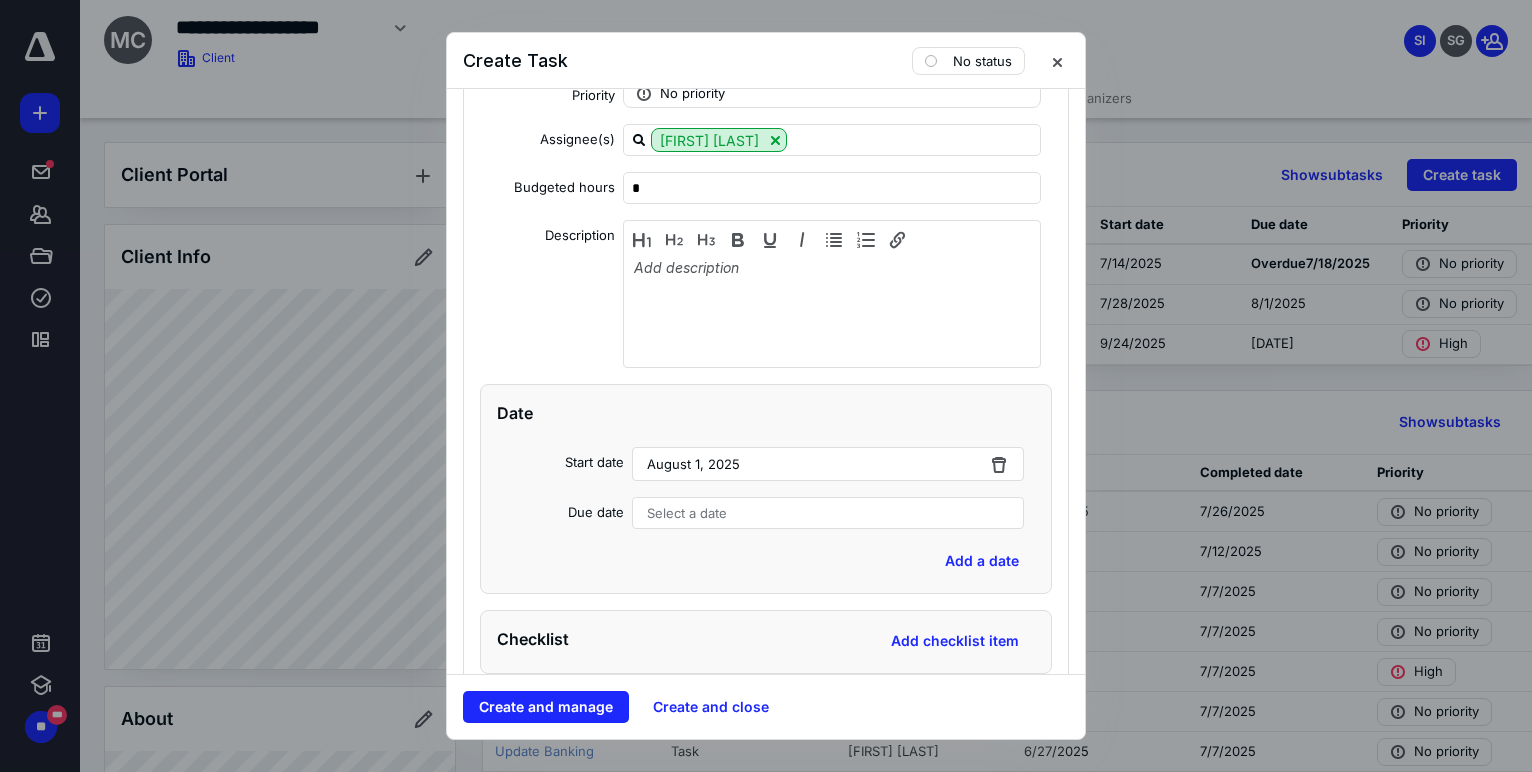 click on "Select a date" at bounding box center [828, 513] 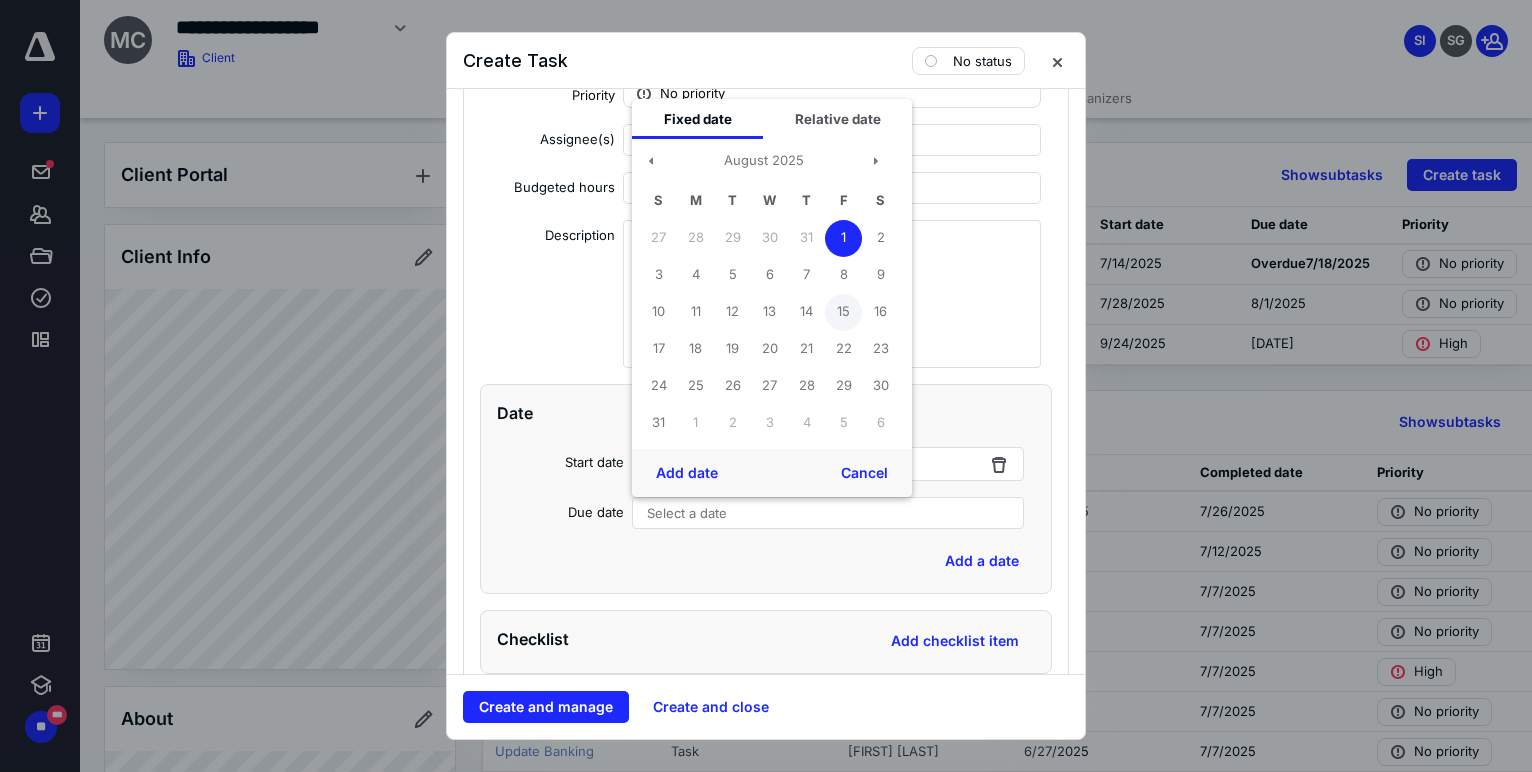 drag, startPoint x: 843, startPoint y: 311, endPoint x: 787, endPoint y: 375, distance: 85.04117 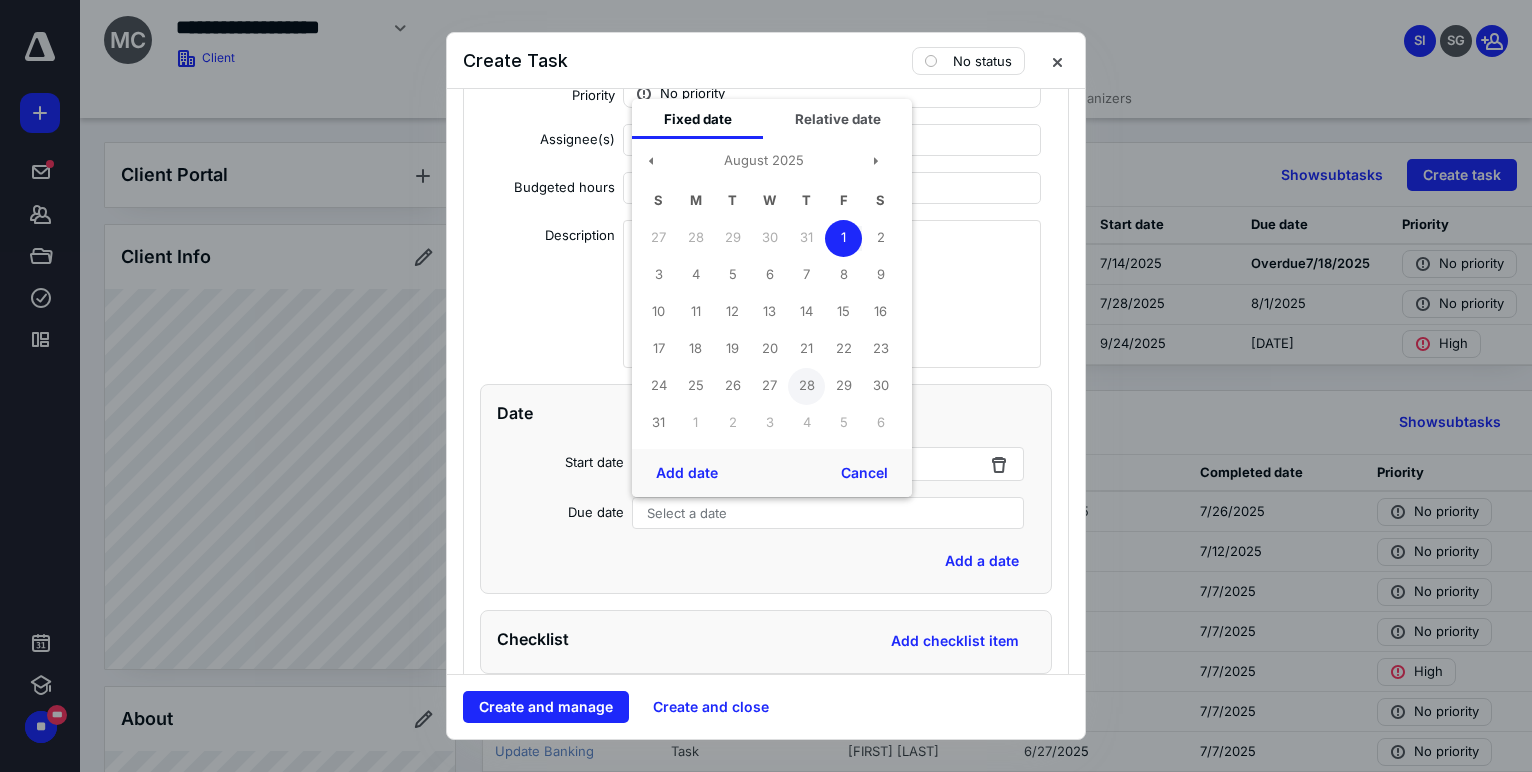 click on "15" at bounding box center (843, 312) 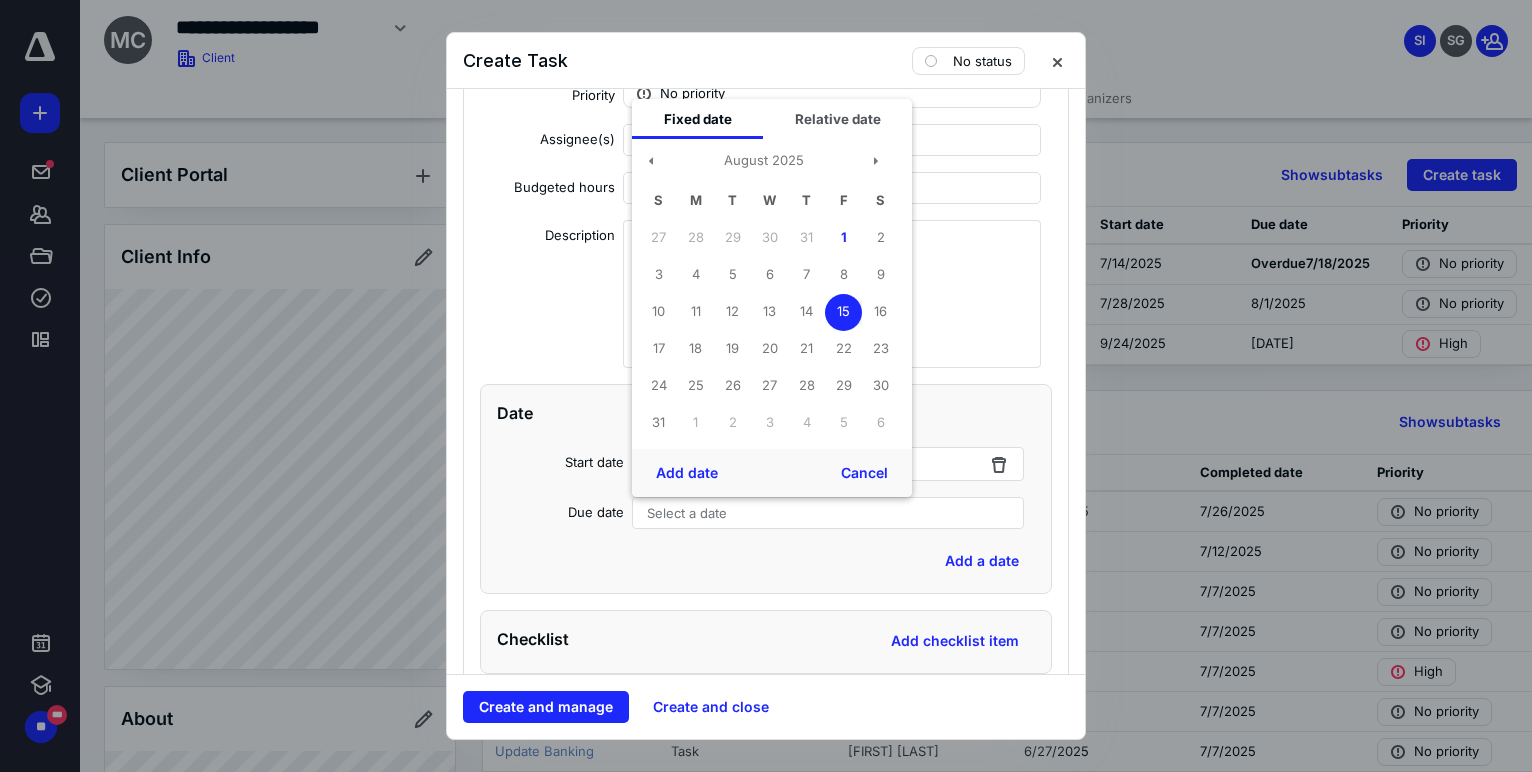 drag, startPoint x: 696, startPoint y: 461, endPoint x: 567, endPoint y: 502, distance: 135.35878 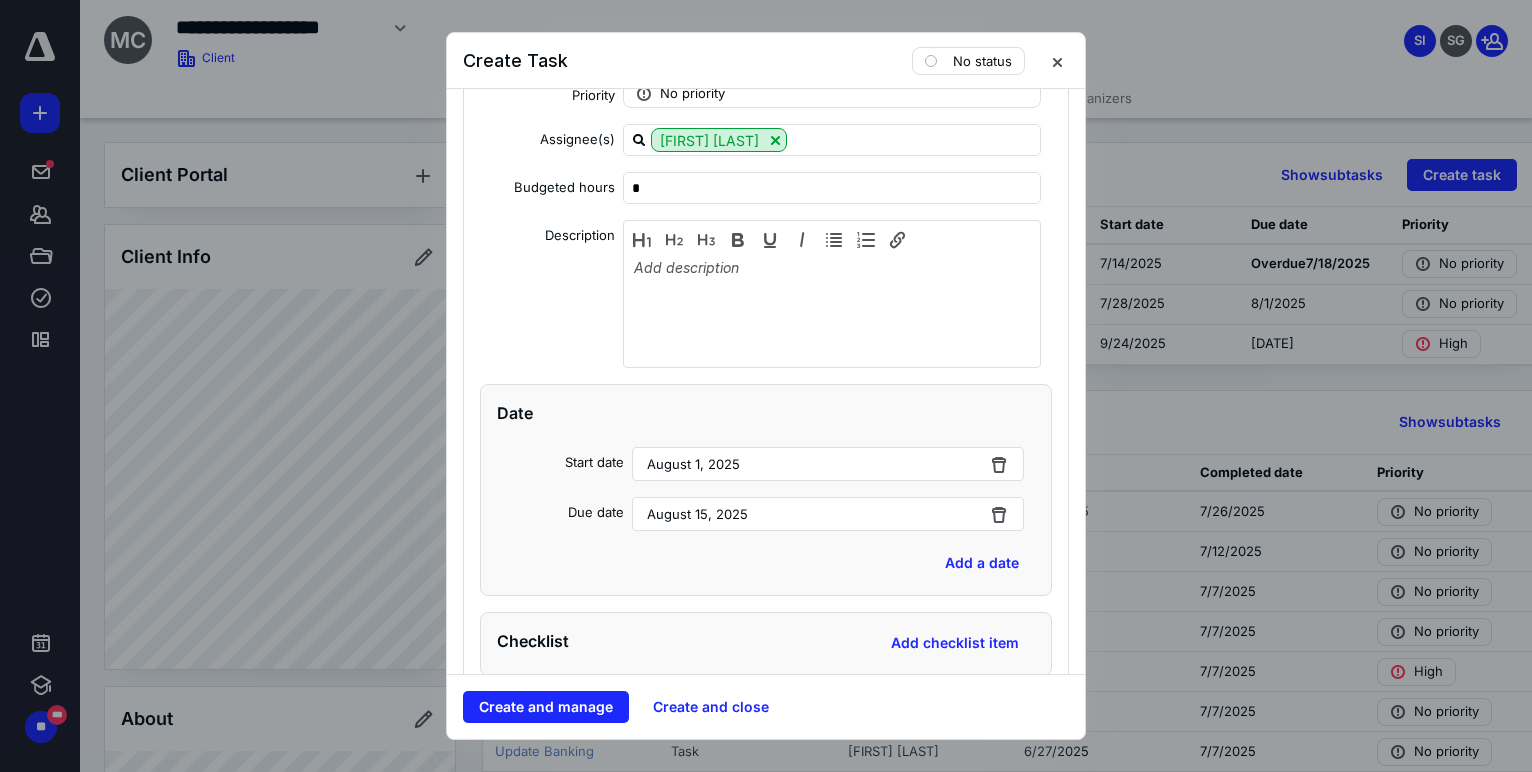 click on "Due date" at bounding box center [560, 517] 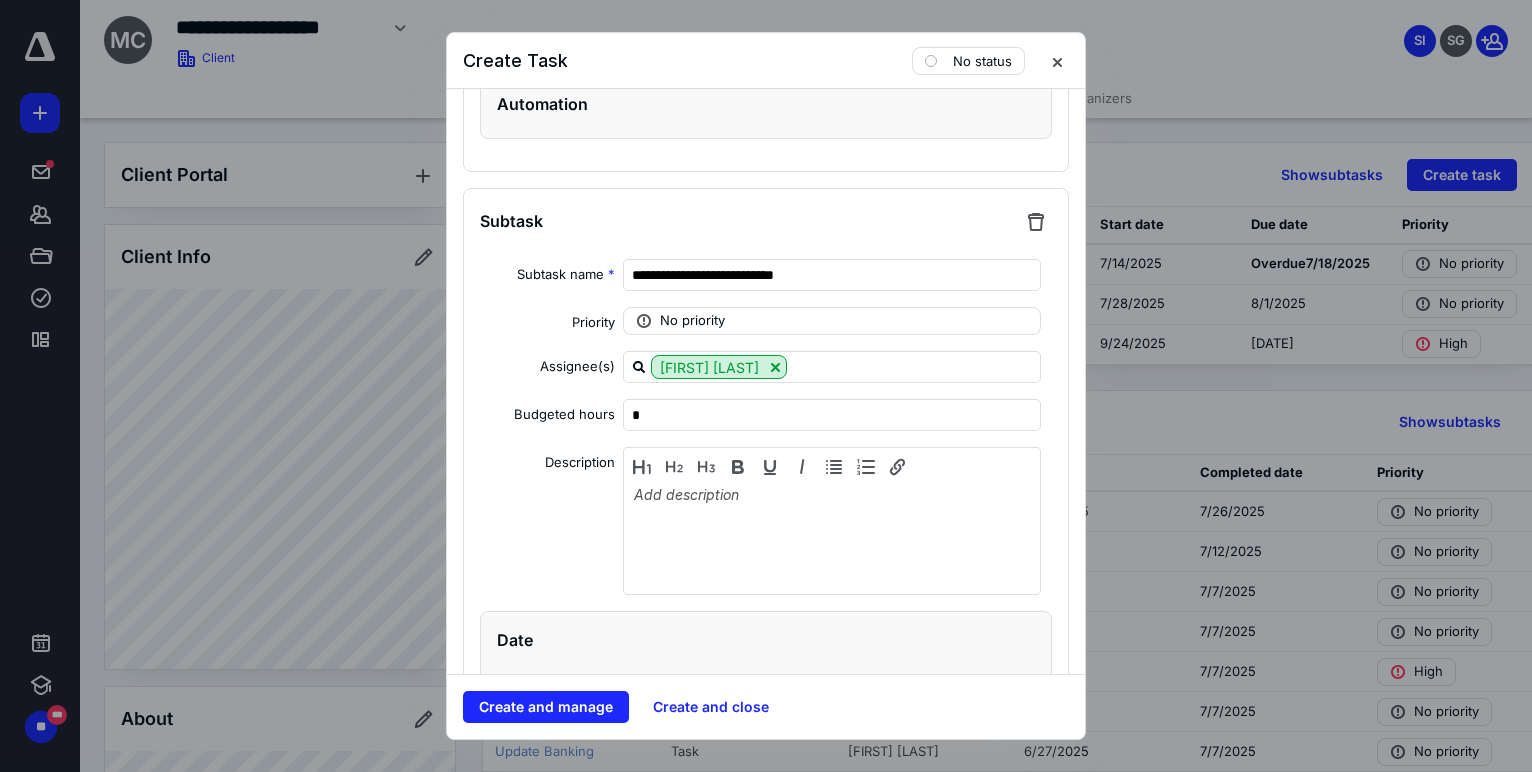 scroll, scrollTop: 5152, scrollLeft: 0, axis: vertical 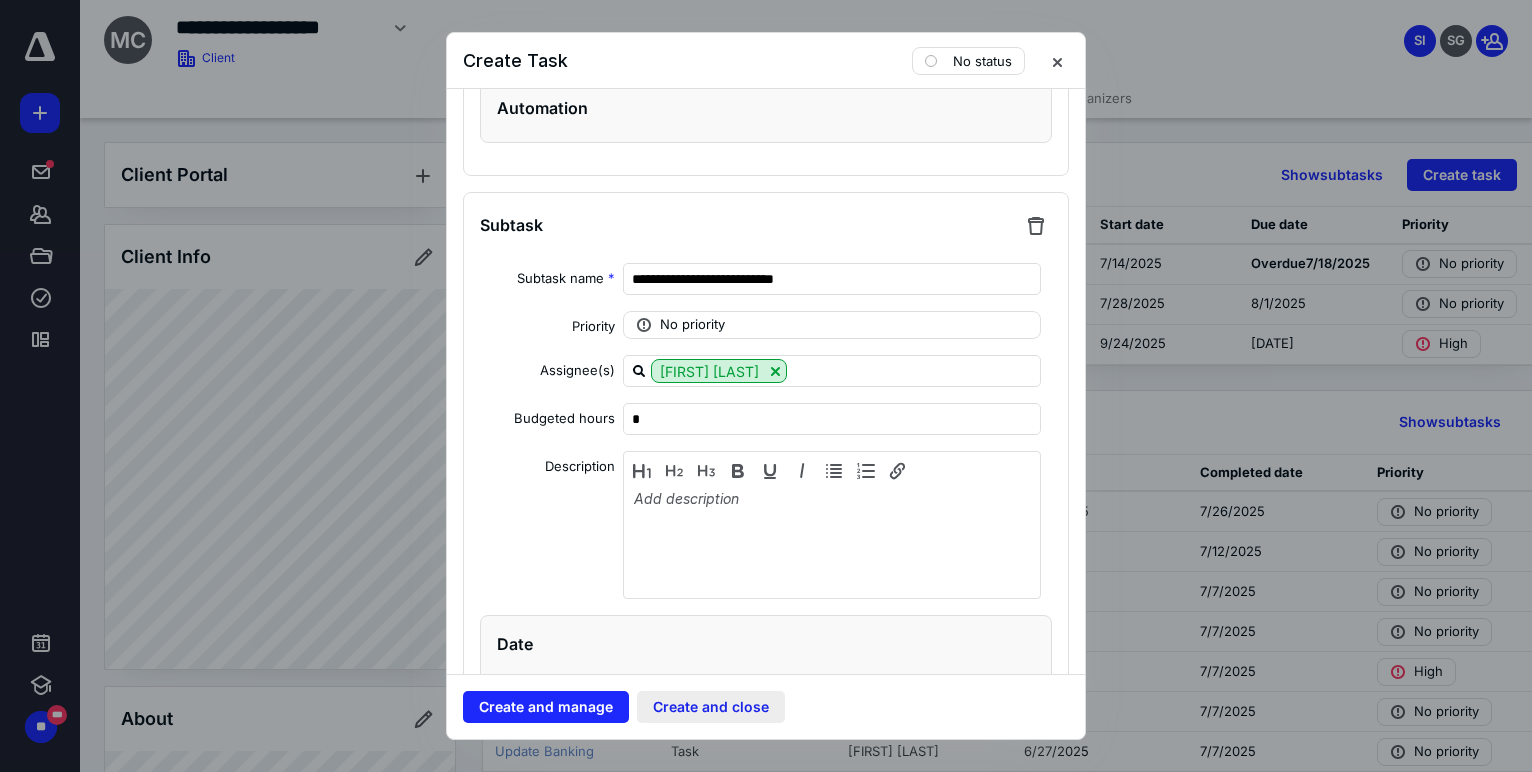 click on "Create and close" at bounding box center [711, 707] 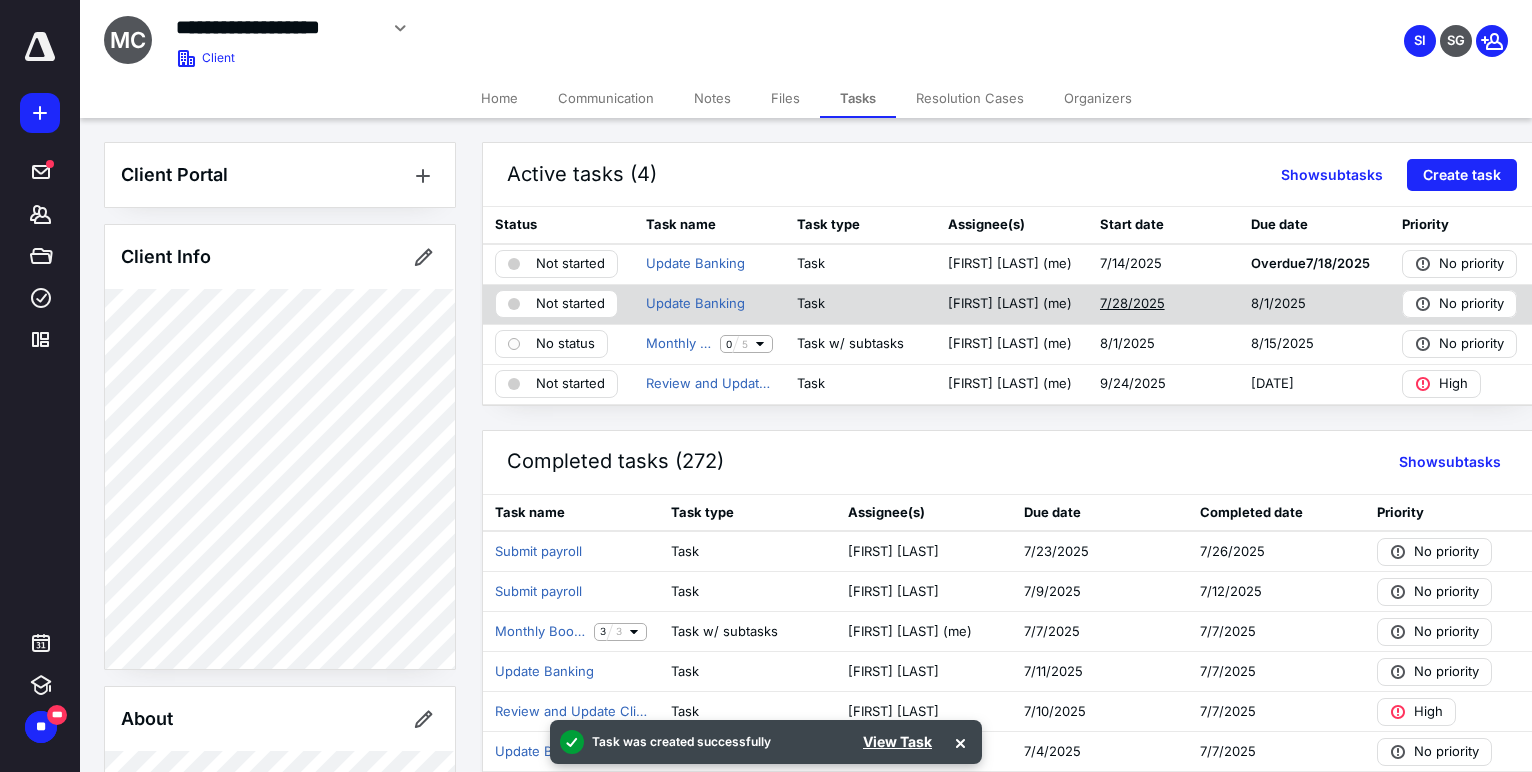 scroll, scrollTop: 0, scrollLeft: 1, axis: horizontal 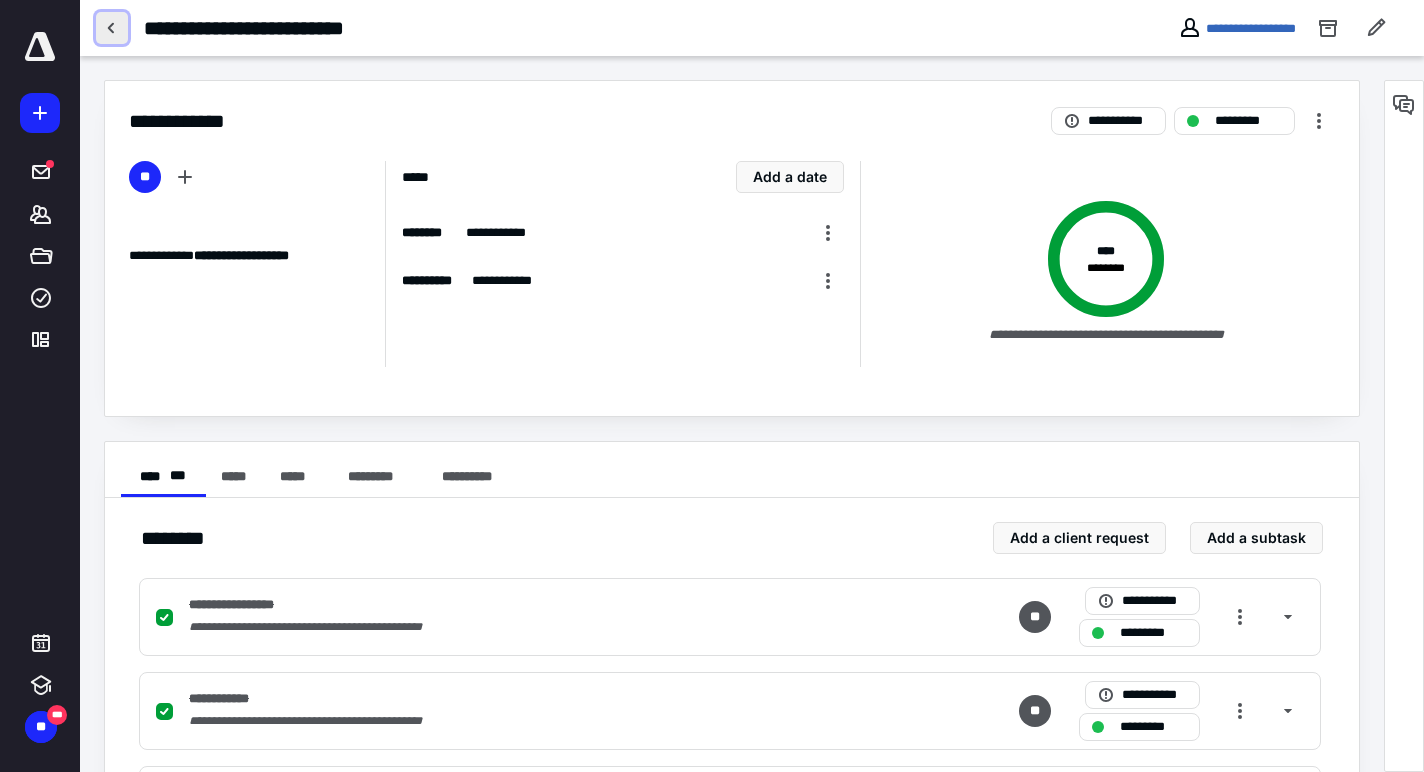 click at bounding box center (112, 28) 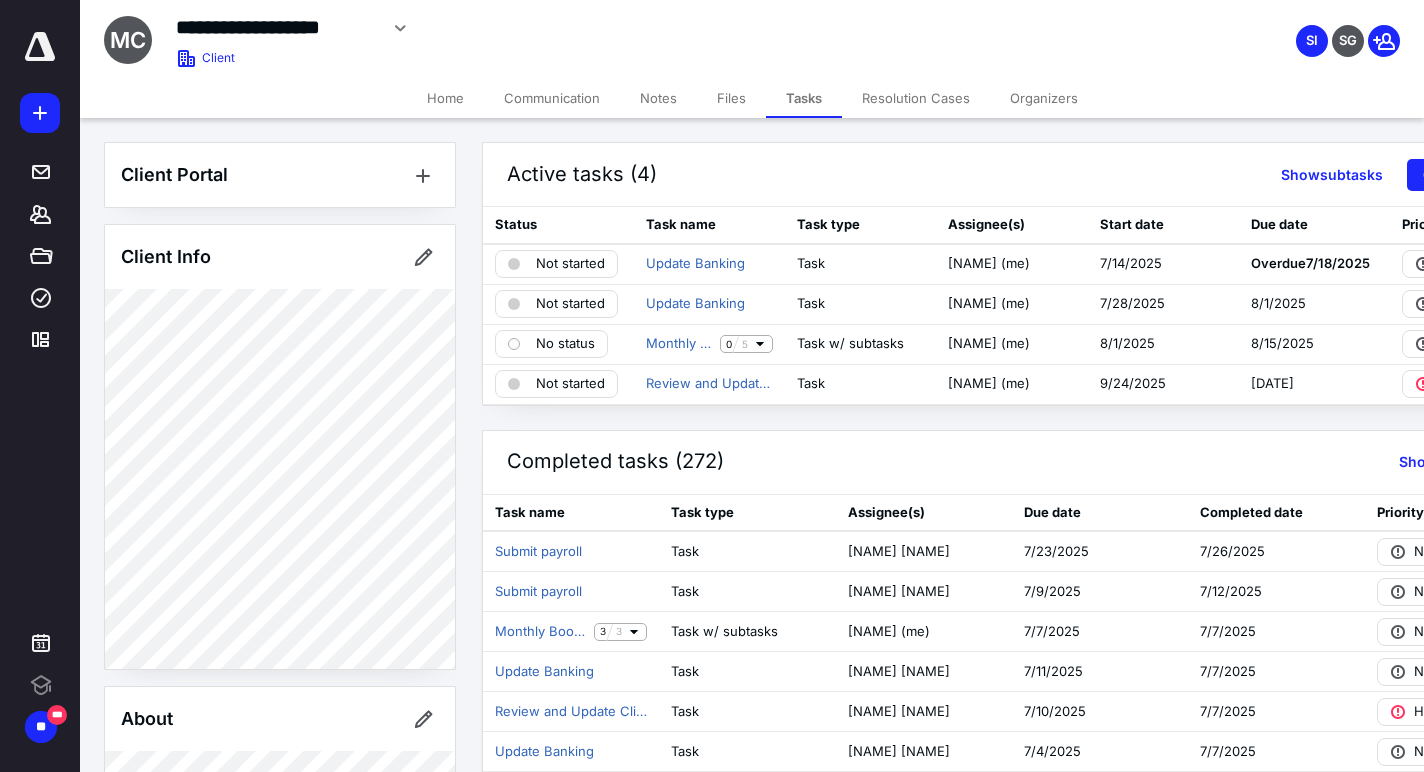 scroll, scrollTop: 0, scrollLeft: 0, axis: both 